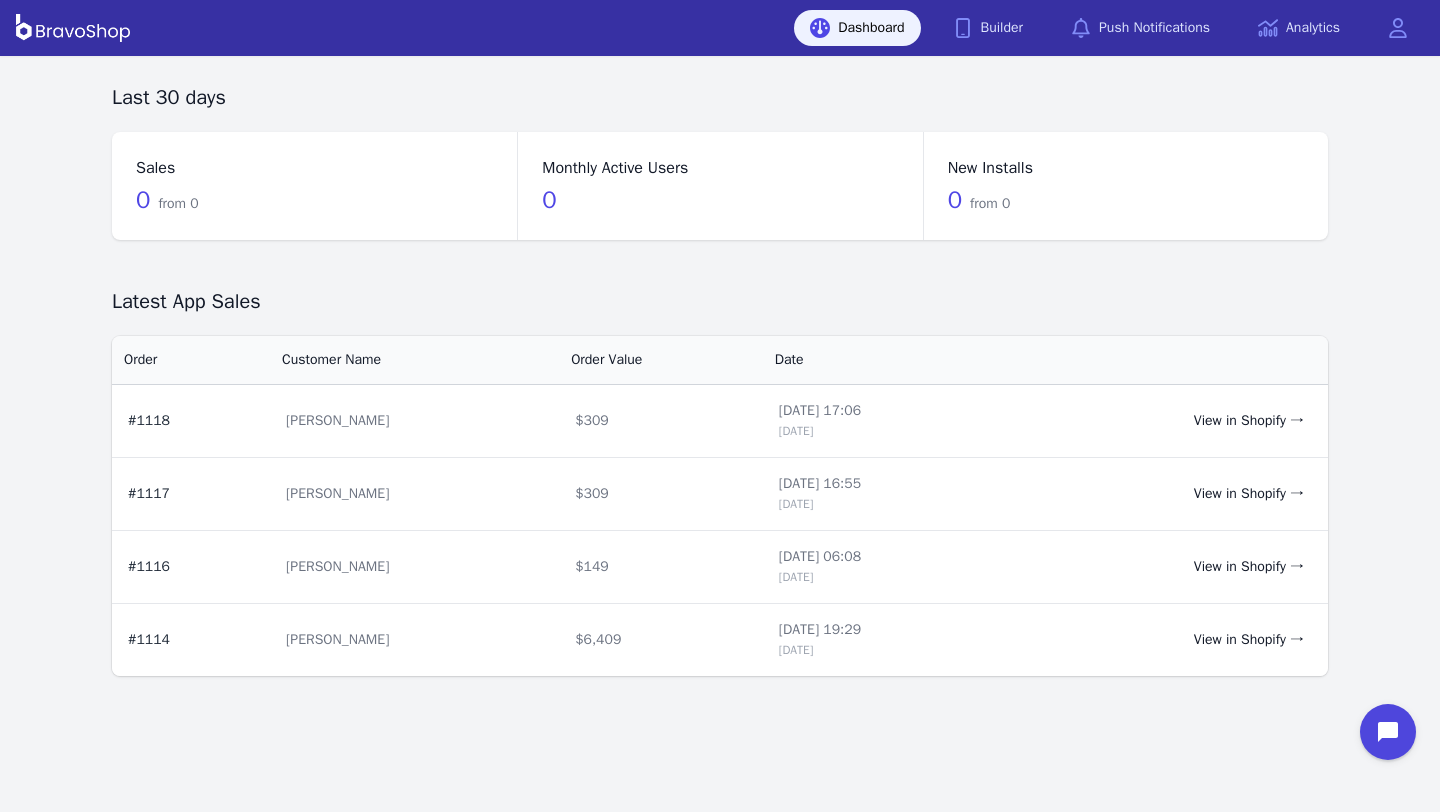 scroll, scrollTop: 0, scrollLeft: 0, axis: both 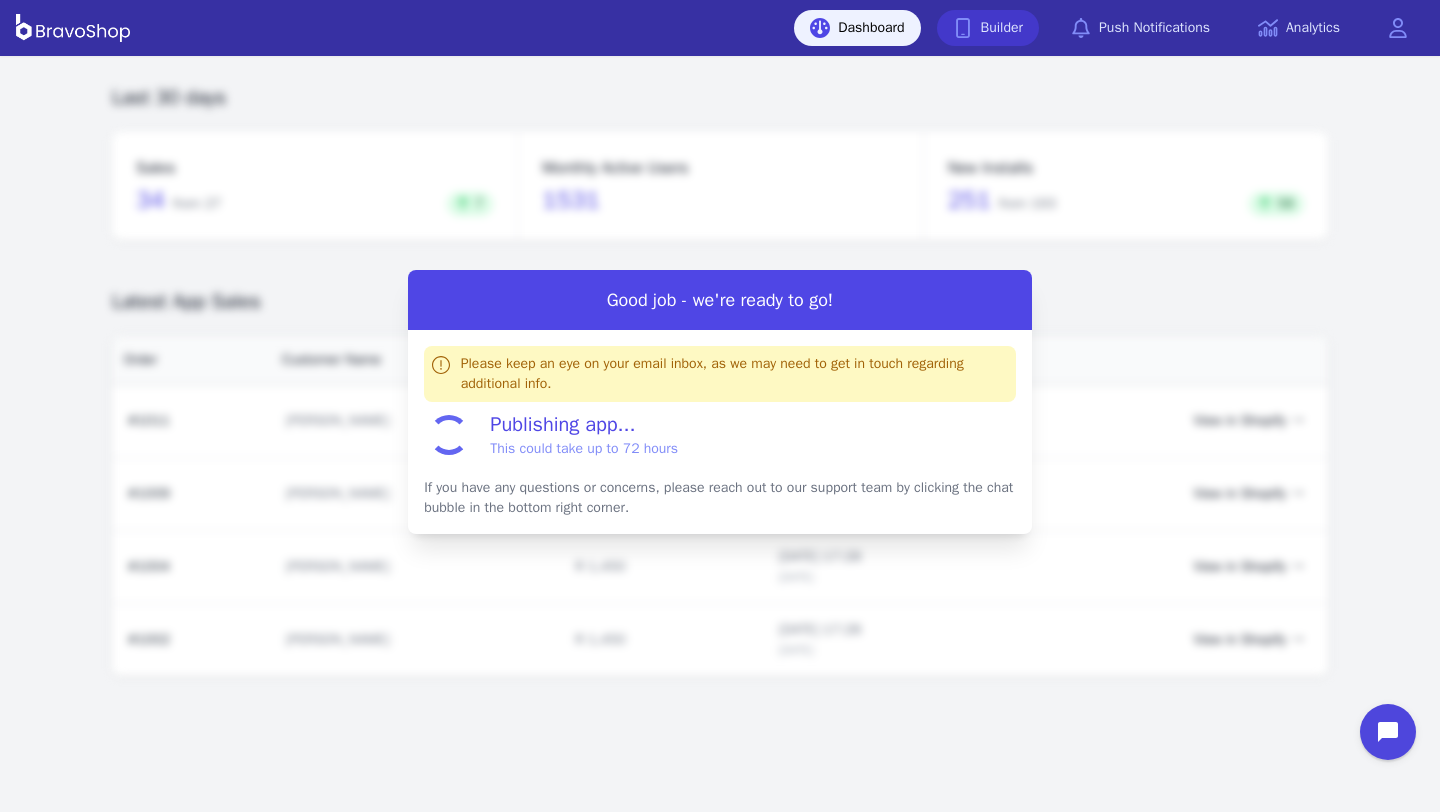 click on "Builder" at bounding box center (988, 28) 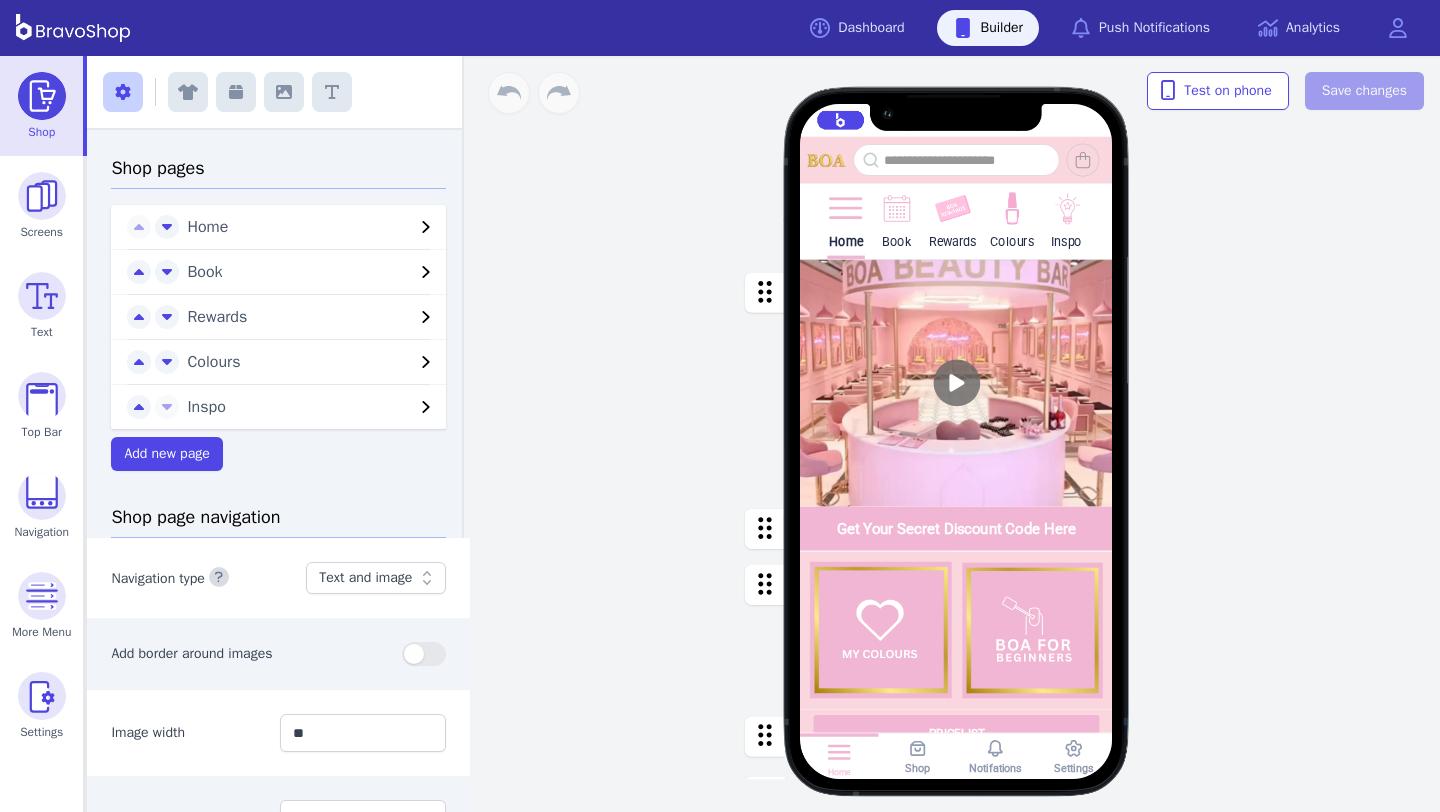 click on "Dashboard Builder Push Notifications Analytics Open main menu" at bounding box center (720, 28) 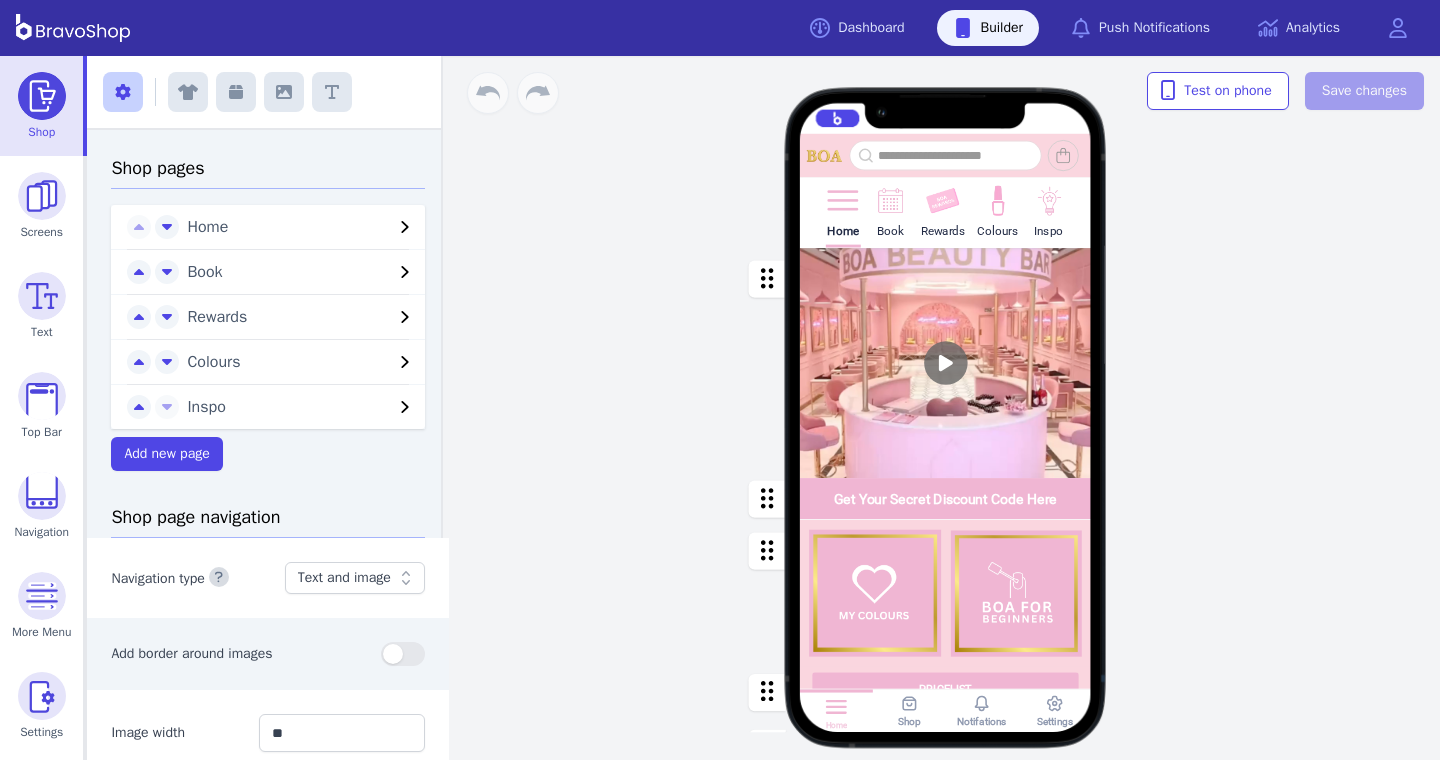 click at bounding box center (73, 28) 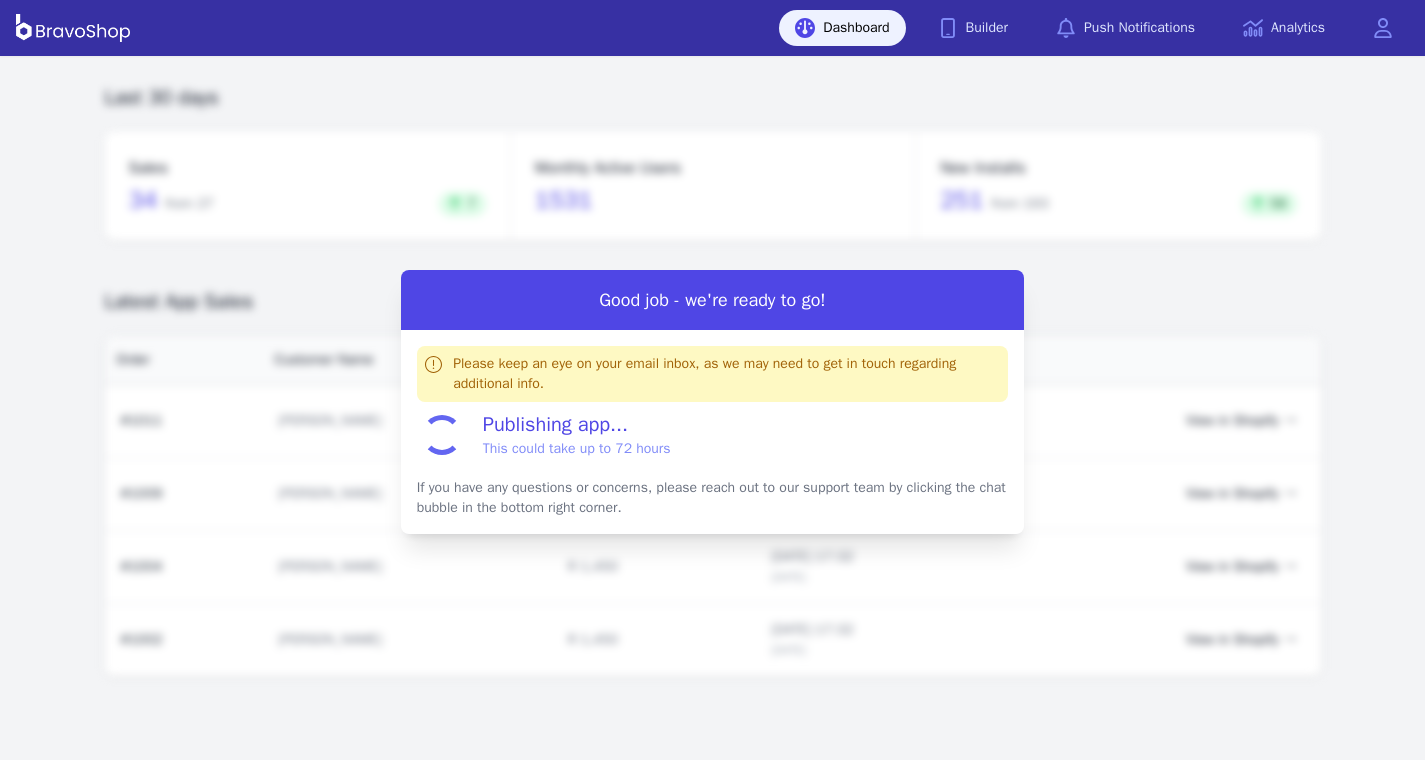 click on "Good job - we're ready to go!" at bounding box center (713, 300) 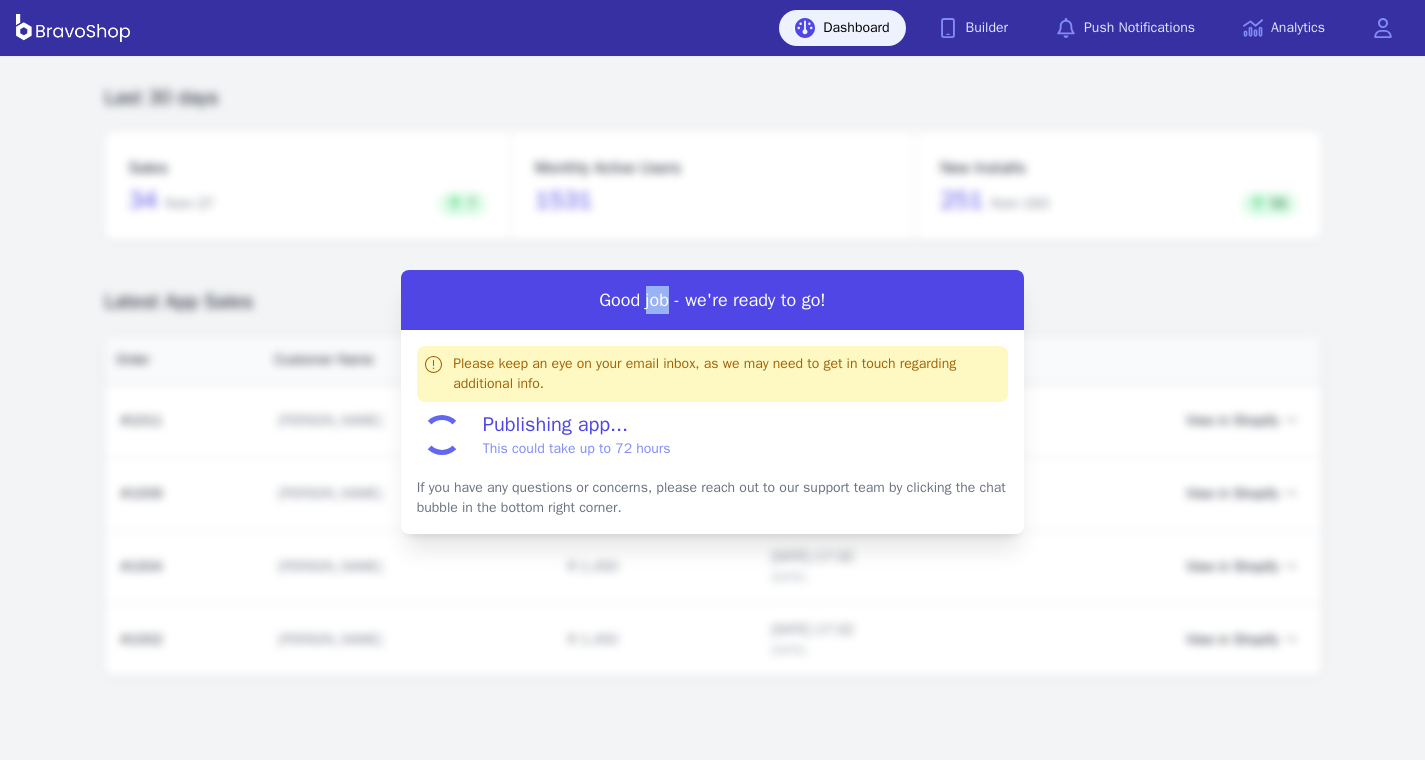 click on "Good job - we're ready to go!" at bounding box center (713, 300) 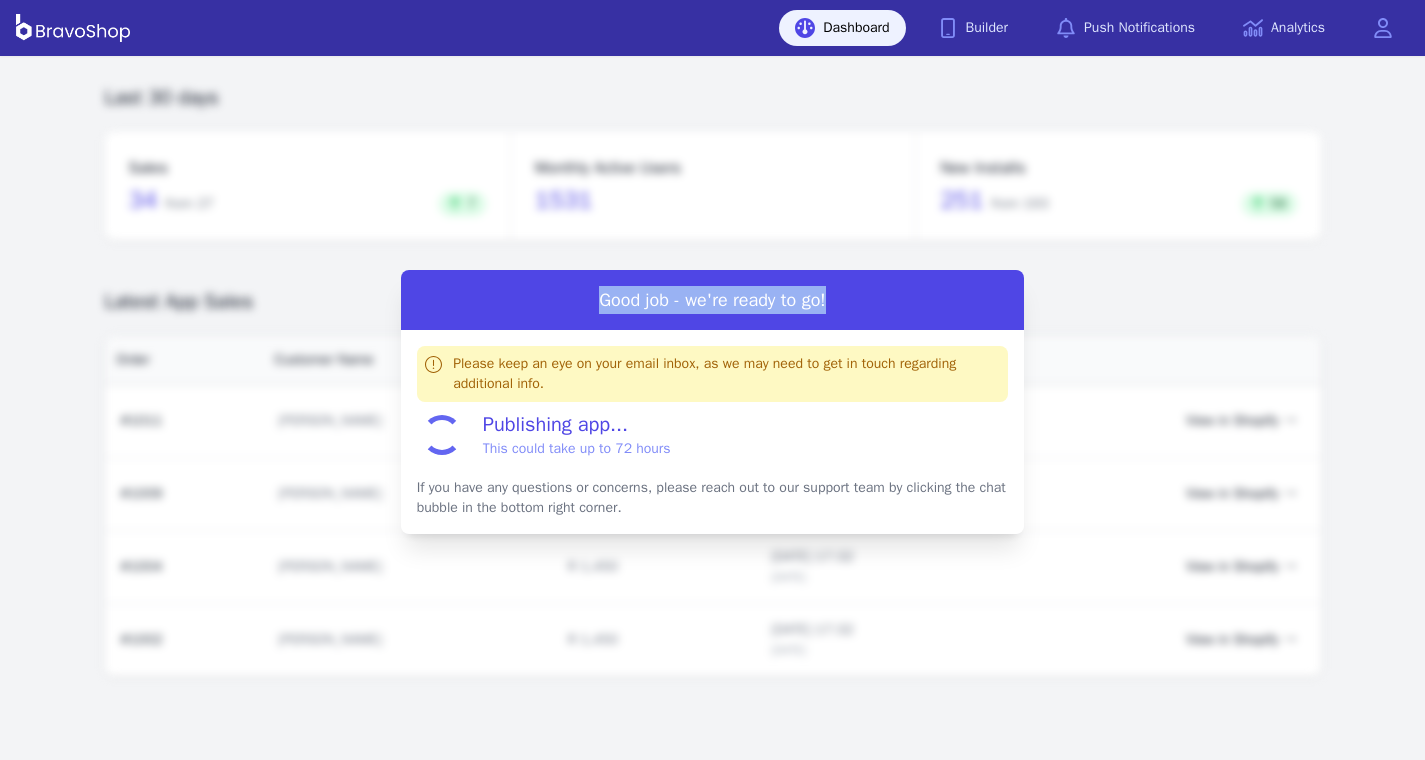 click on "Good job - we're ready to go!" at bounding box center (713, 300) 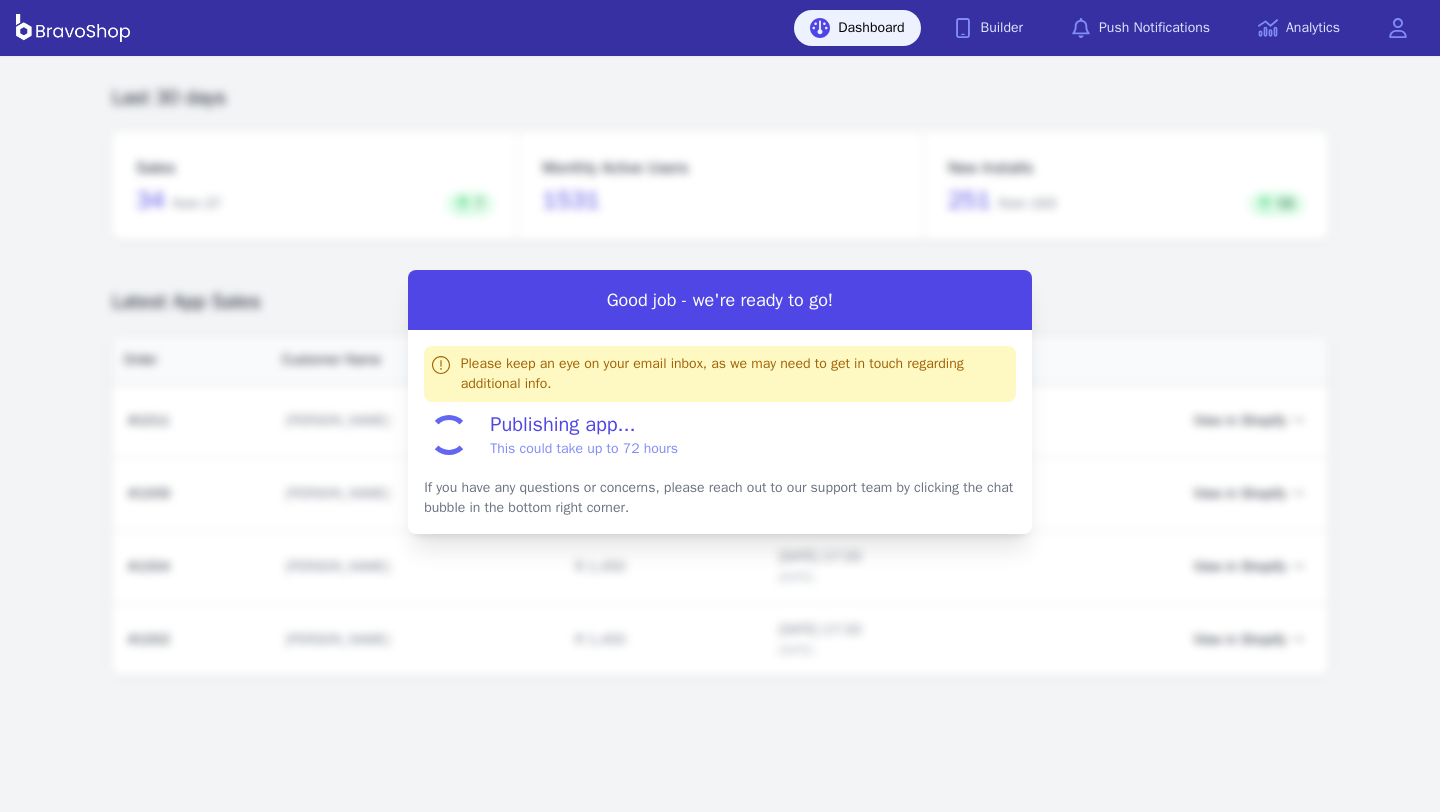 click on "Dashboard Builder Push Notifications Analytics Open main menu" at bounding box center (720, 28) 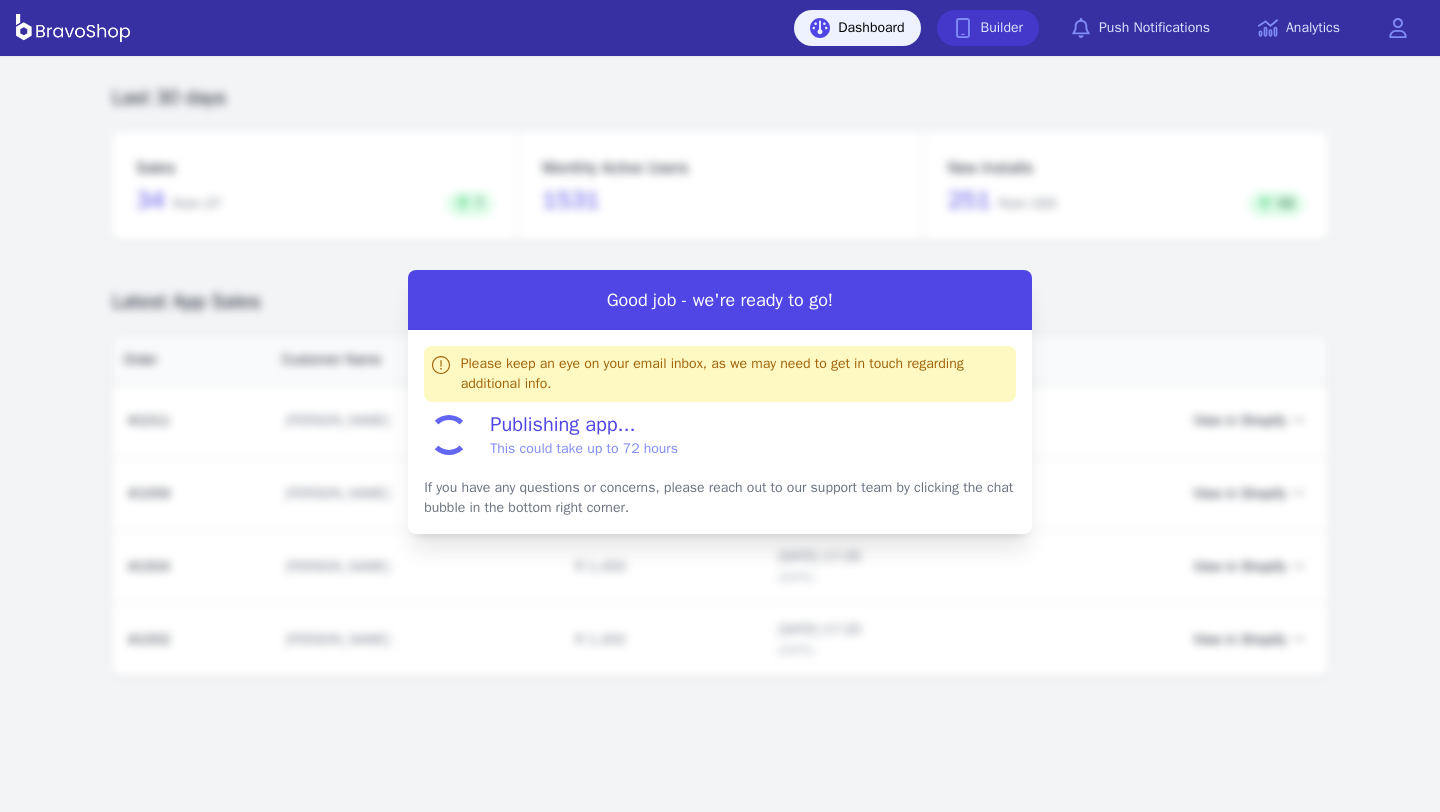 click on "Builder" at bounding box center [988, 28] 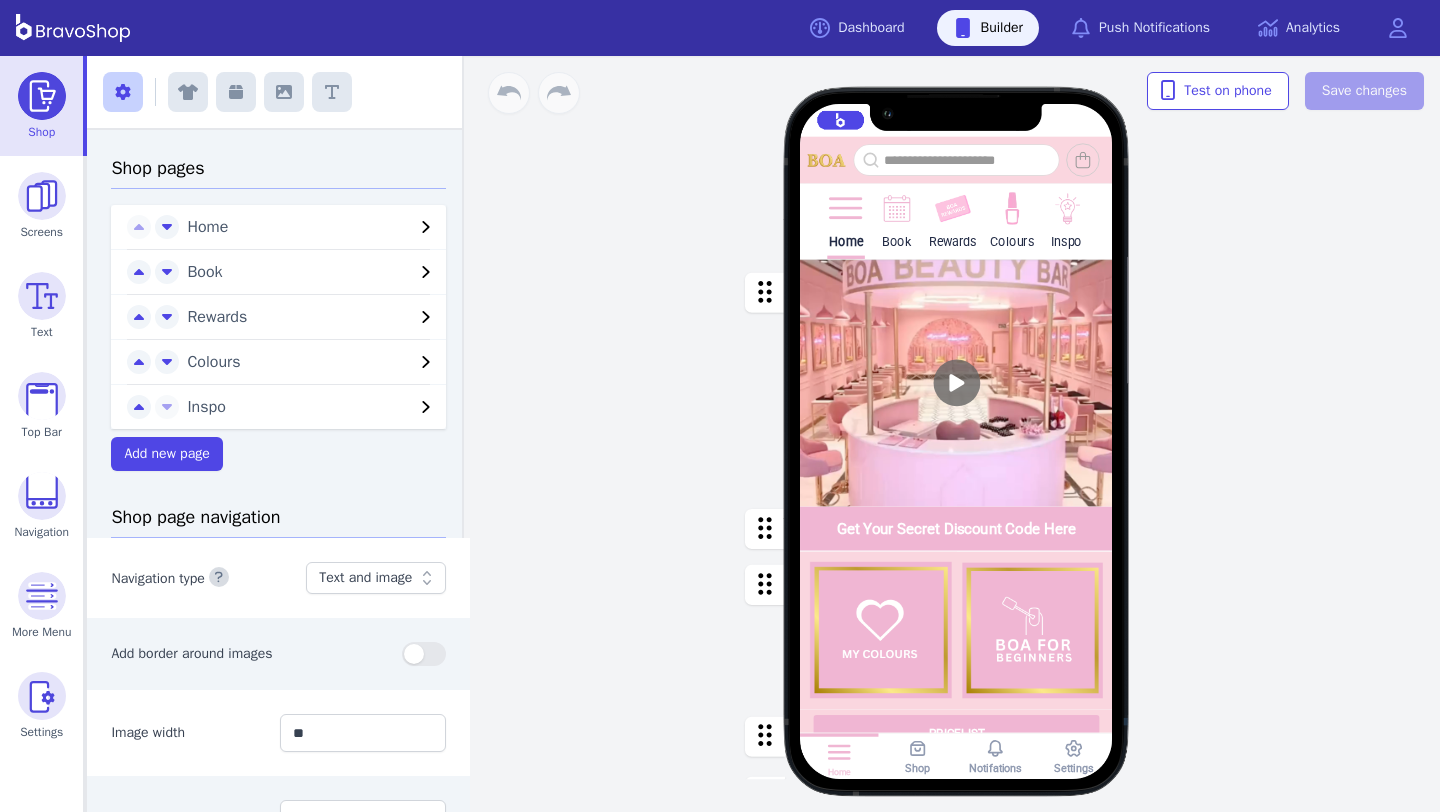 scroll, scrollTop: 4, scrollLeft: 0, axis: vertical 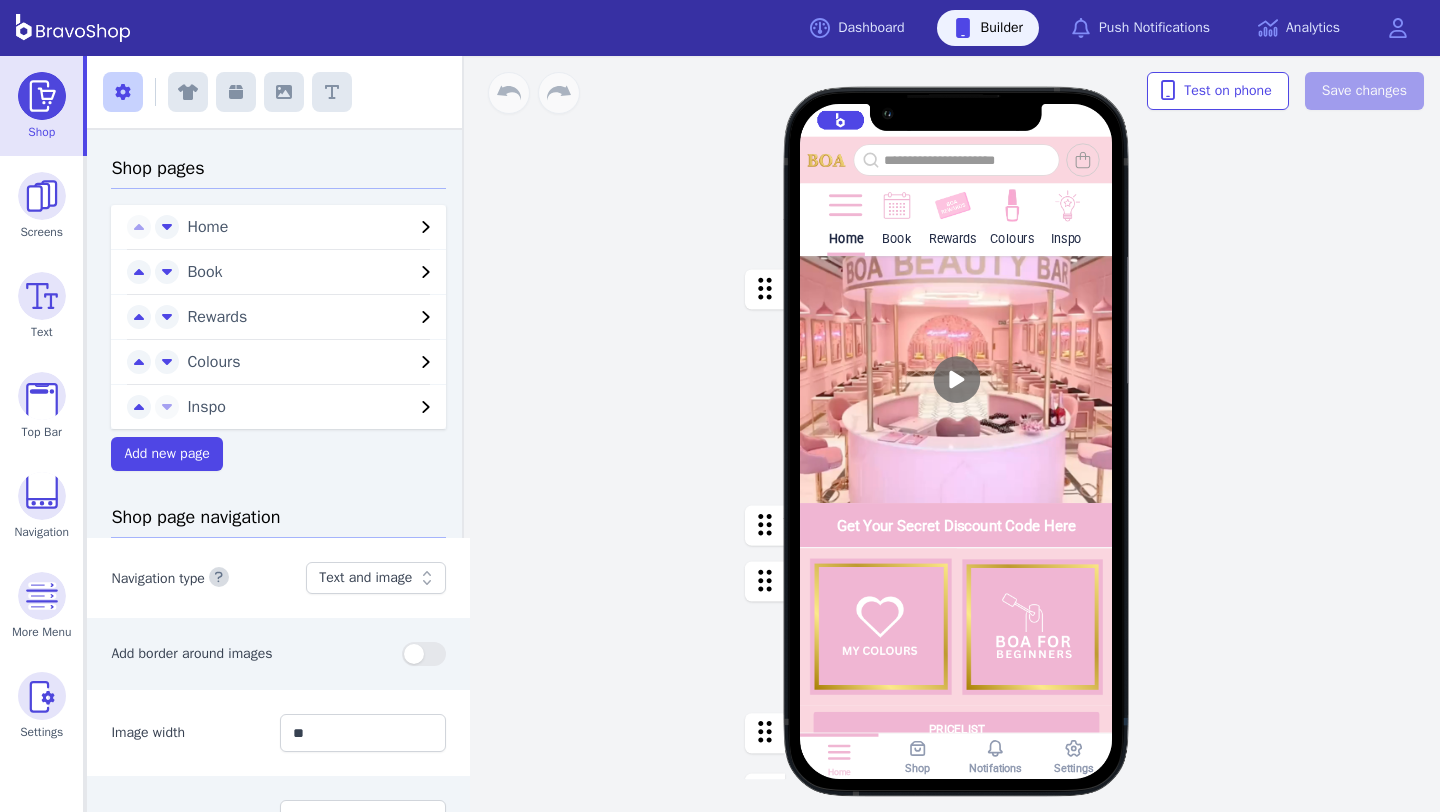 click at bounding box center (956, 525) 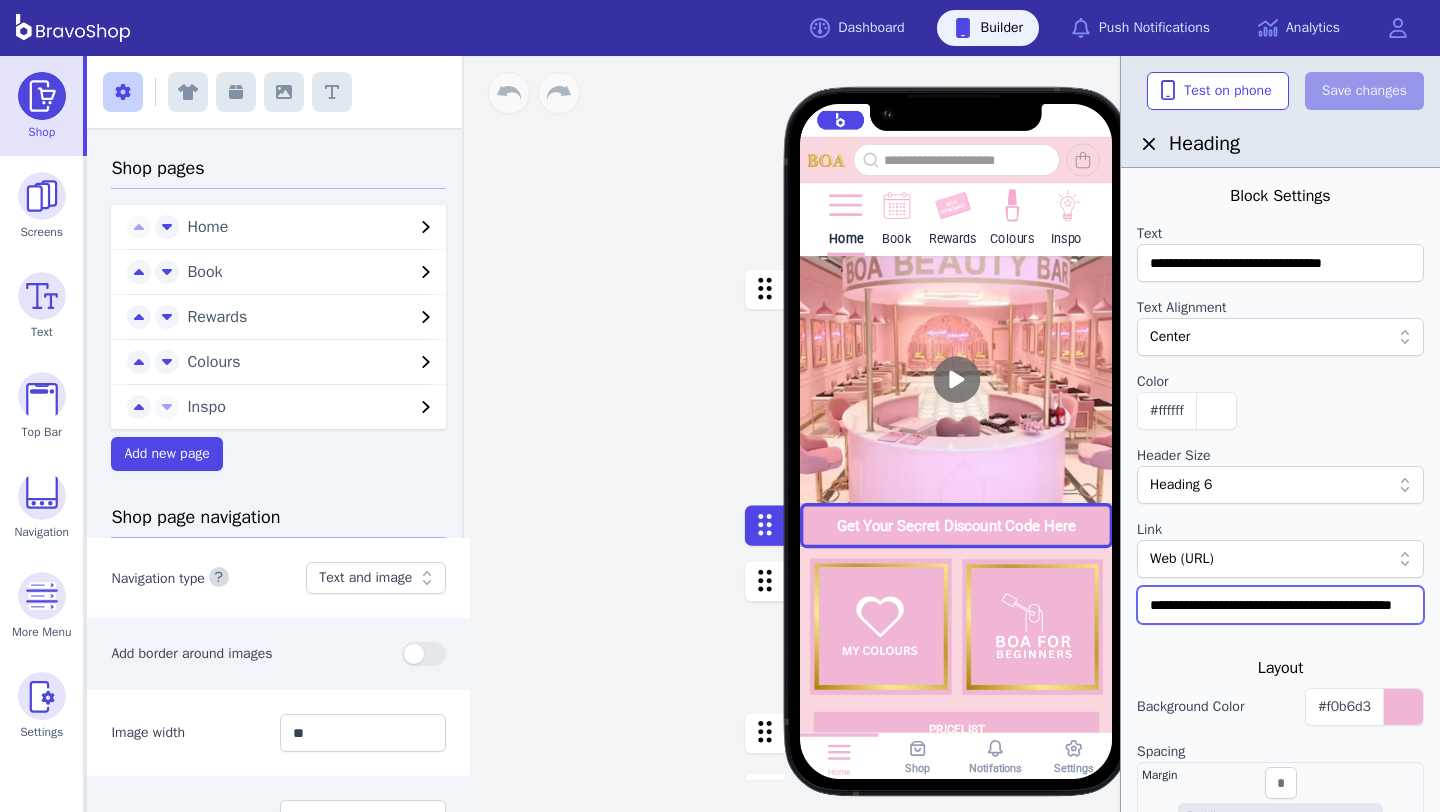 scroll, scrollTop: 0, scrollLeft: 77, axis: horizontal 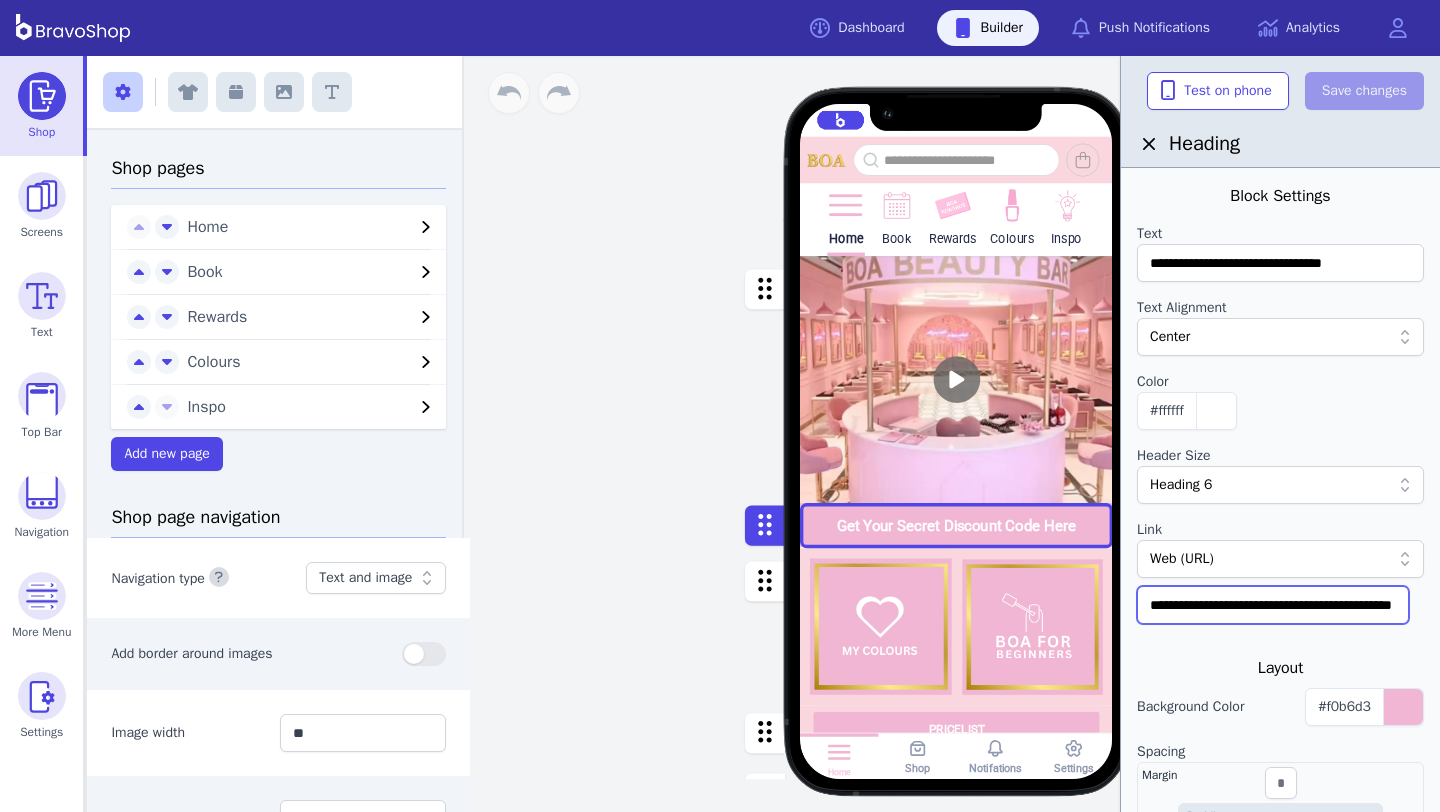 drag, startPoint x: 1283, startPoint y: 612, endPoint x: 1427, endPoint y: 608, distance: 144.05554 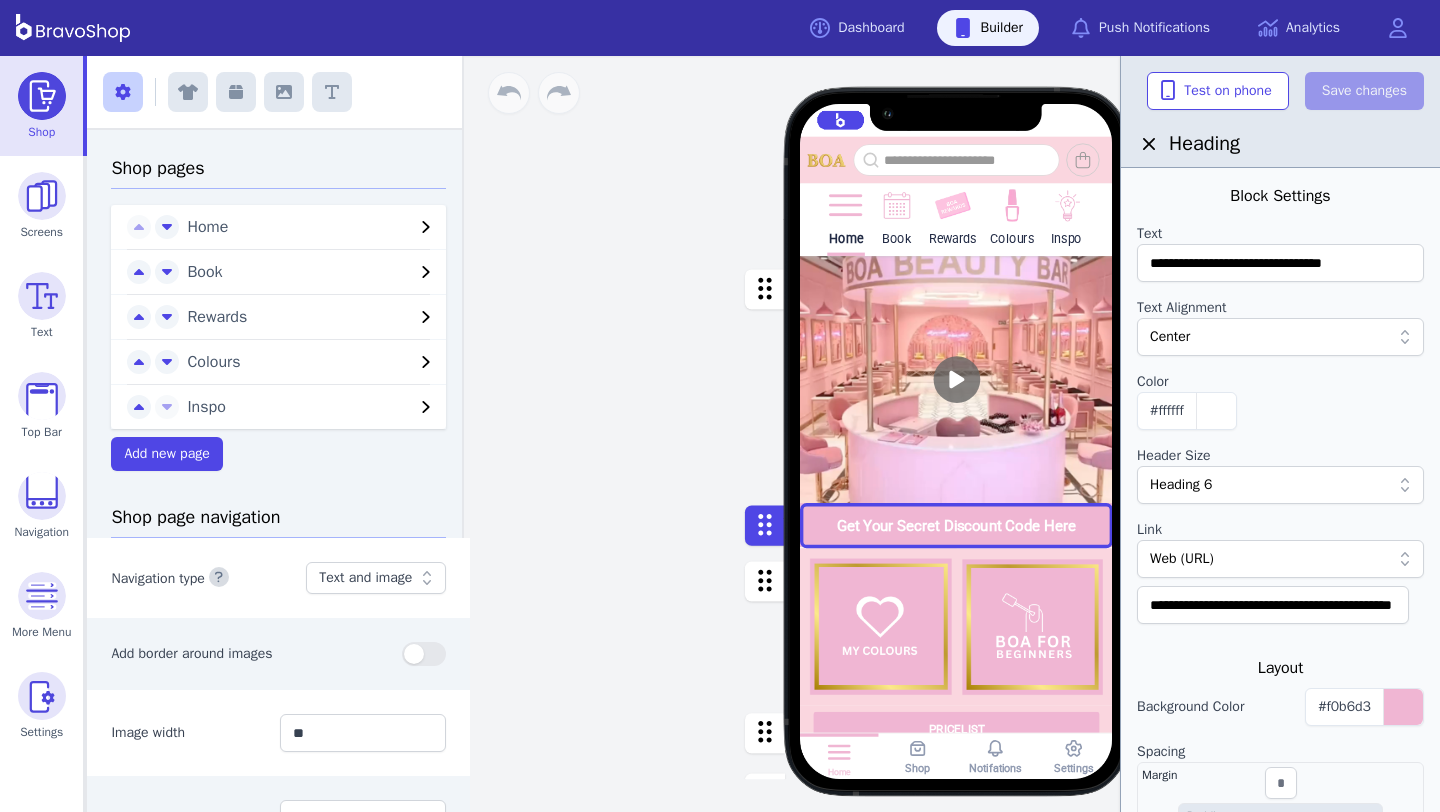 click at bounding box center [1280, 648] 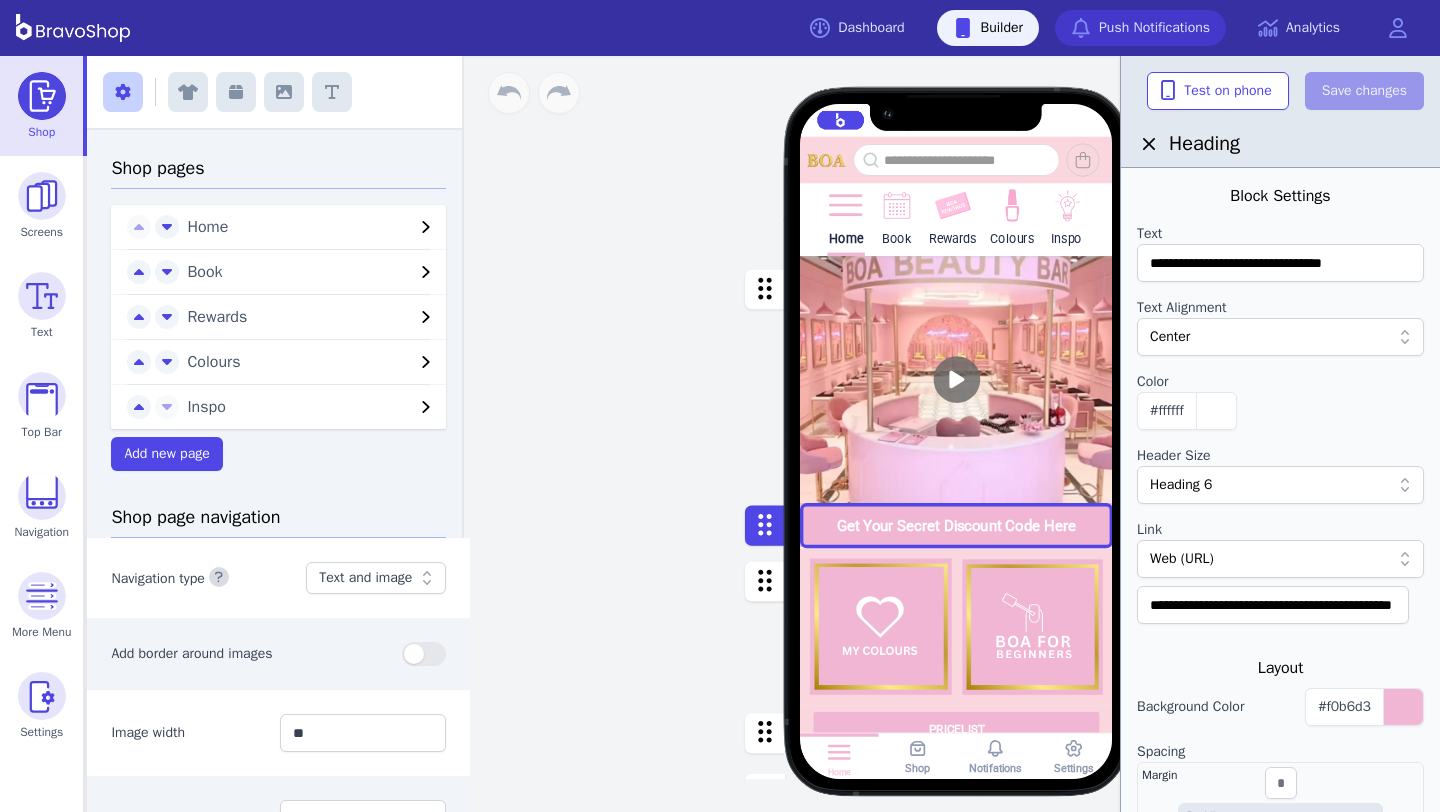 click on "Push Notifications" at bounding box center (1140, 28) 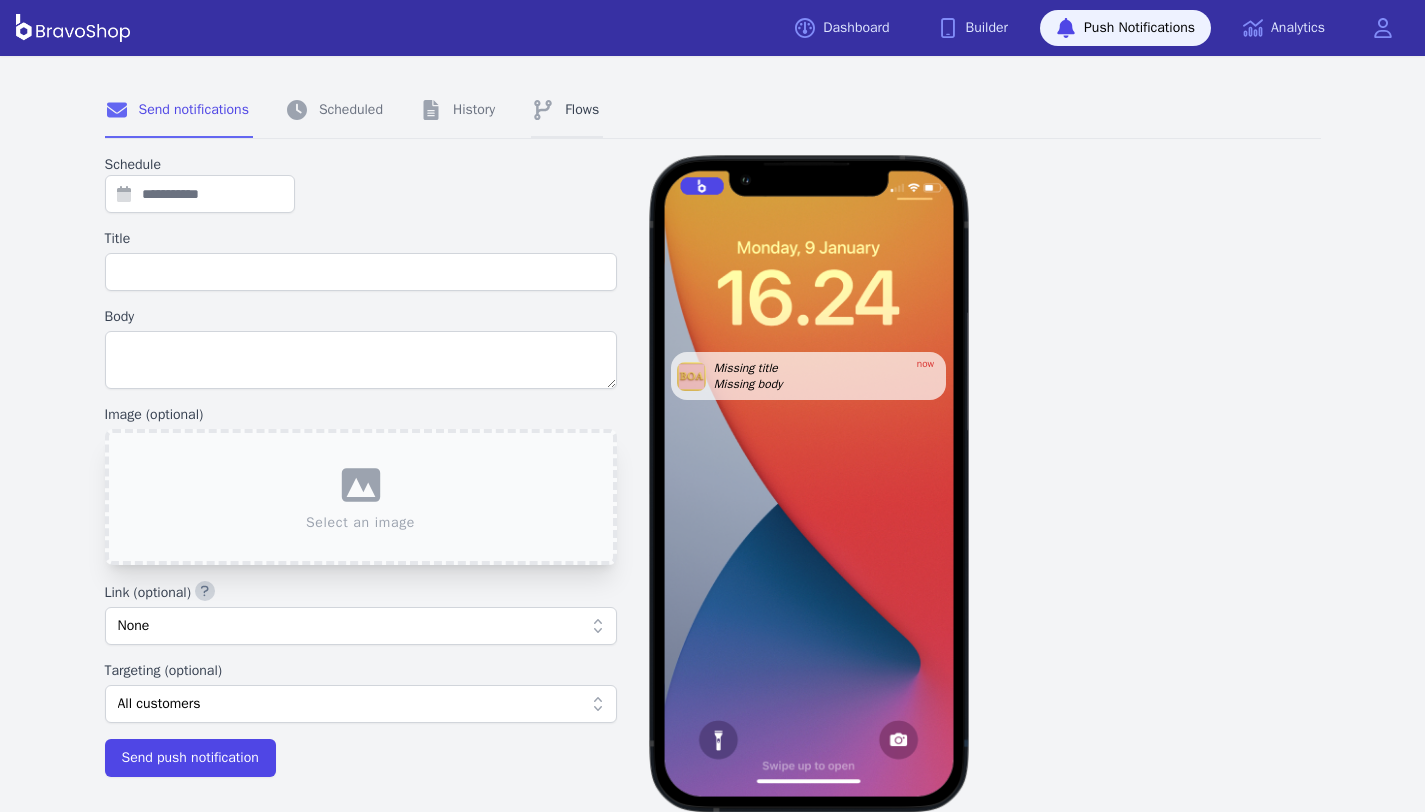 click 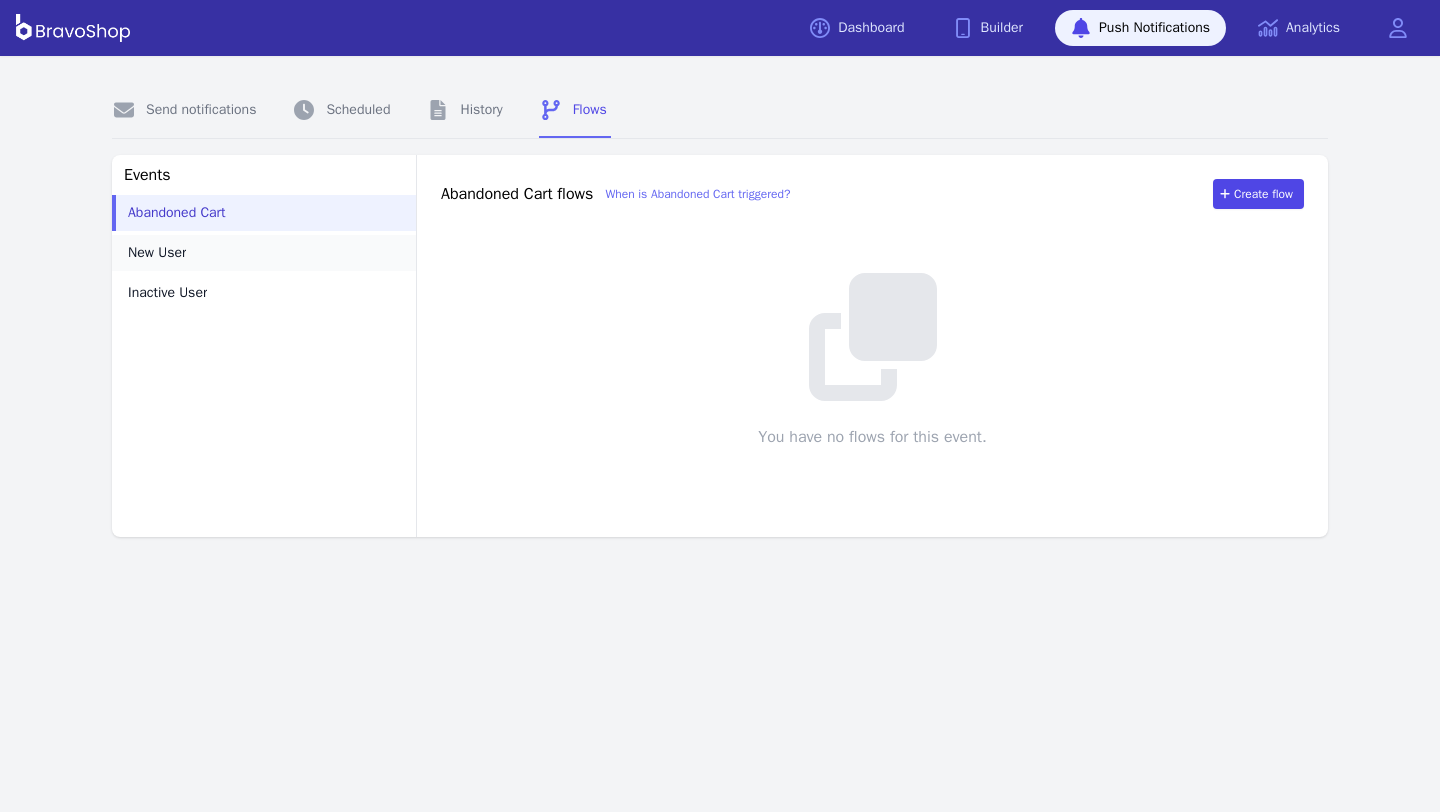click on "New User" at bounding box center (264, 253) 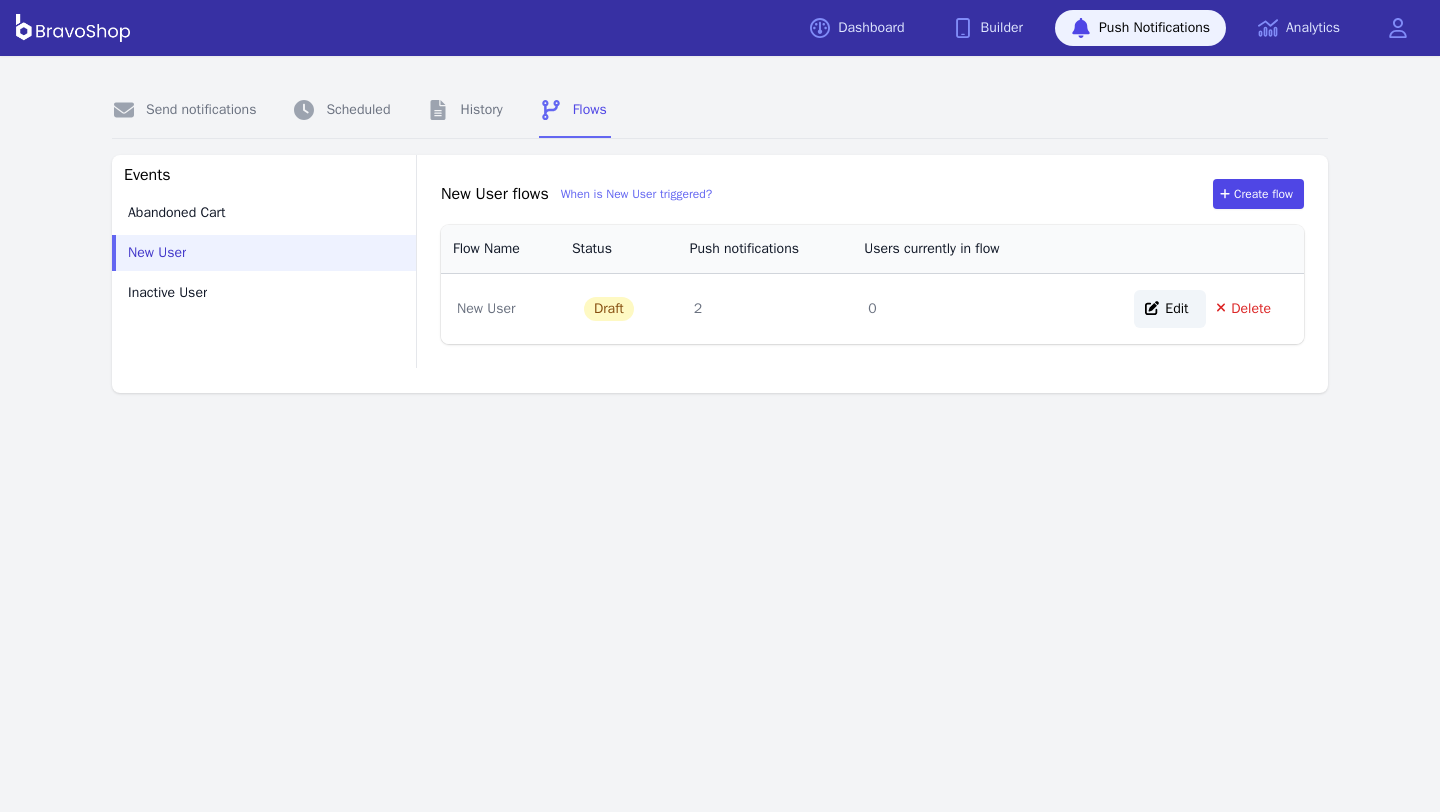 click on "Edit" at bounding box center (1169, 309) 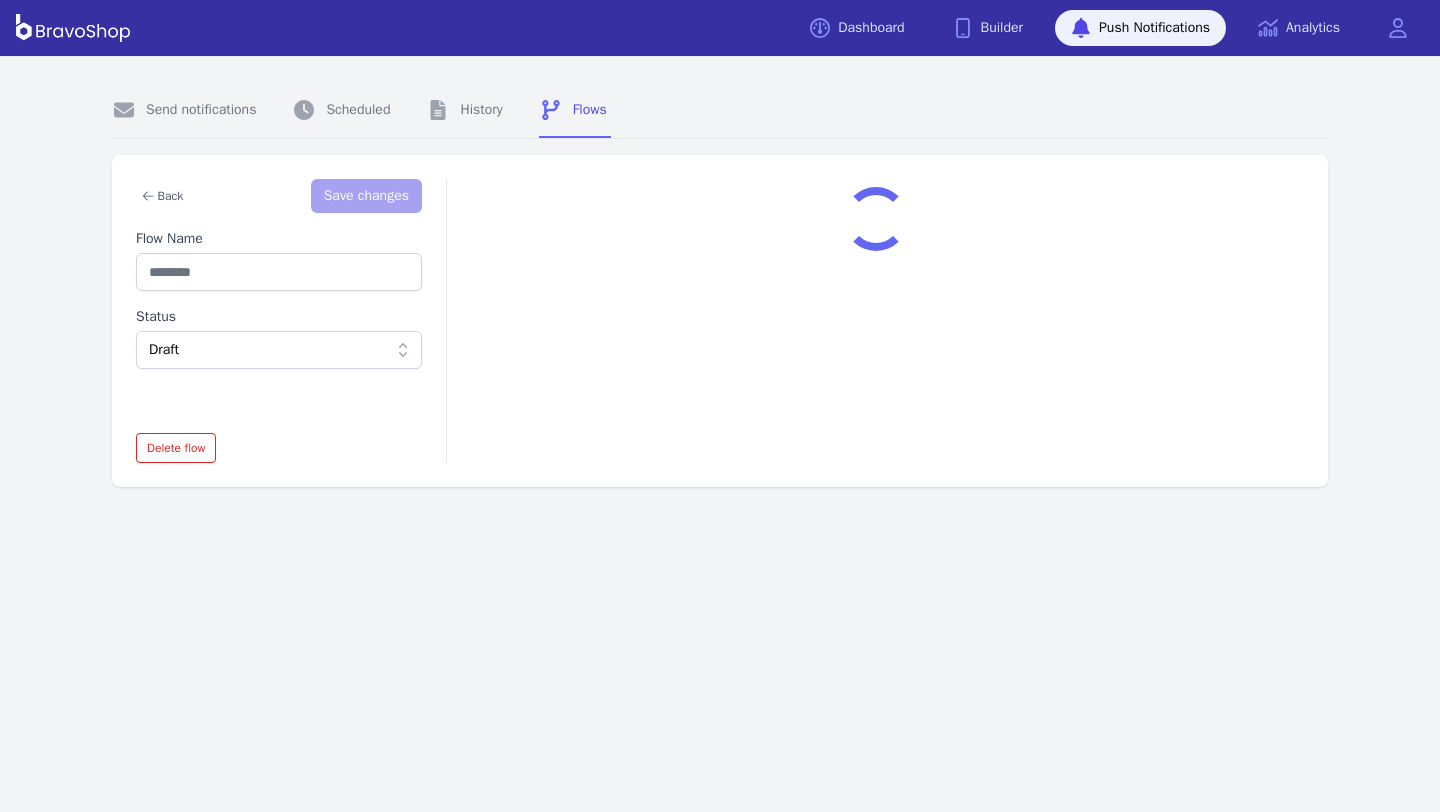 type on "********" 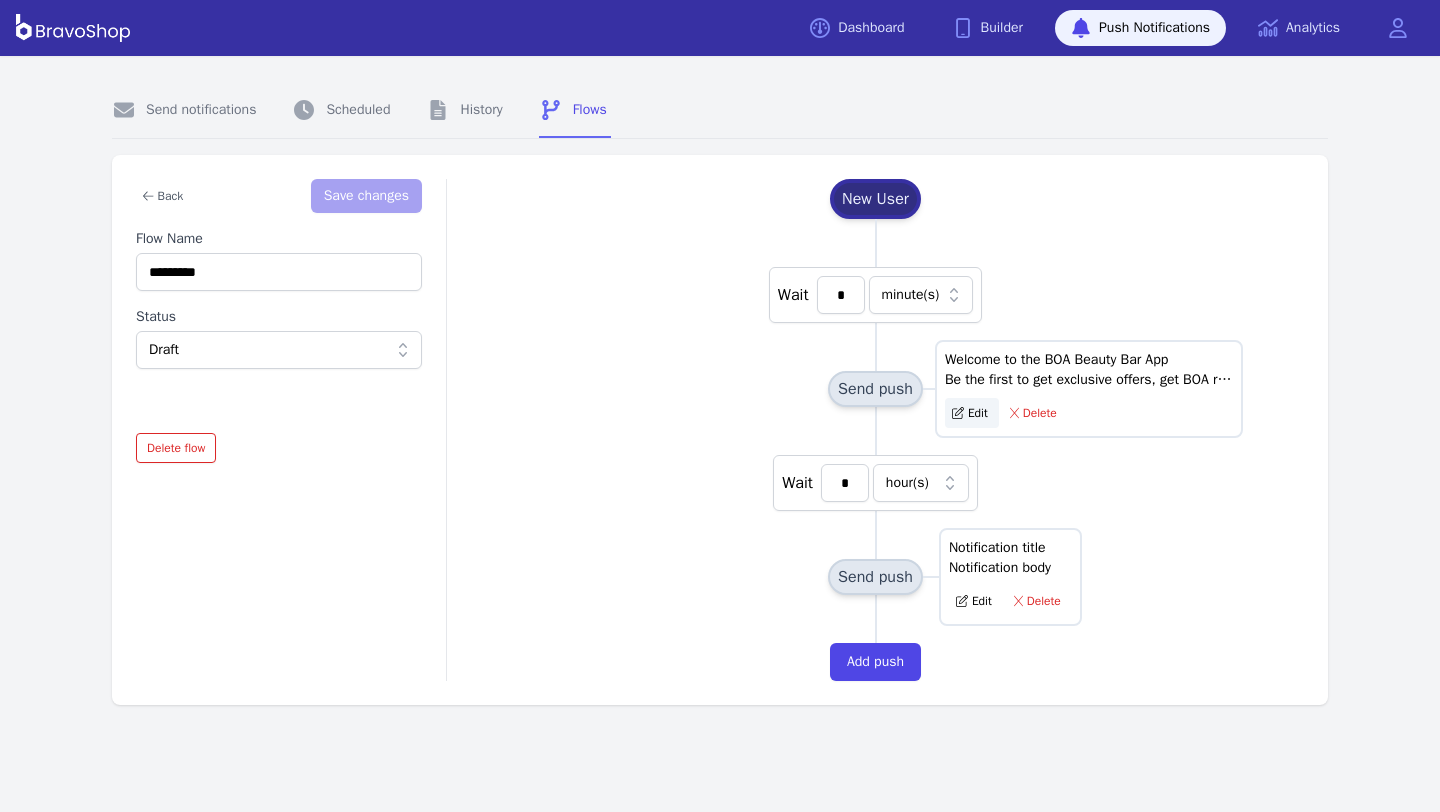 click on "Edit" at bounding box center (972, 413) 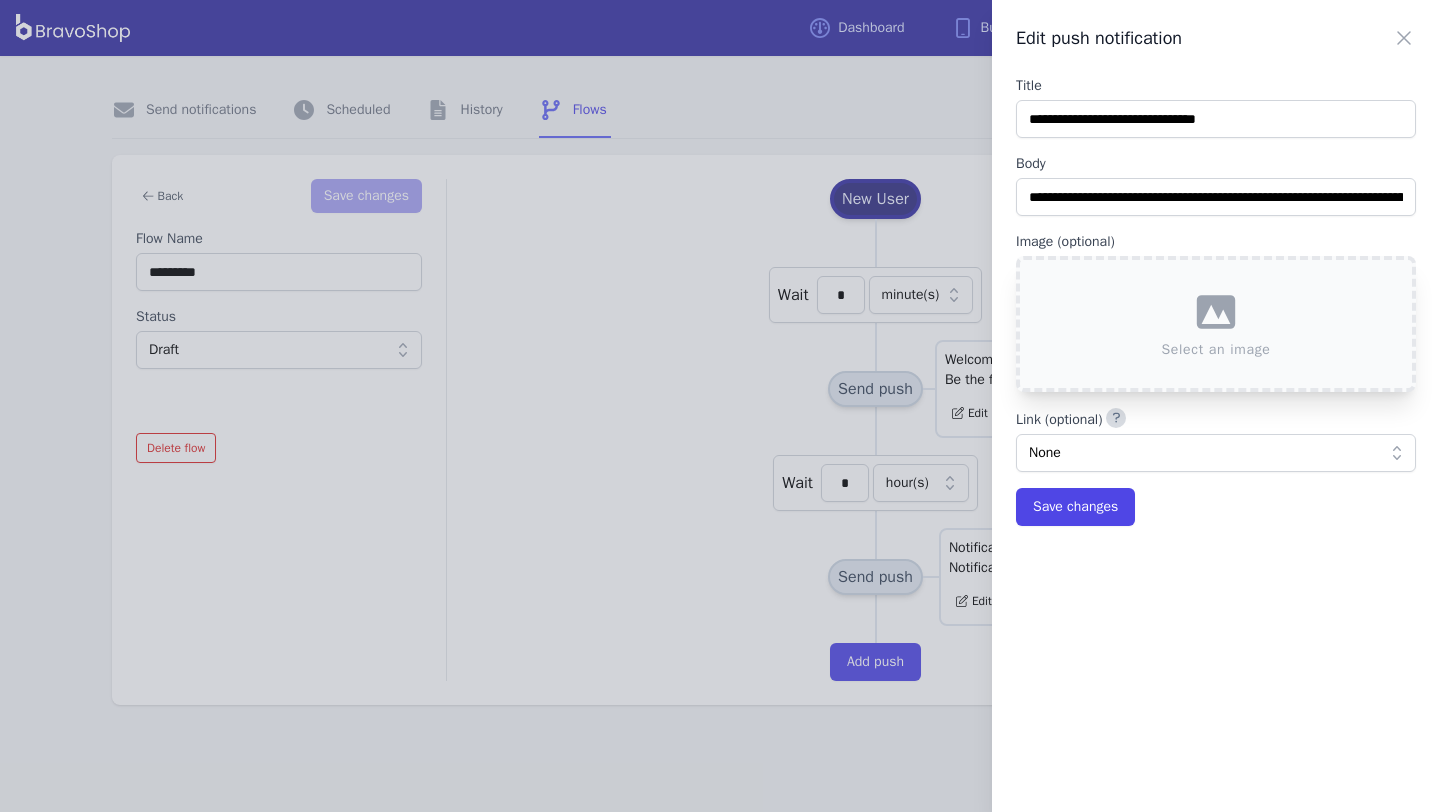 click on "**********" at bounding box center [720, 406] 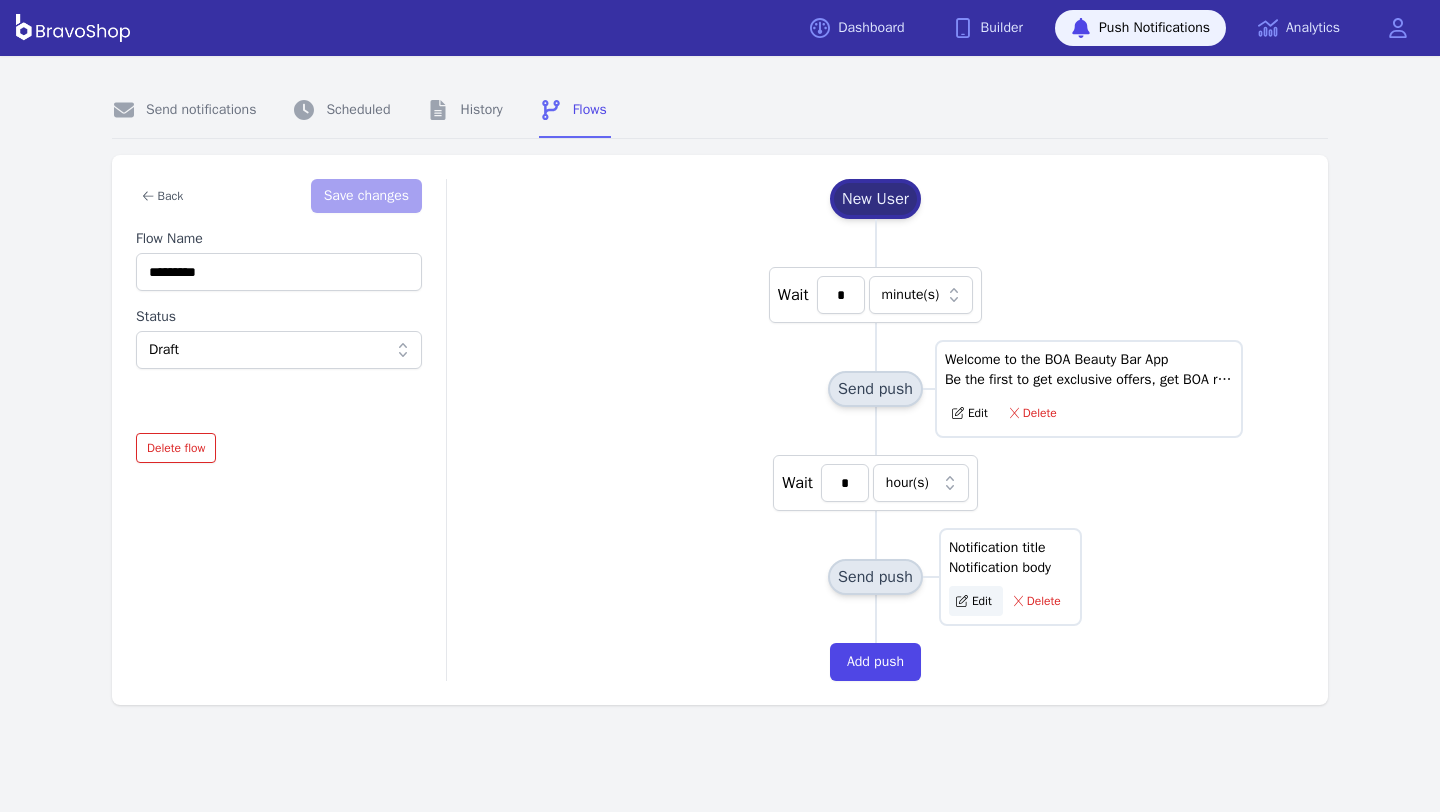click on "Edit" at bounding box center (976, 601) 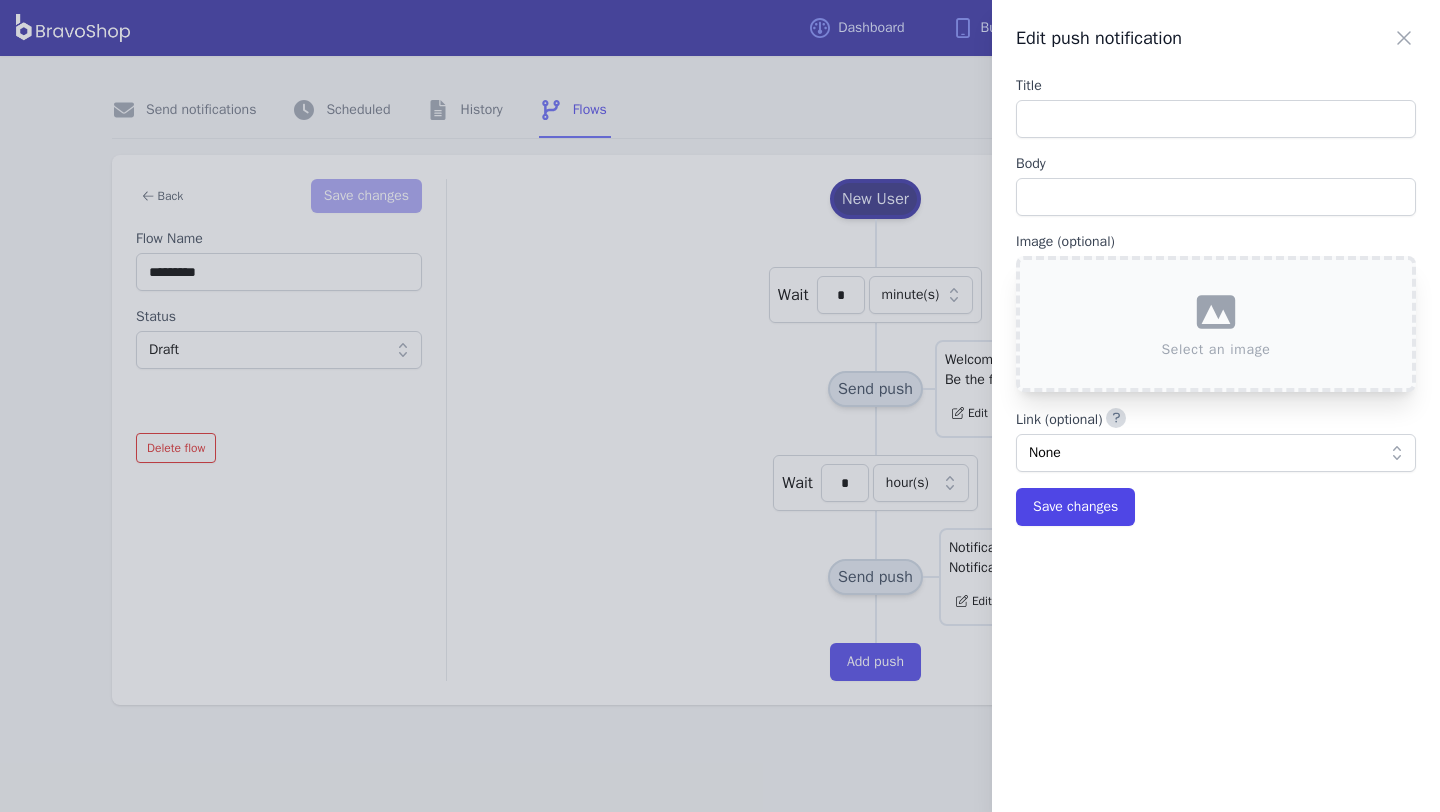 drag, startPoint x: 676, startPoint y: 516, endPoint x: 857, endPoint y: 482, distance: 184.16568 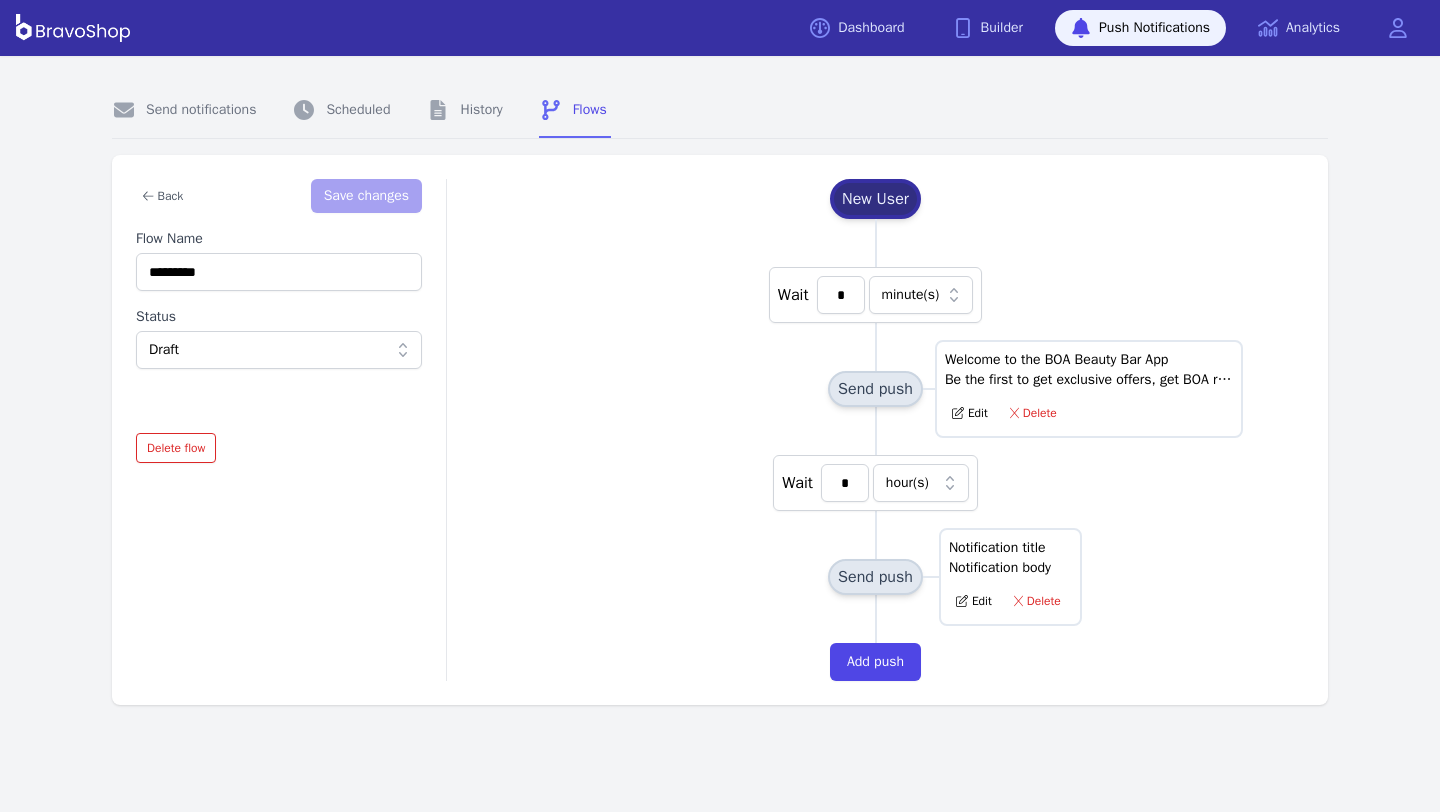 click on "Edit" at bounding box center (972, 413) 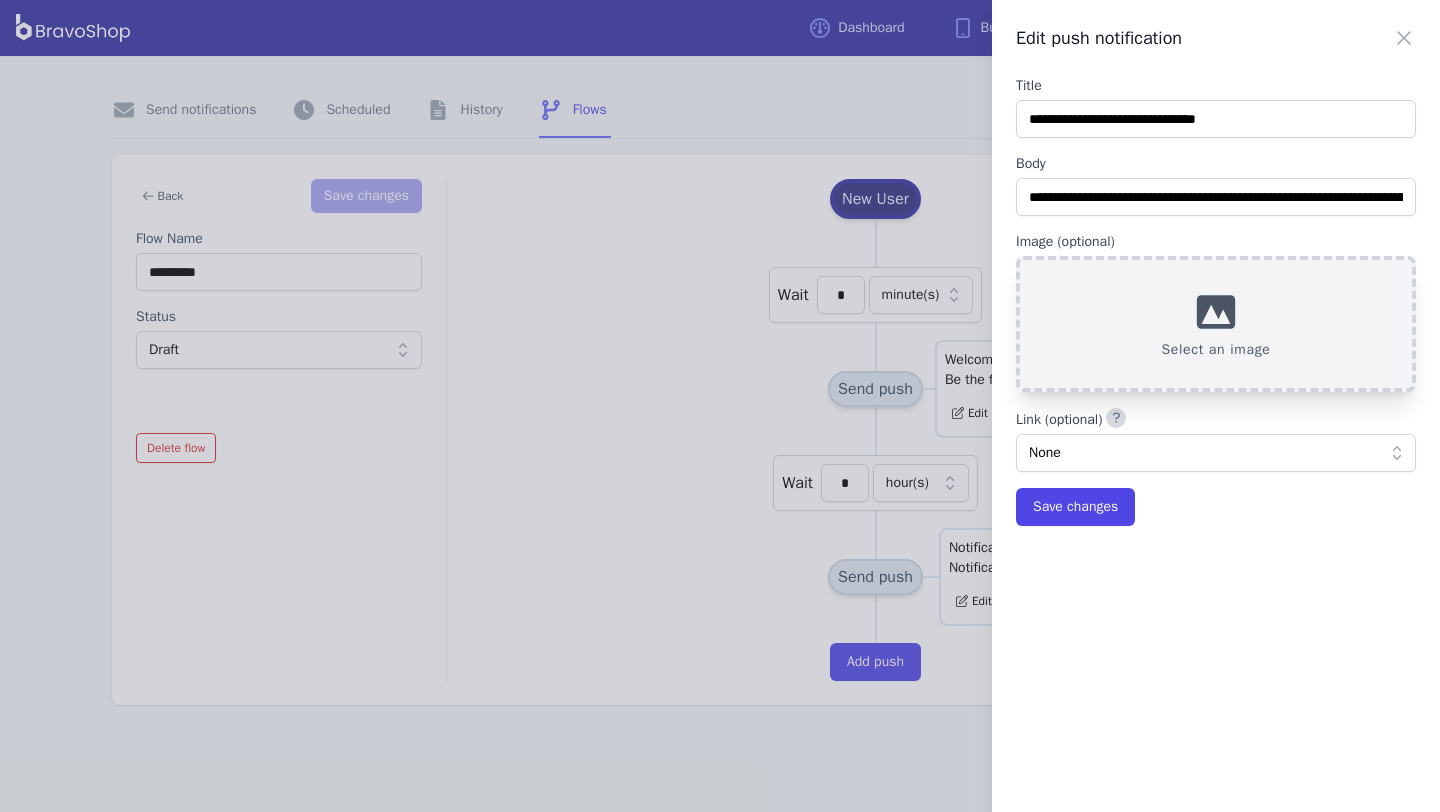 click on "Select an image" at bounding box center (1216, 324) 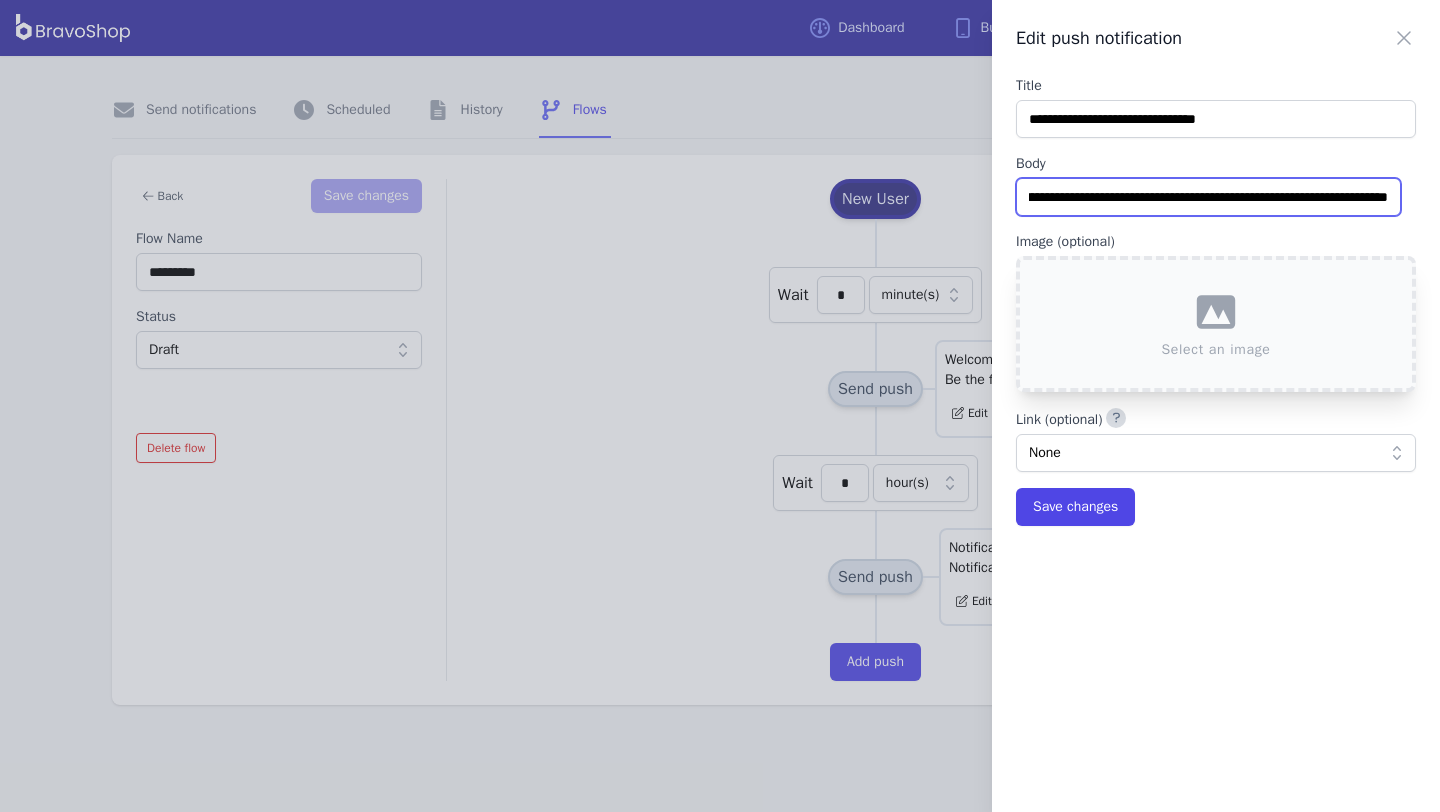 scroll, scrollTop: 0, scrollLeft: 486, axis: horizontal 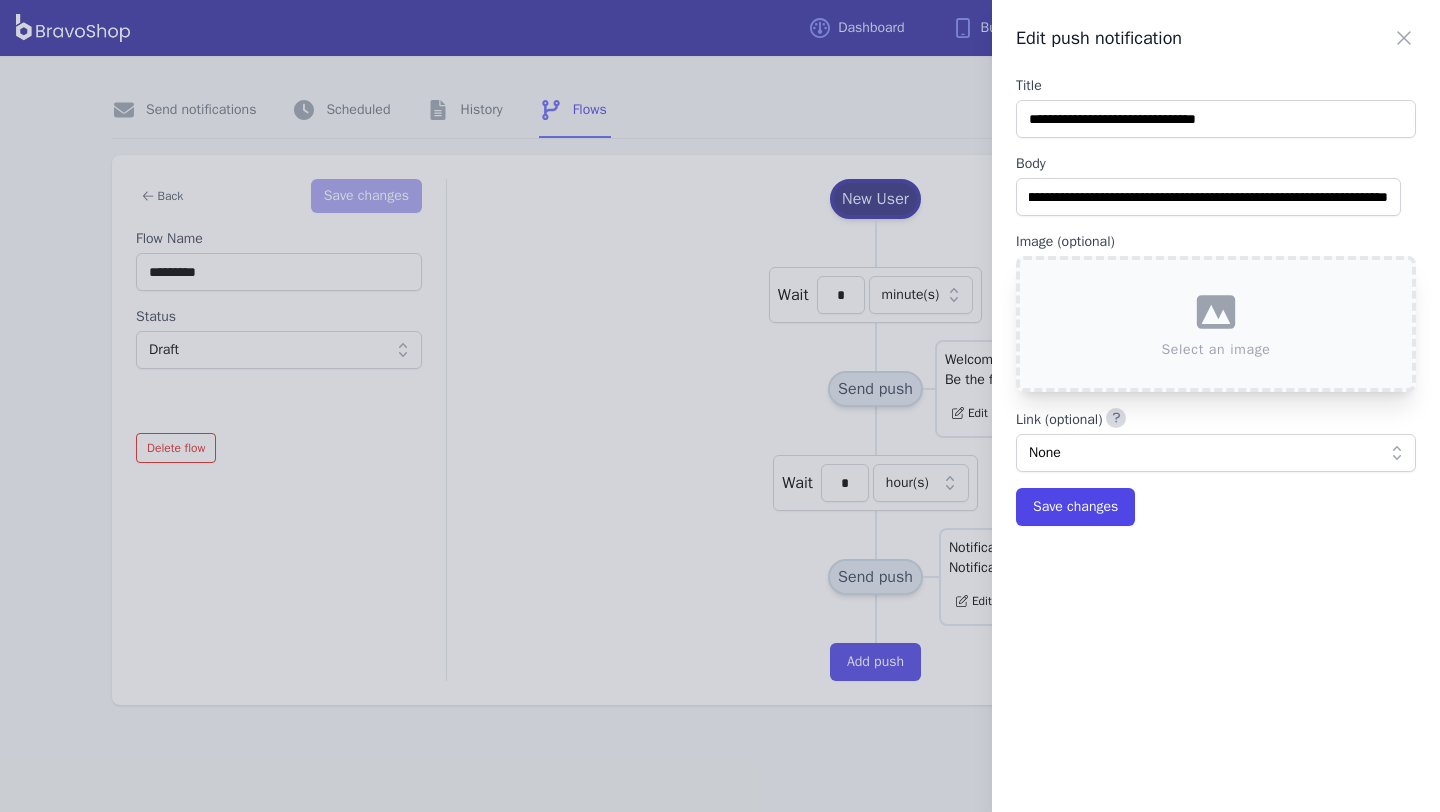 click on "Image (optional)" at bounding box center (1216, 242) 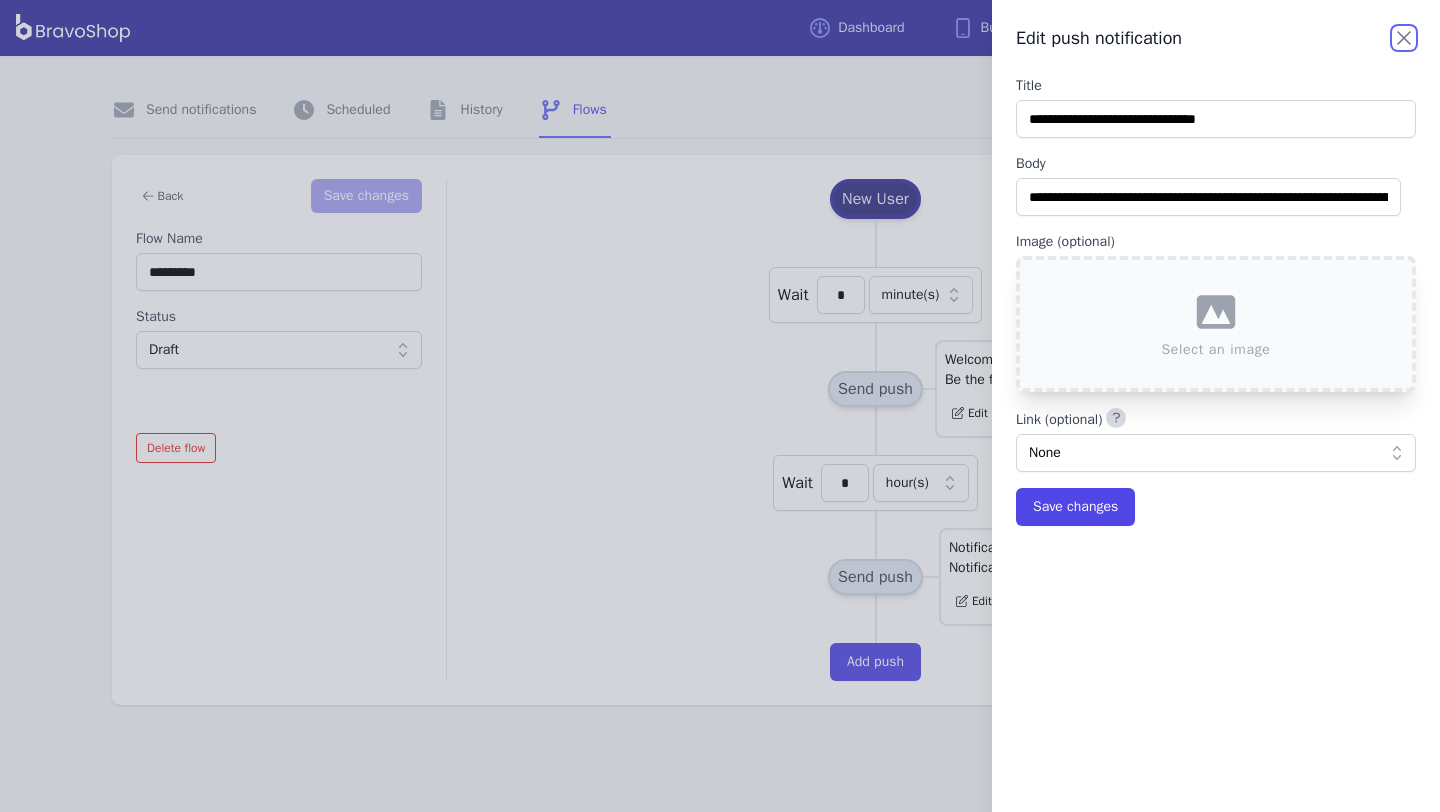 click 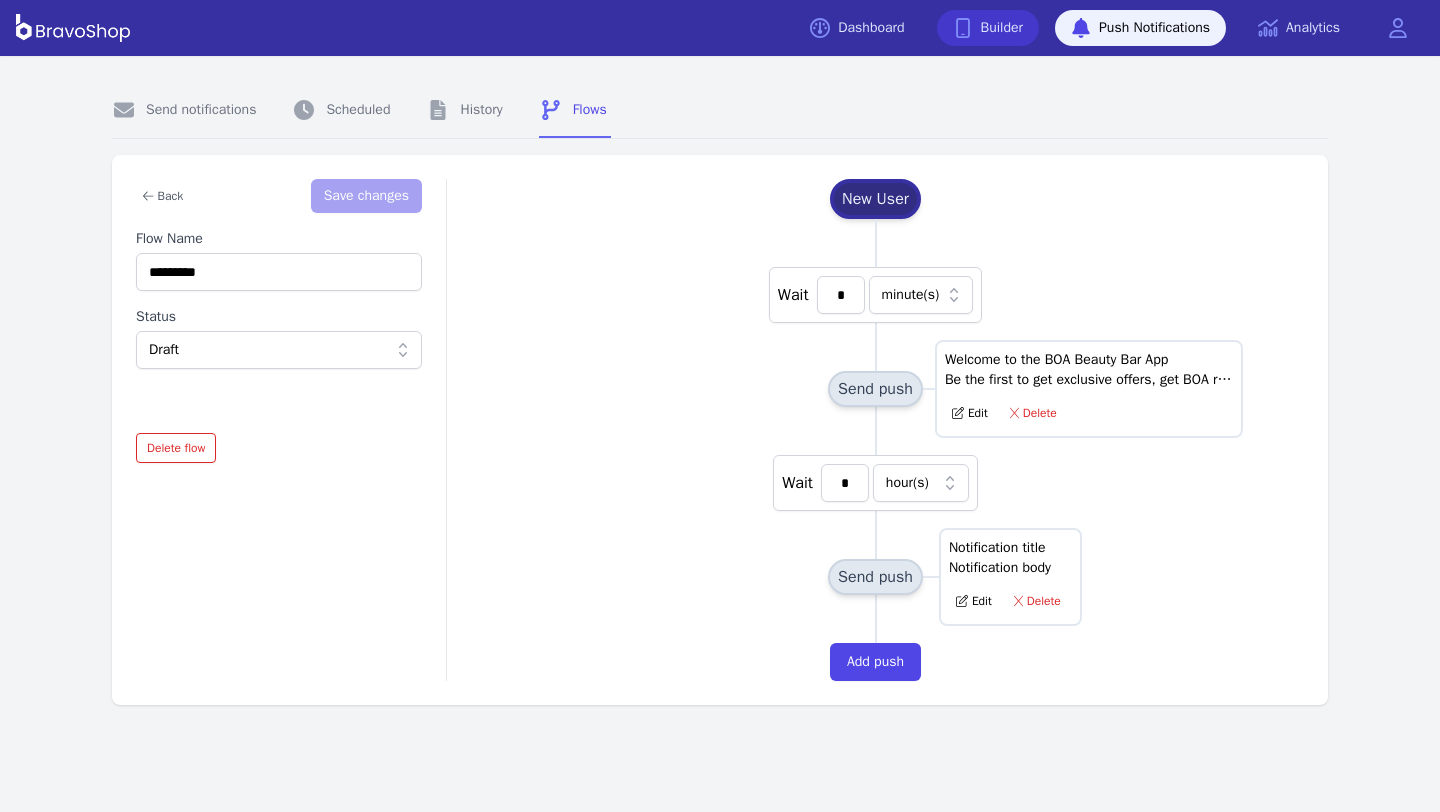 click on "Builder" at bounding box center [988, 28] 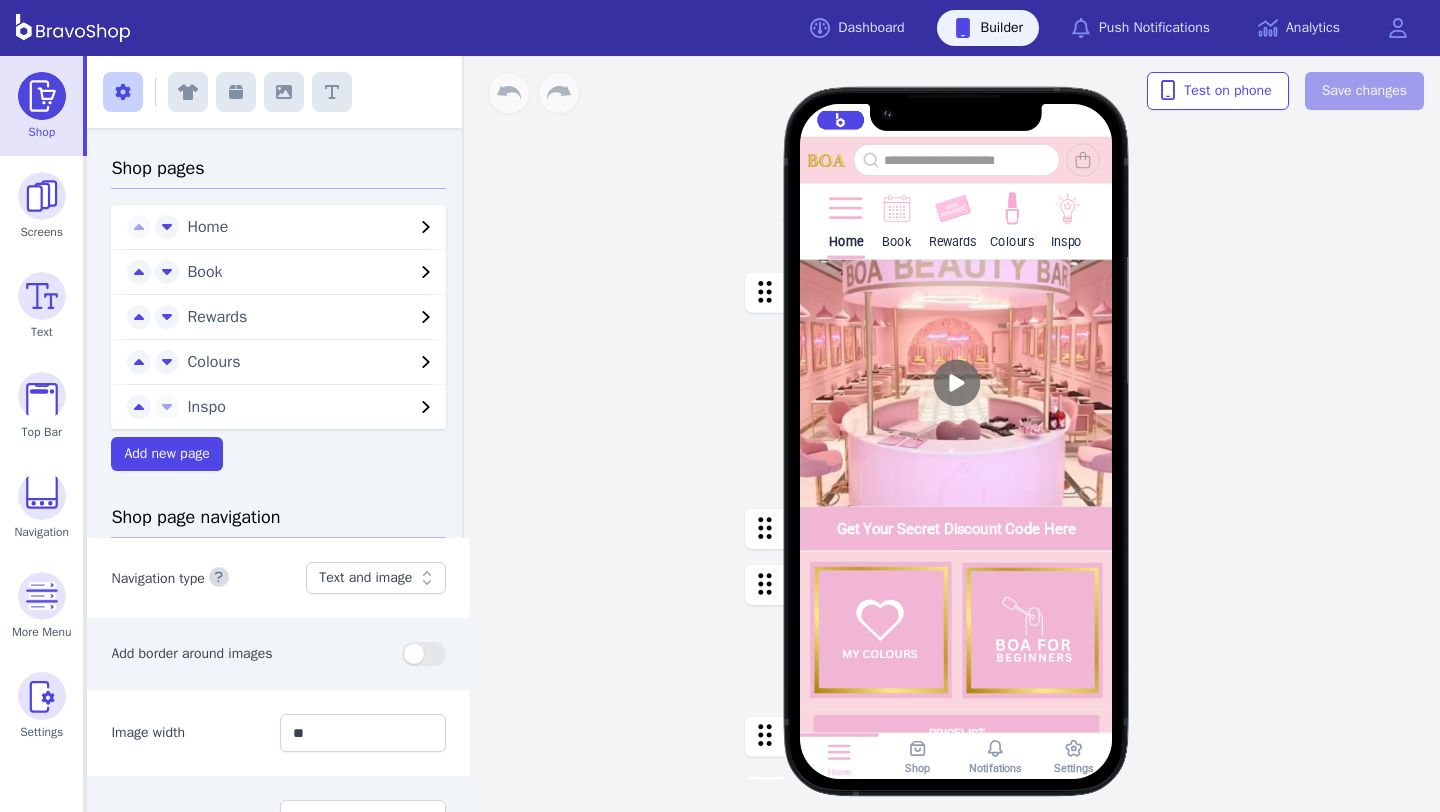 click at bounding box center [897, 209] 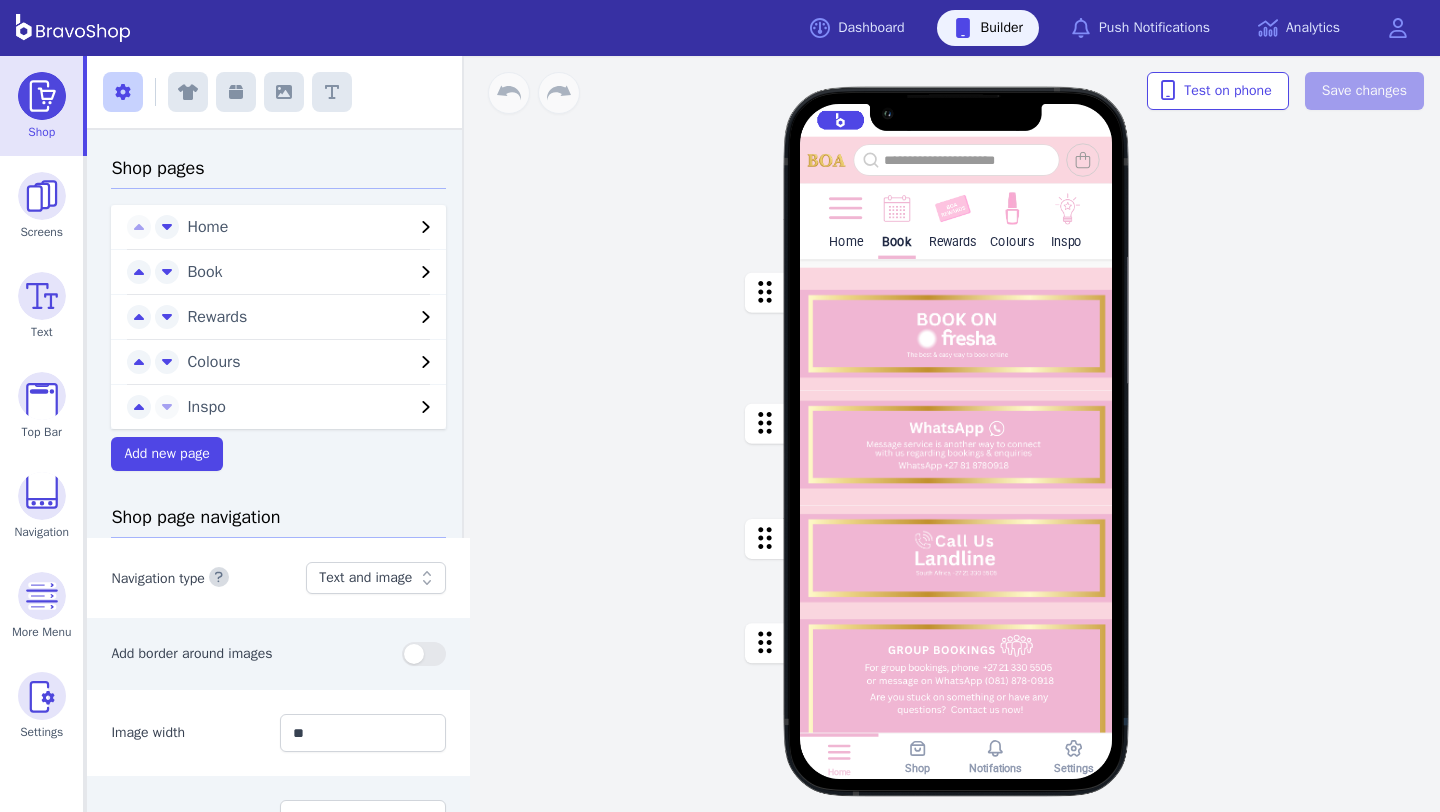 click at bounding box center (953, 209) 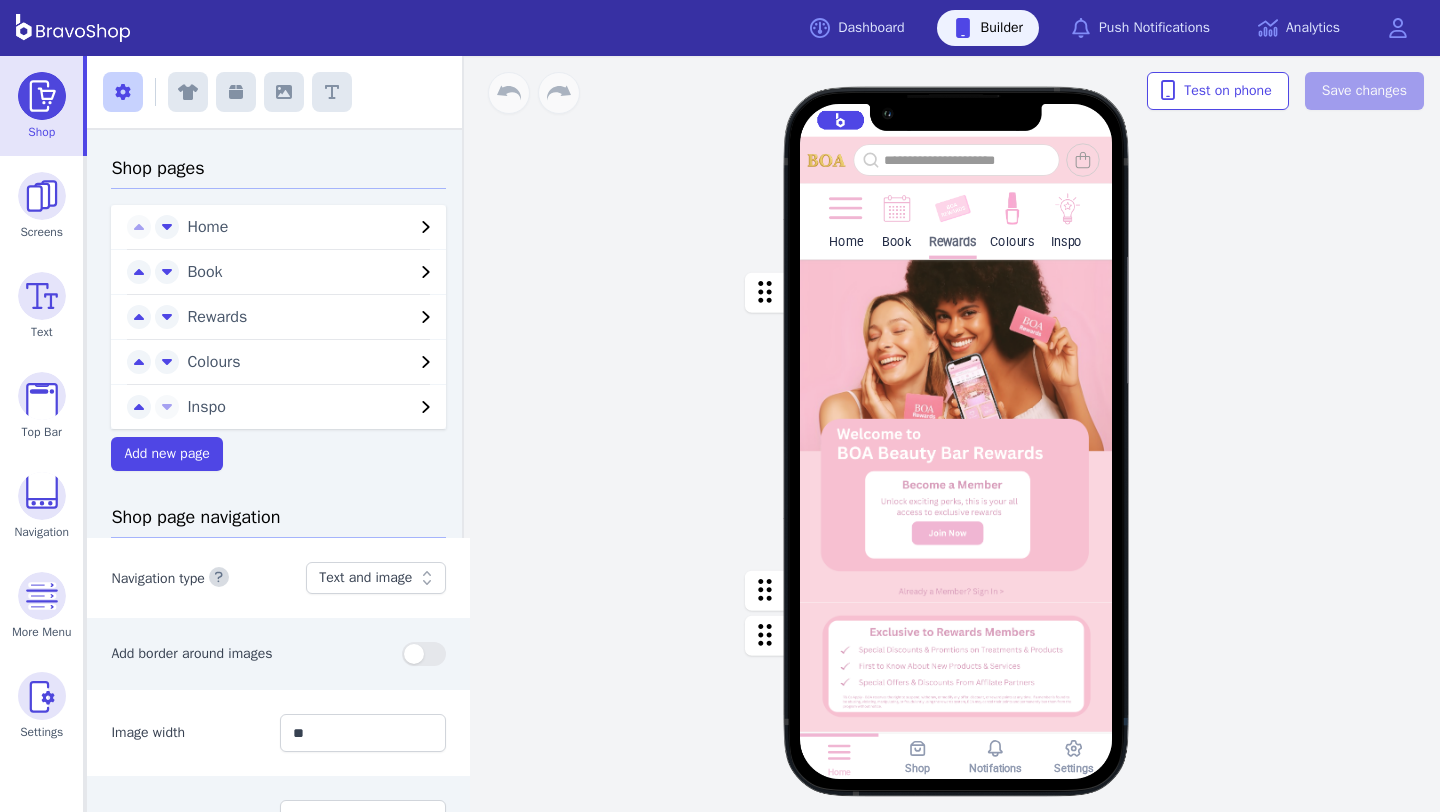 click at bounding box center (953, 209) 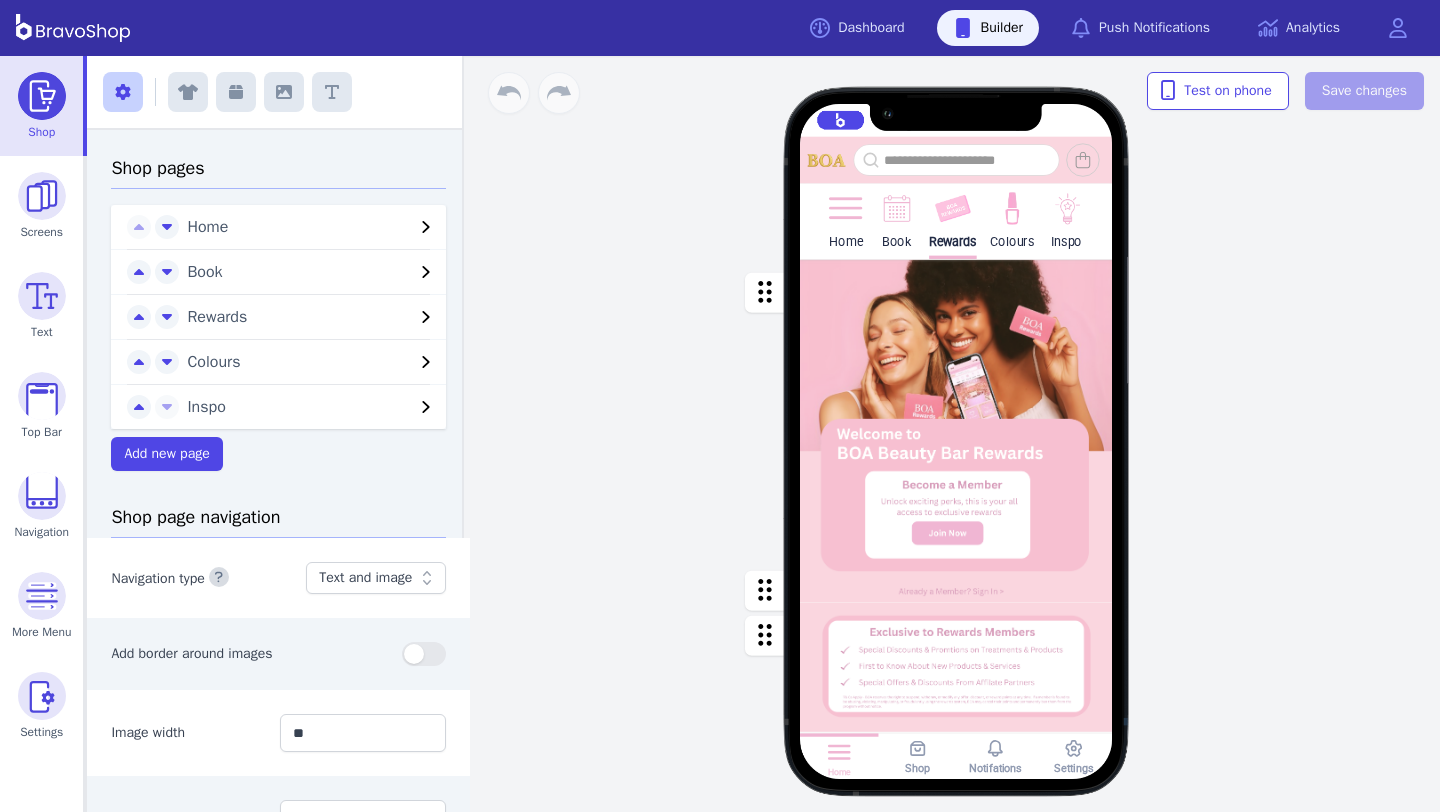 click on "Home Book Rewards Colours Inspo" at bounding box center [956, 222] 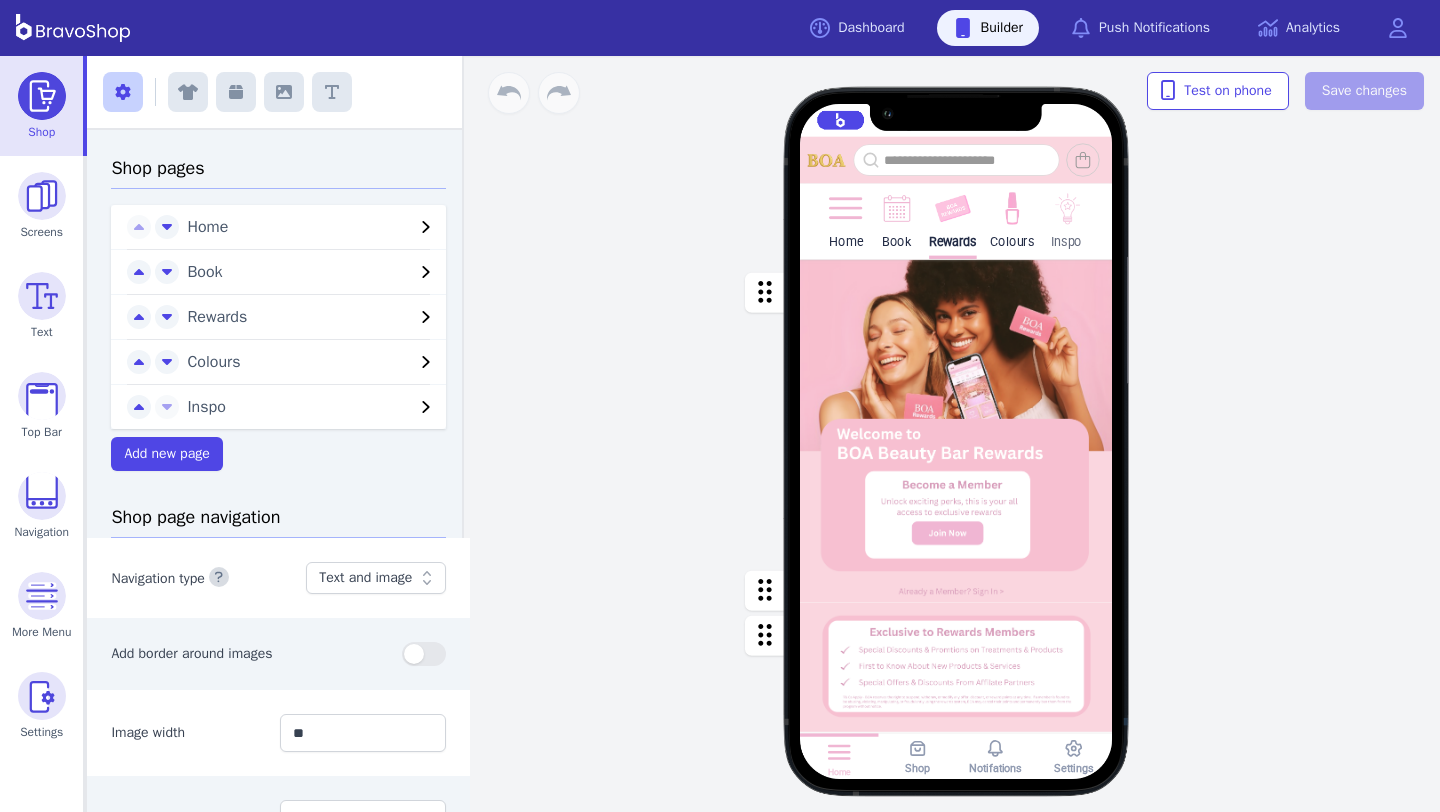 click on "Inspo" at bounding box center (1067, 220) 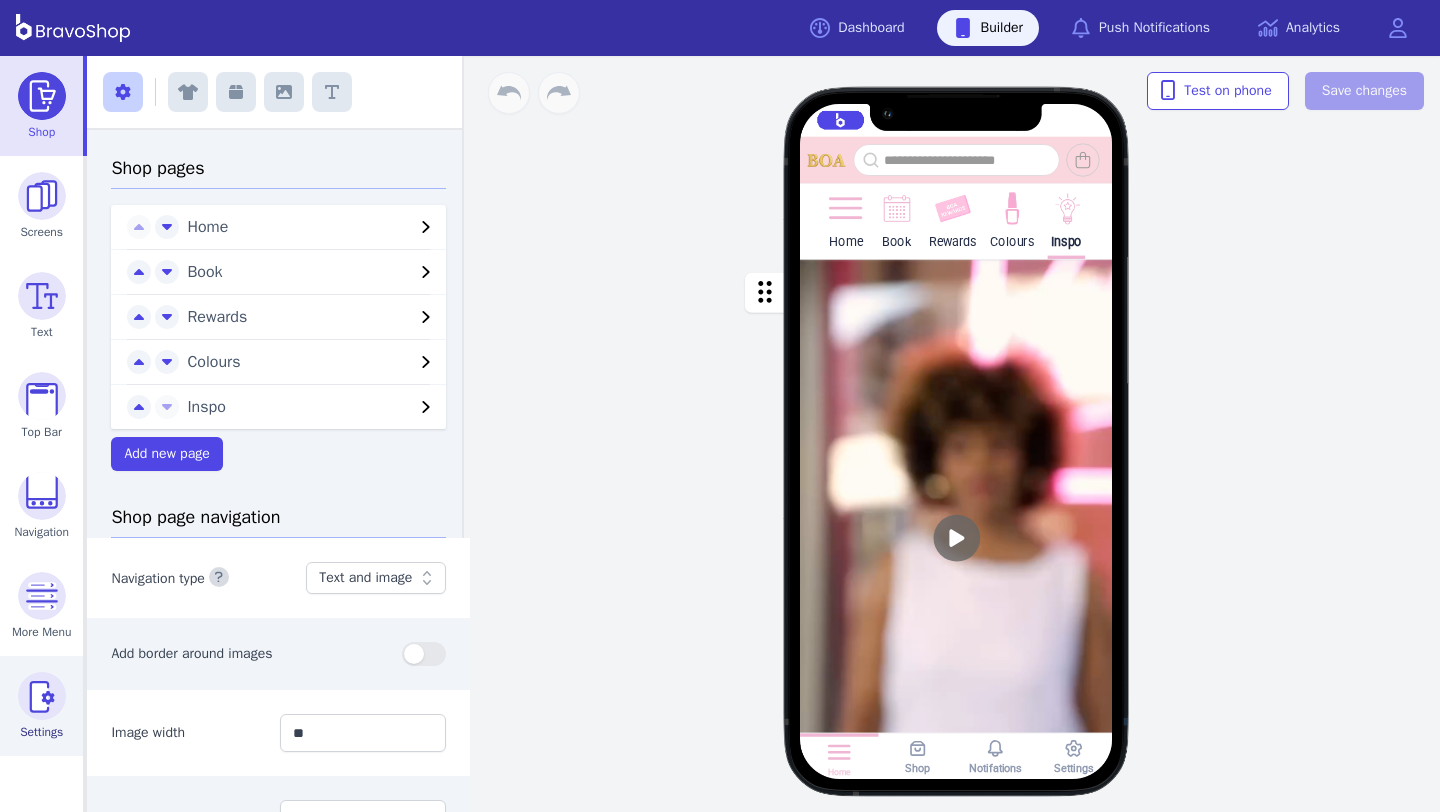 click at bounding box center [42, 696] 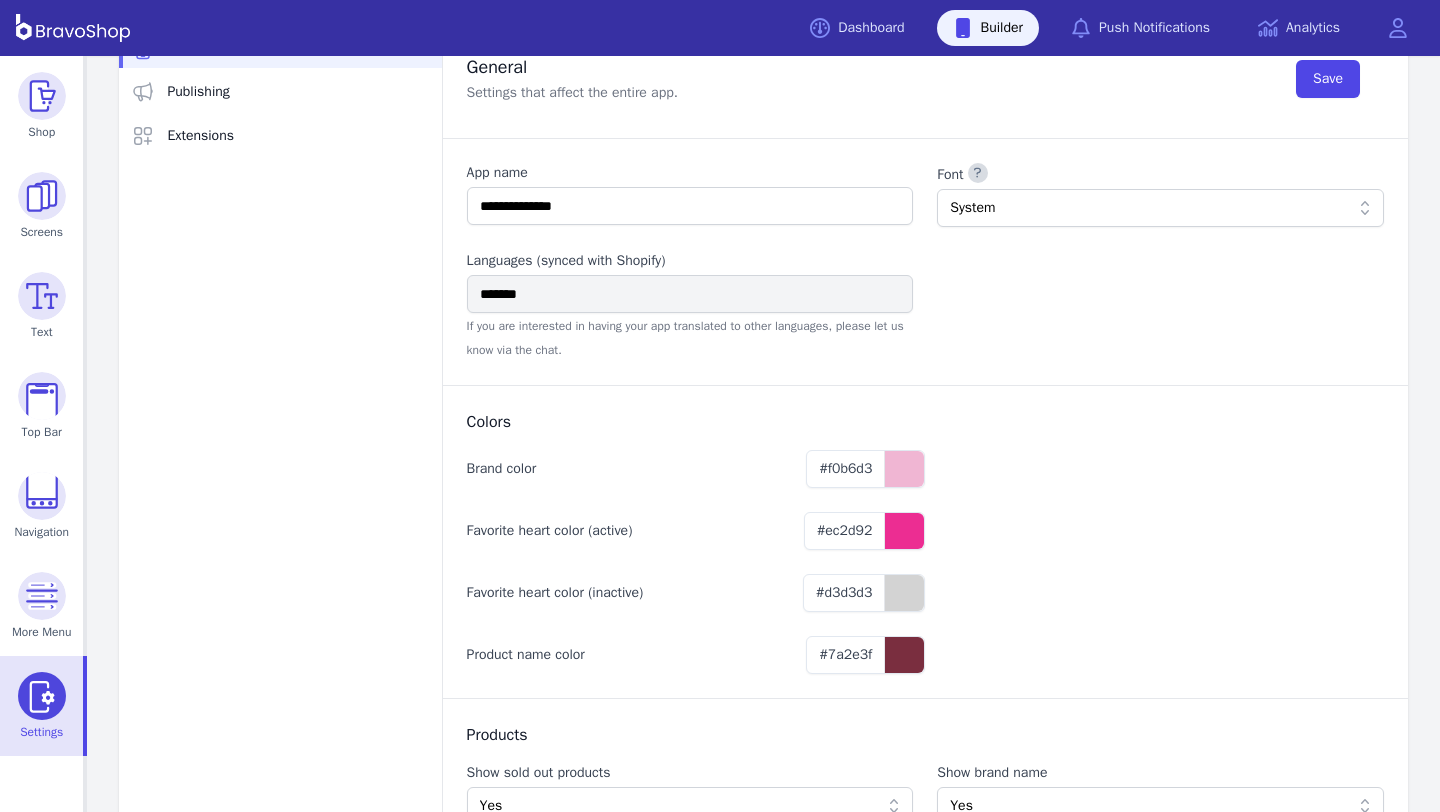 scroll, scrollTop: 0, scrollLeft: 0, axis: both 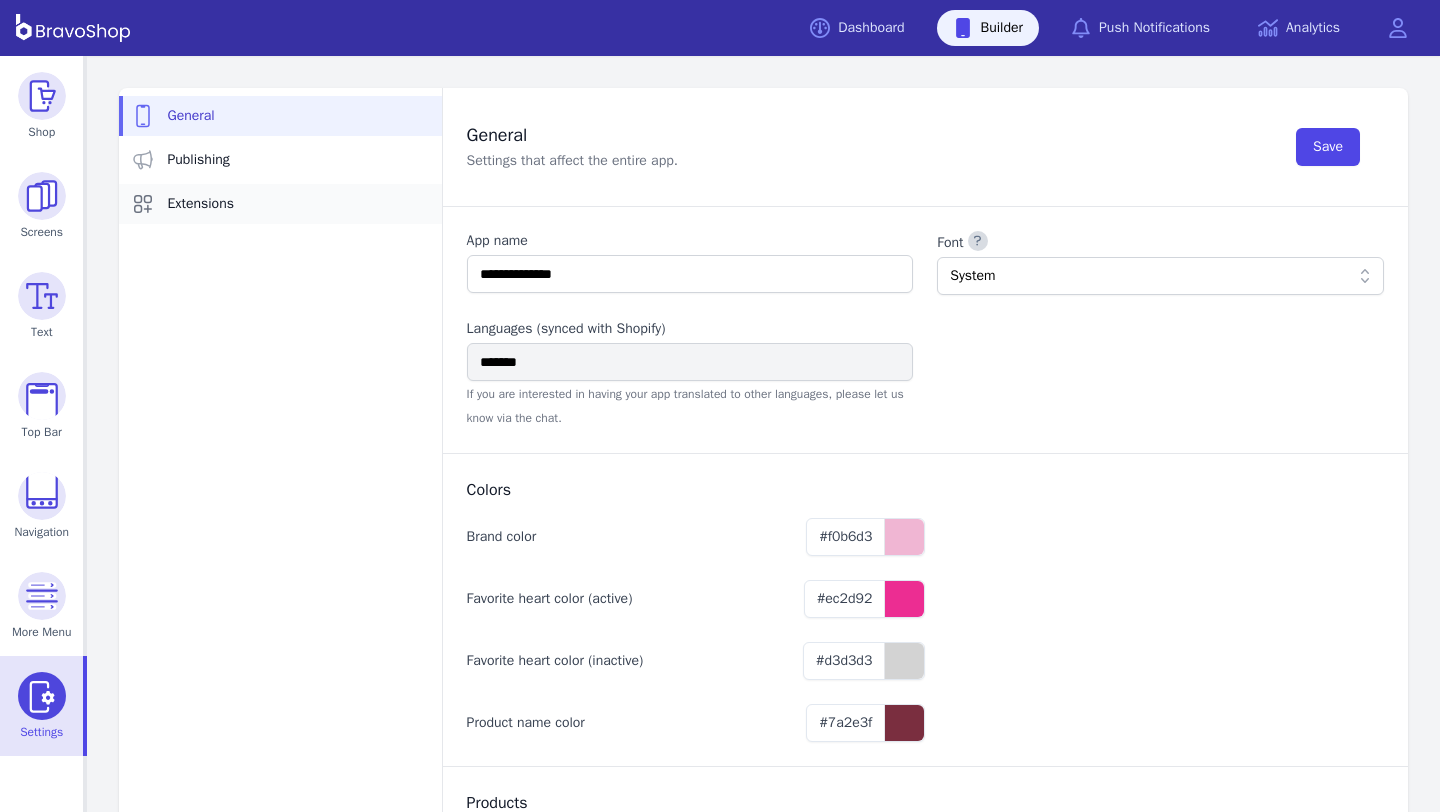 click on "Extensions" at bounding box center [280, 204] 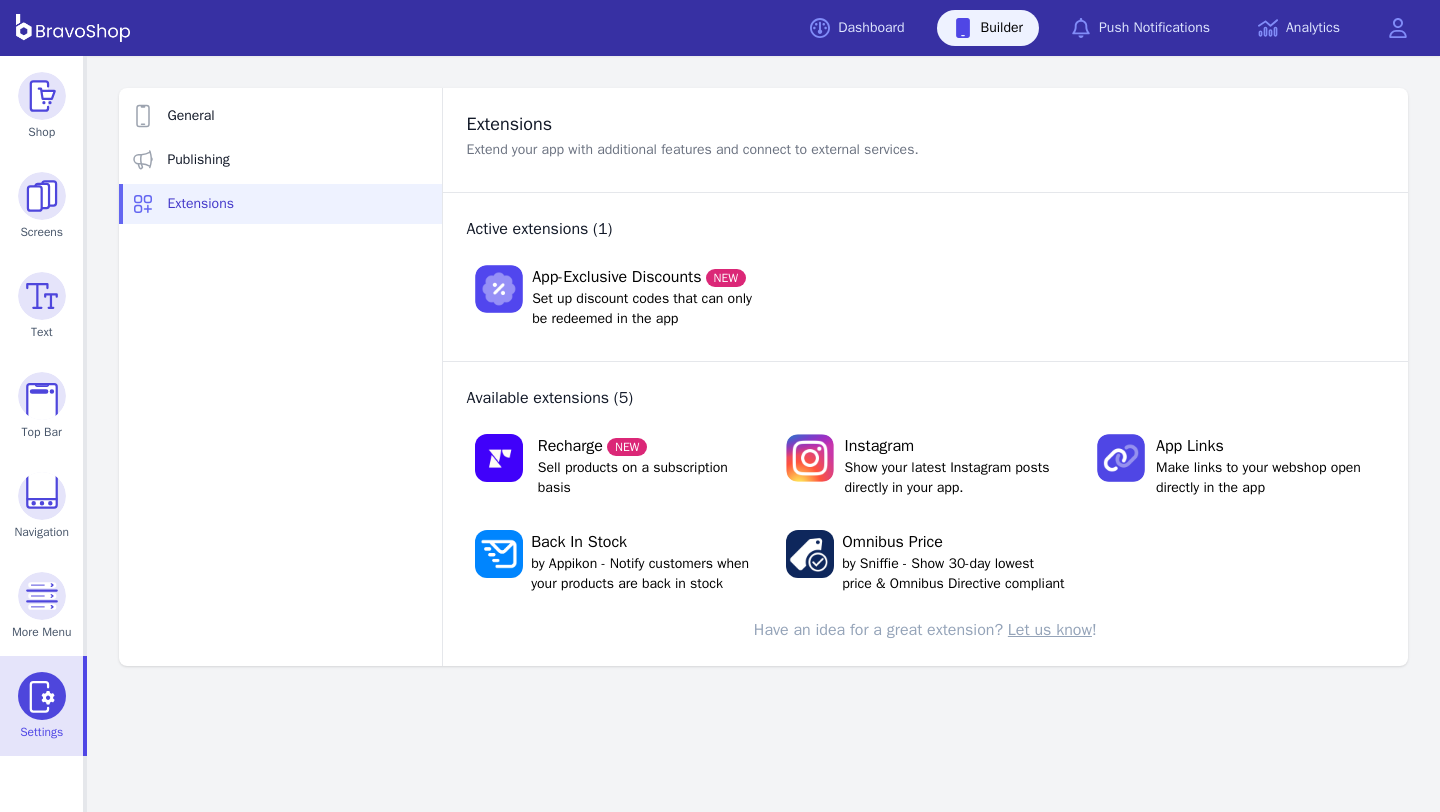 click on "Active extensions (1) App-Exclusive Discounts NEW Set up discount codes that can only be redeemed in the app" at bounding box center [925, 276] 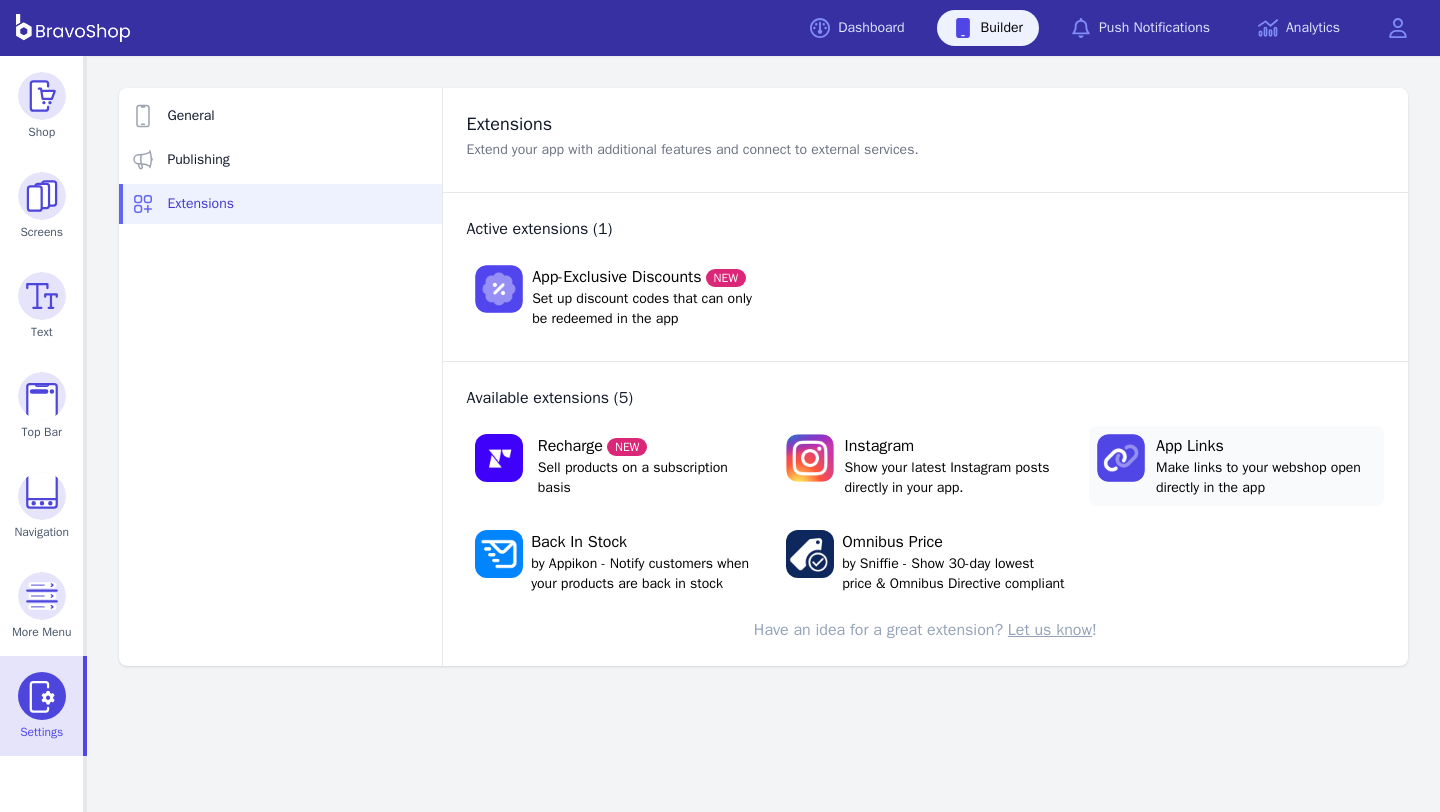 click on "App Links" at bounding box center [1266, 446] 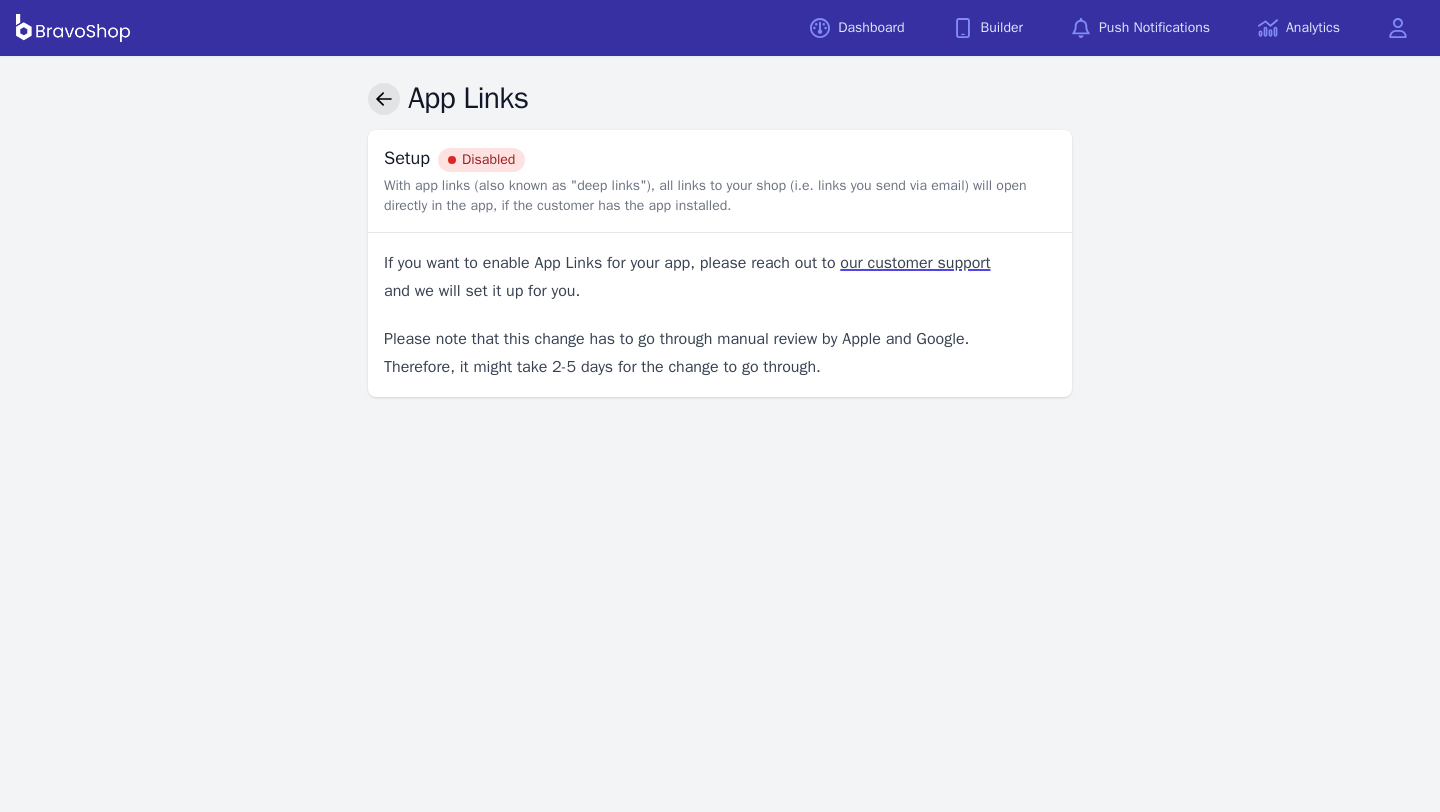 click 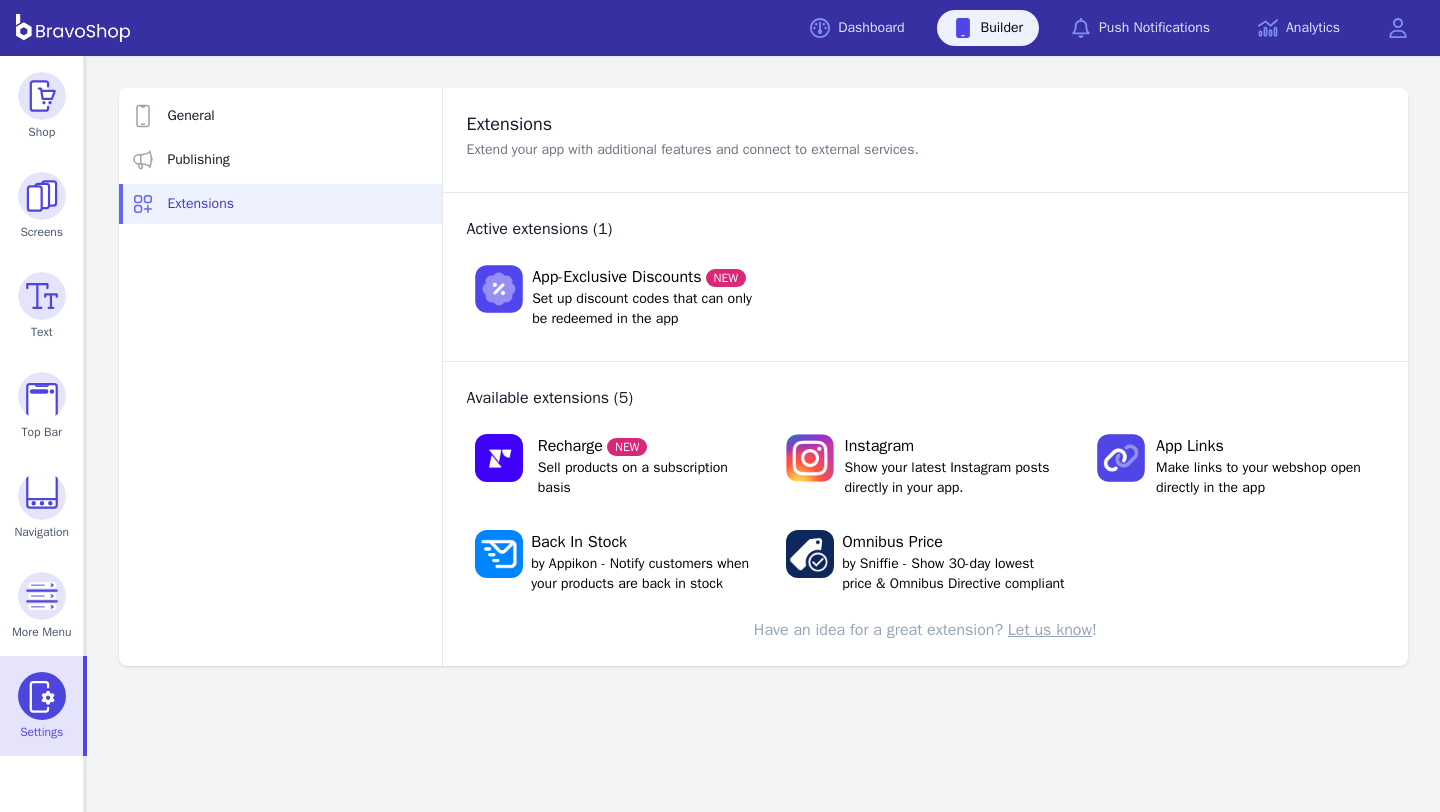 click on "Builder" at bounding box center [988, 28] 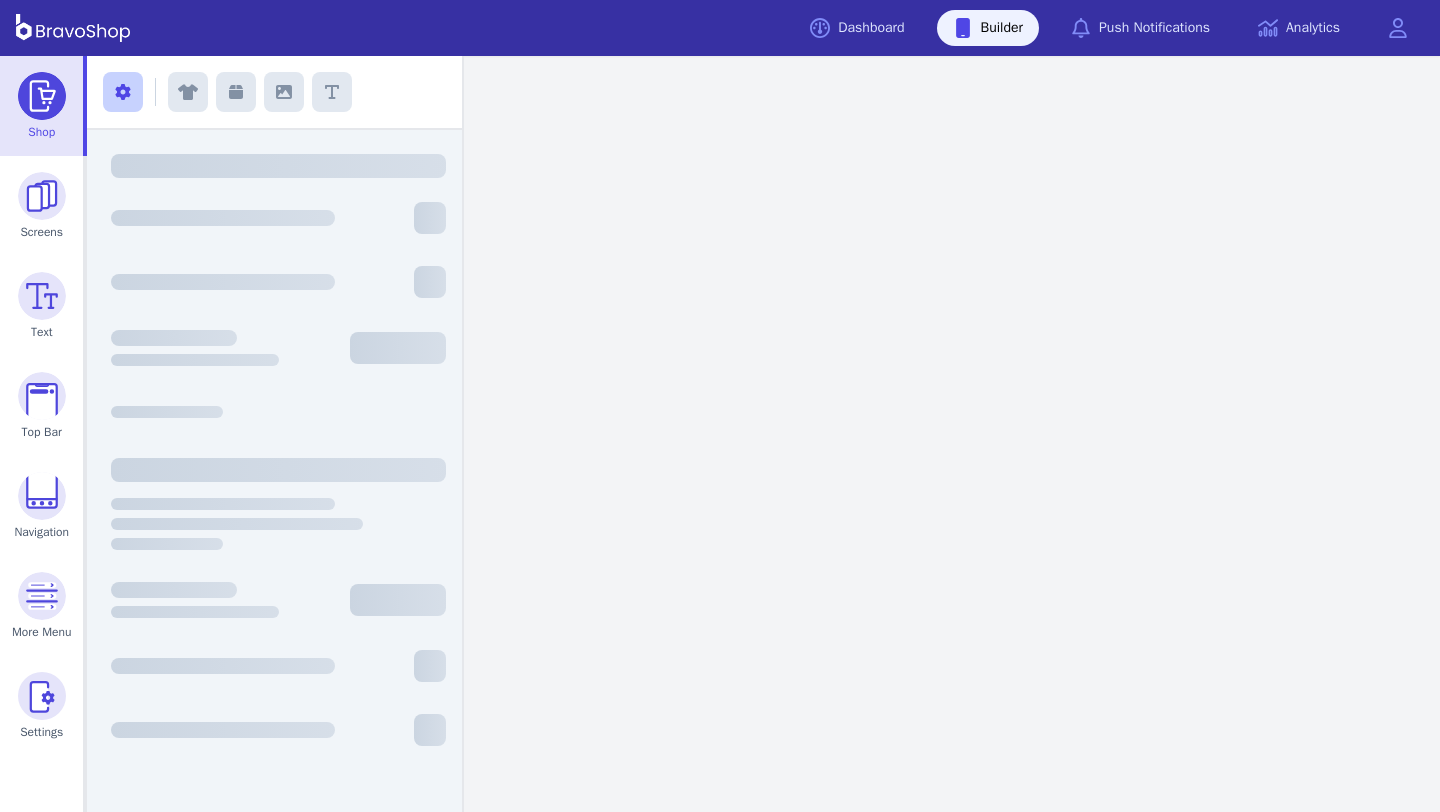 click on "Builder" at bounding box center [988, 28] 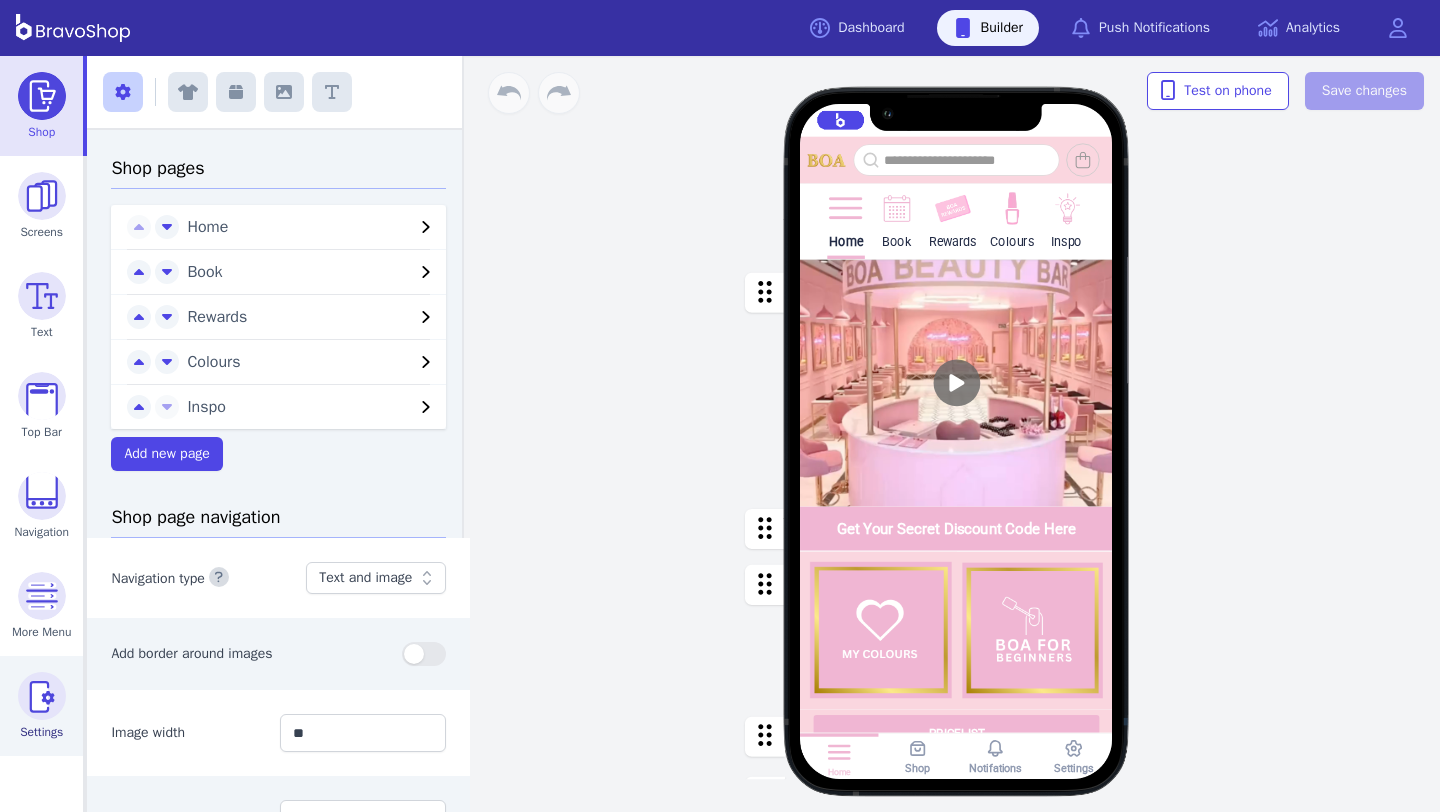 click on "Settings" at bounding box center (41, 706) 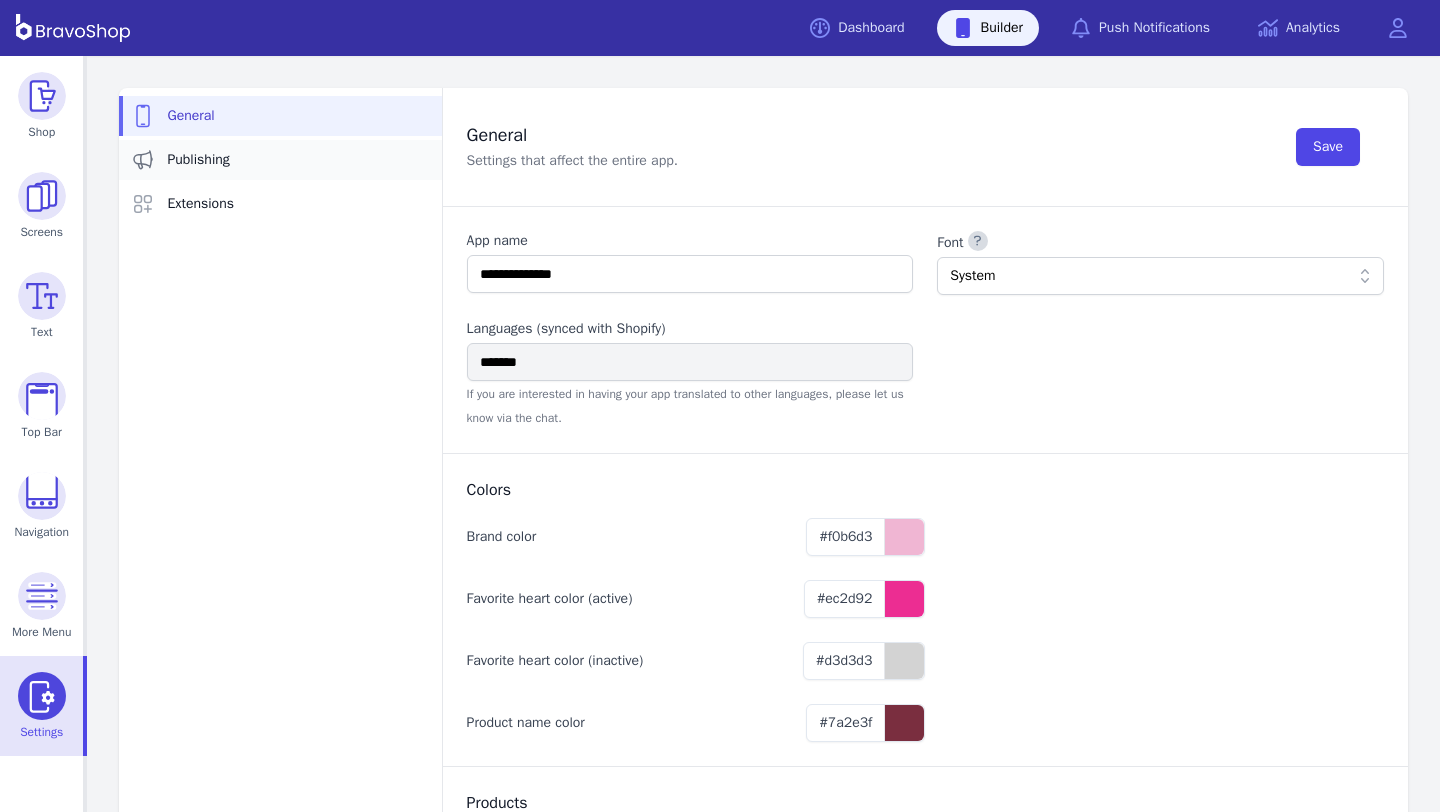 click on "Publishing" at bounding box center [280, 160] 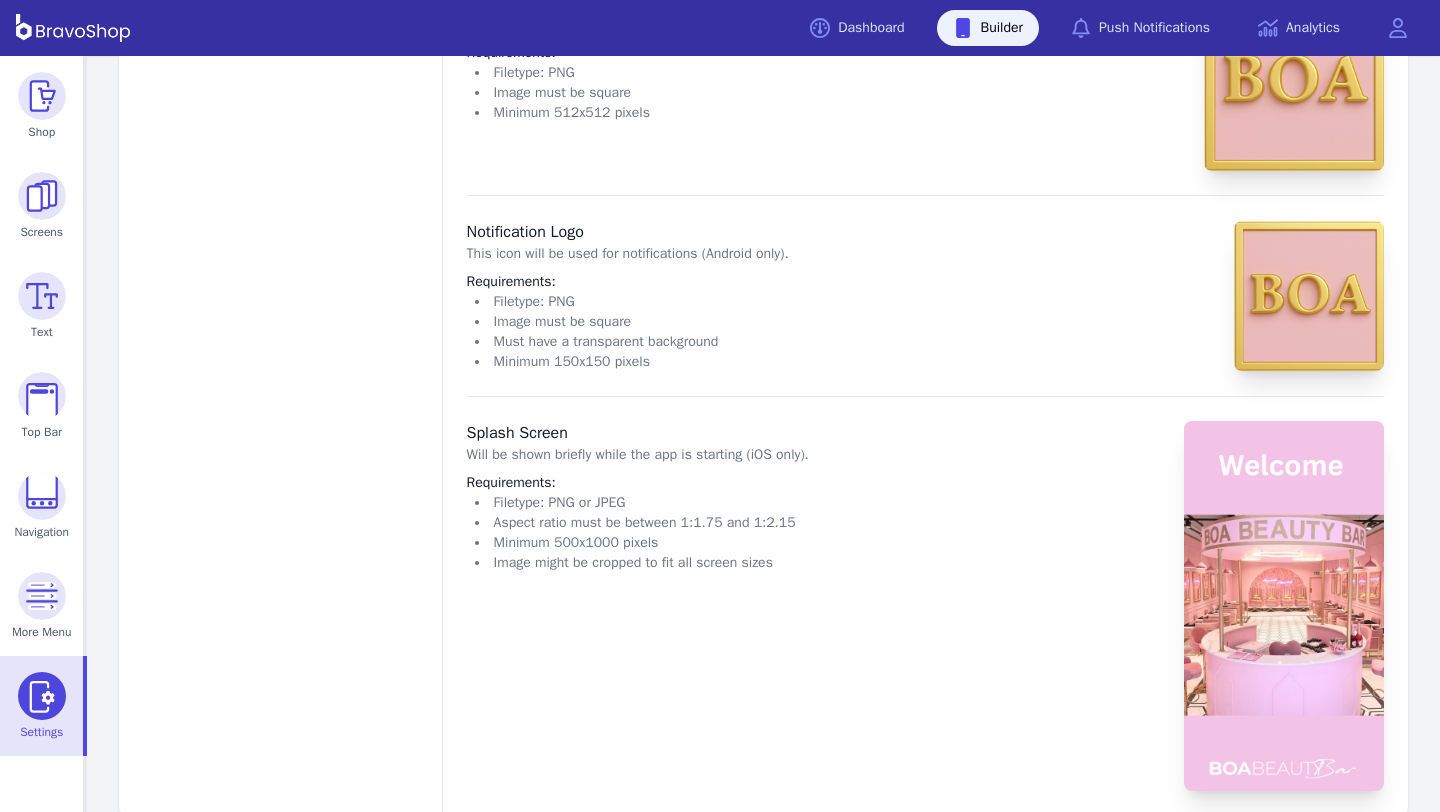scroll, scrollTop: 873, scrollLeft: 0, axis: vertical 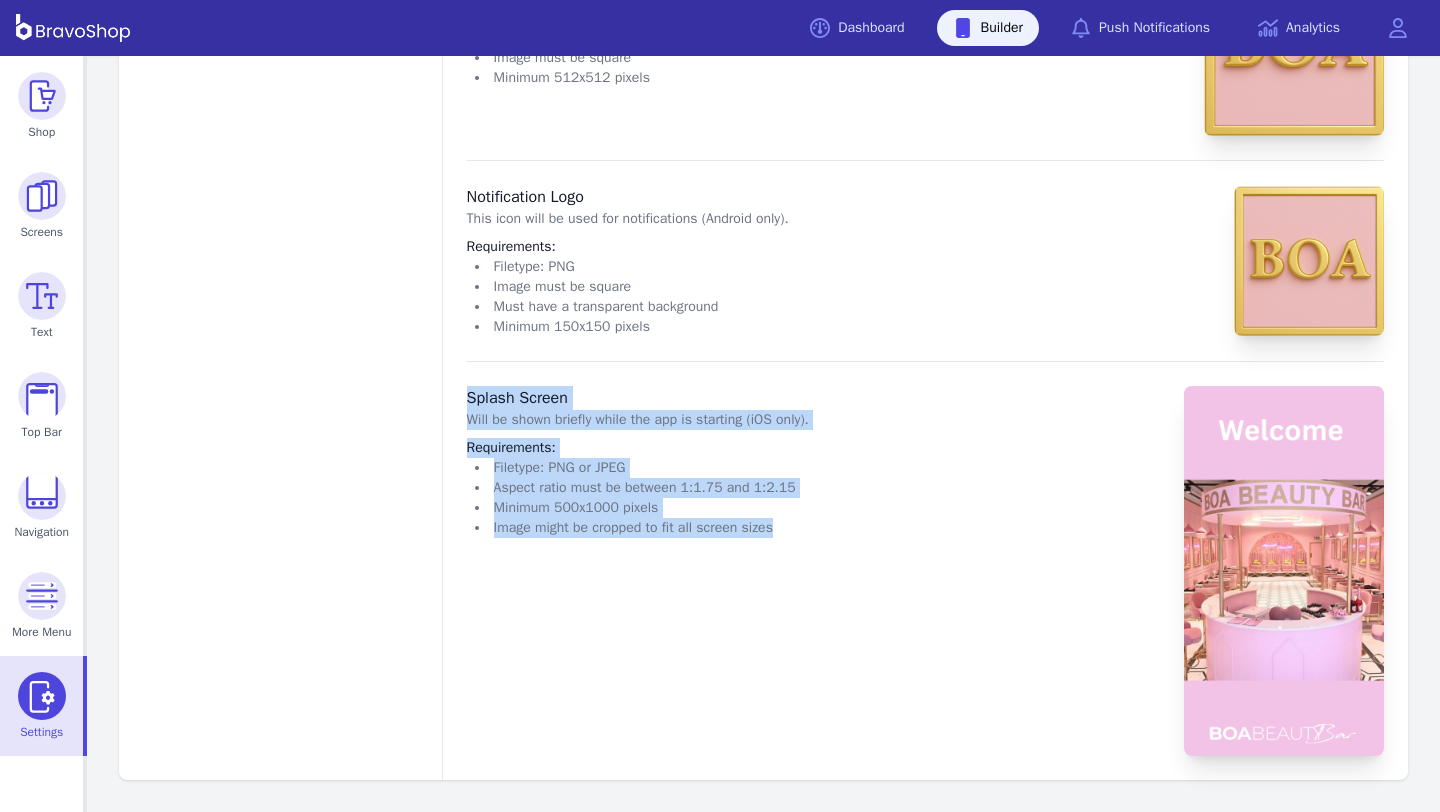 drag, startPoint x: 460, startPoint y: 391, endPoint x: 816, endPoint y: 553, distance: 391.1266 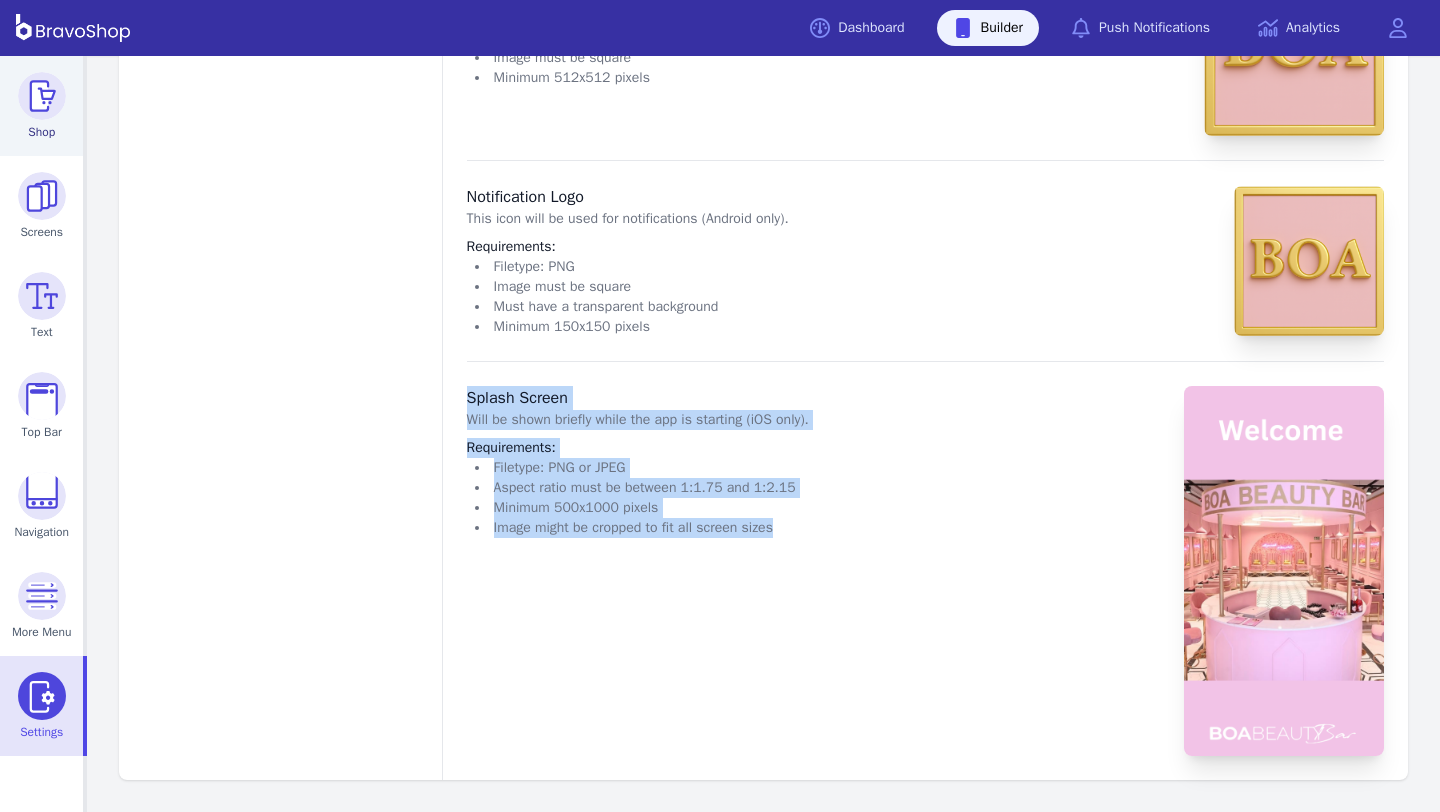 click at bounding box center [42, 96] 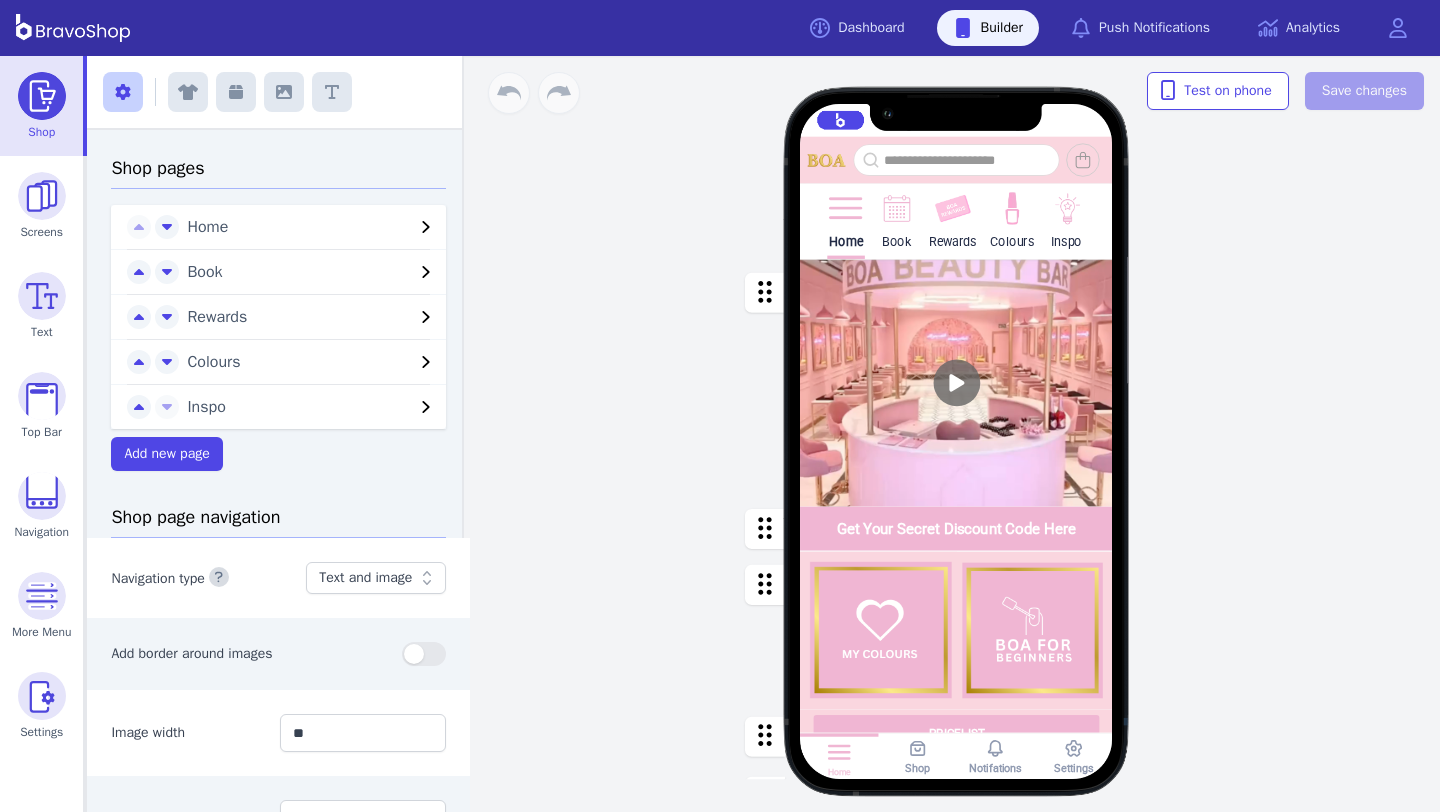 click at bounding box center [956, 383] 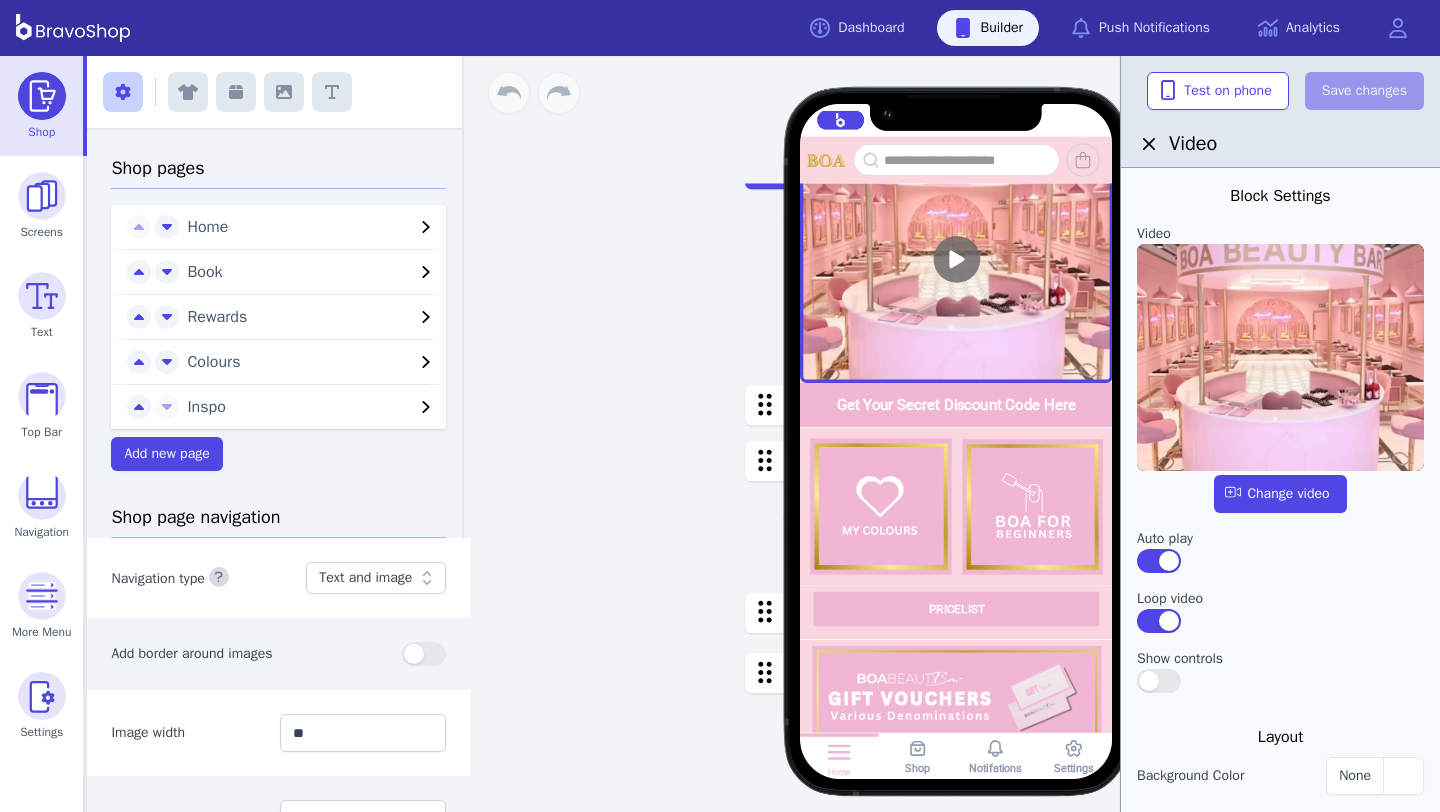 scroll, scrollTop: 150, scrollLeft: 0, axis: vertical 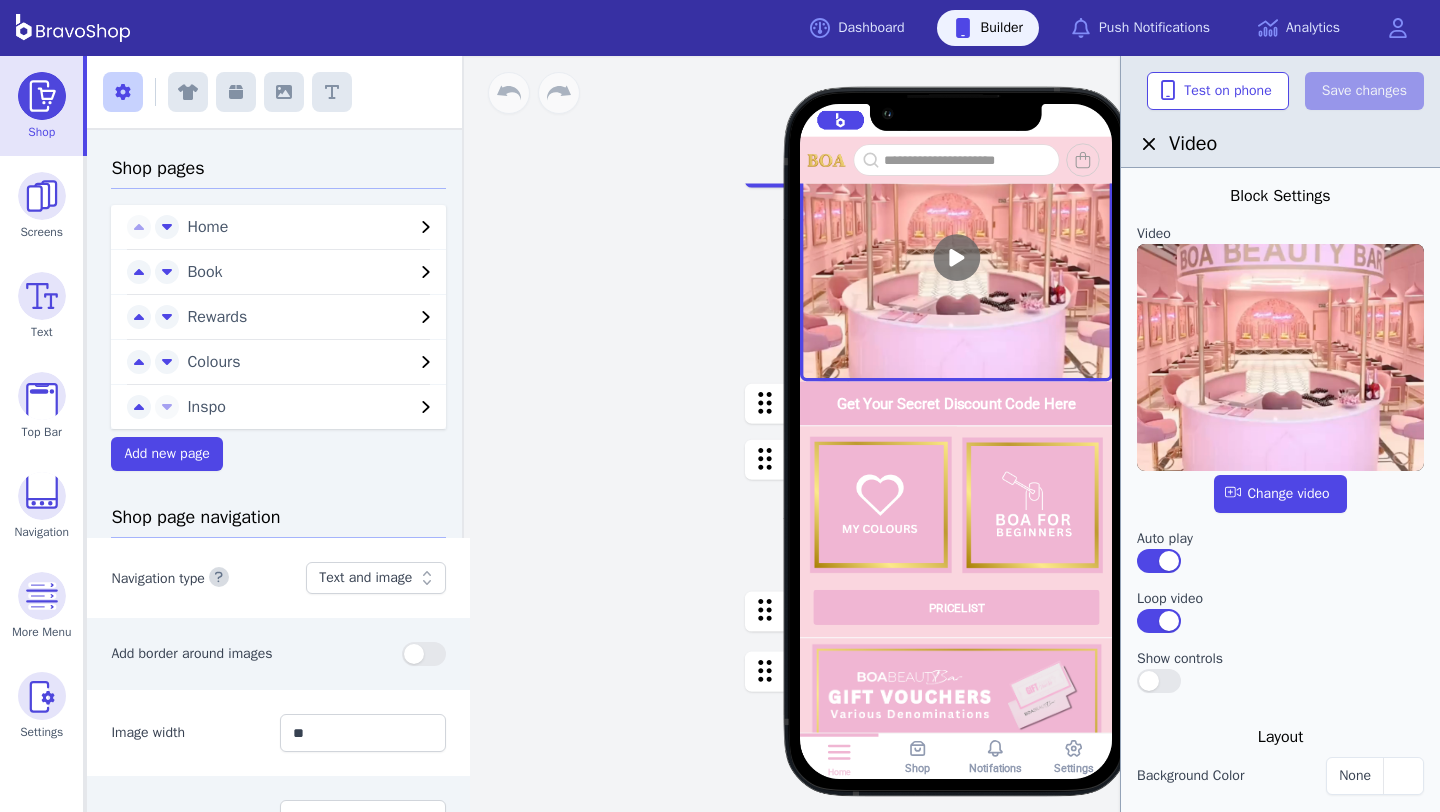 click at bounding box center (956, 403) 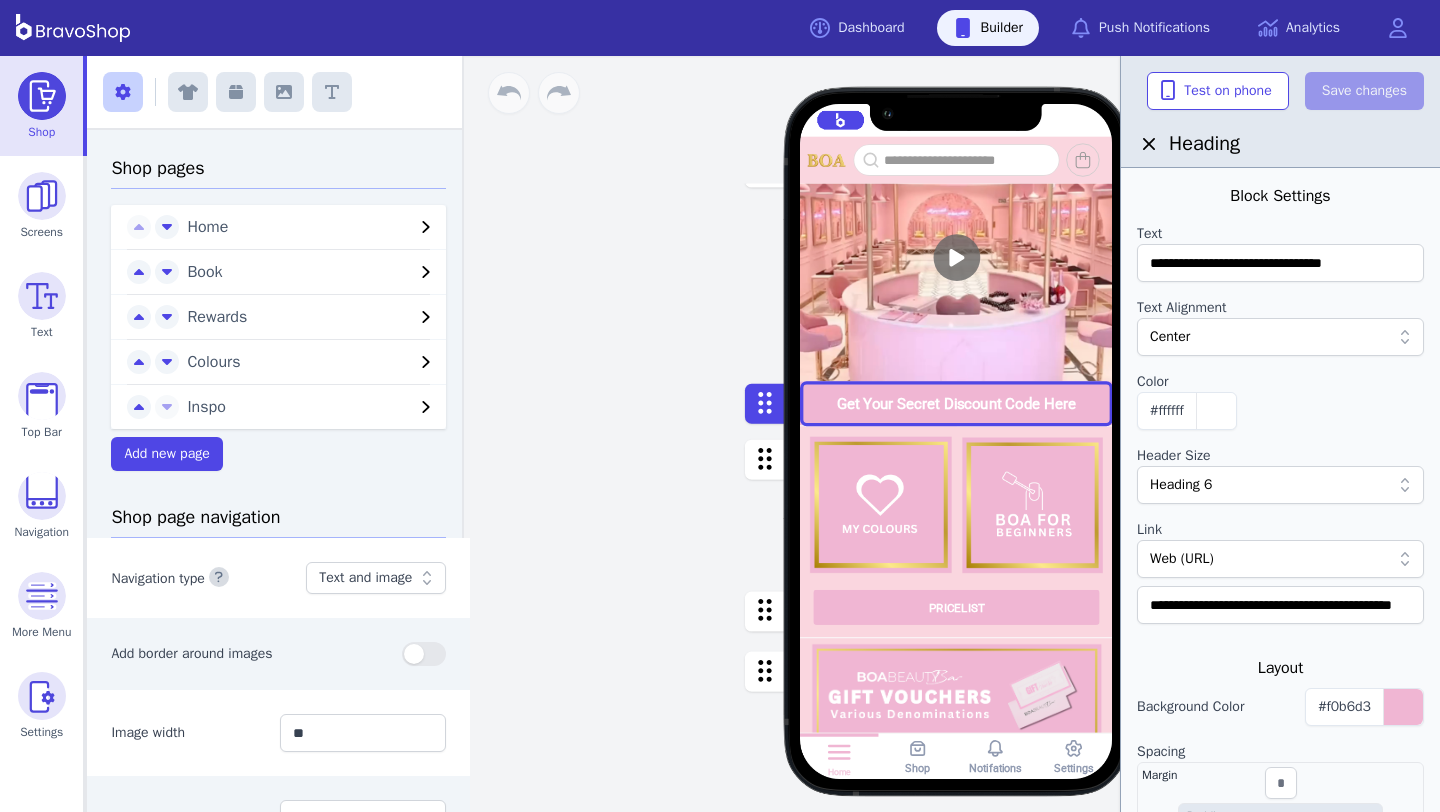 click at bounding box center [956, 257] 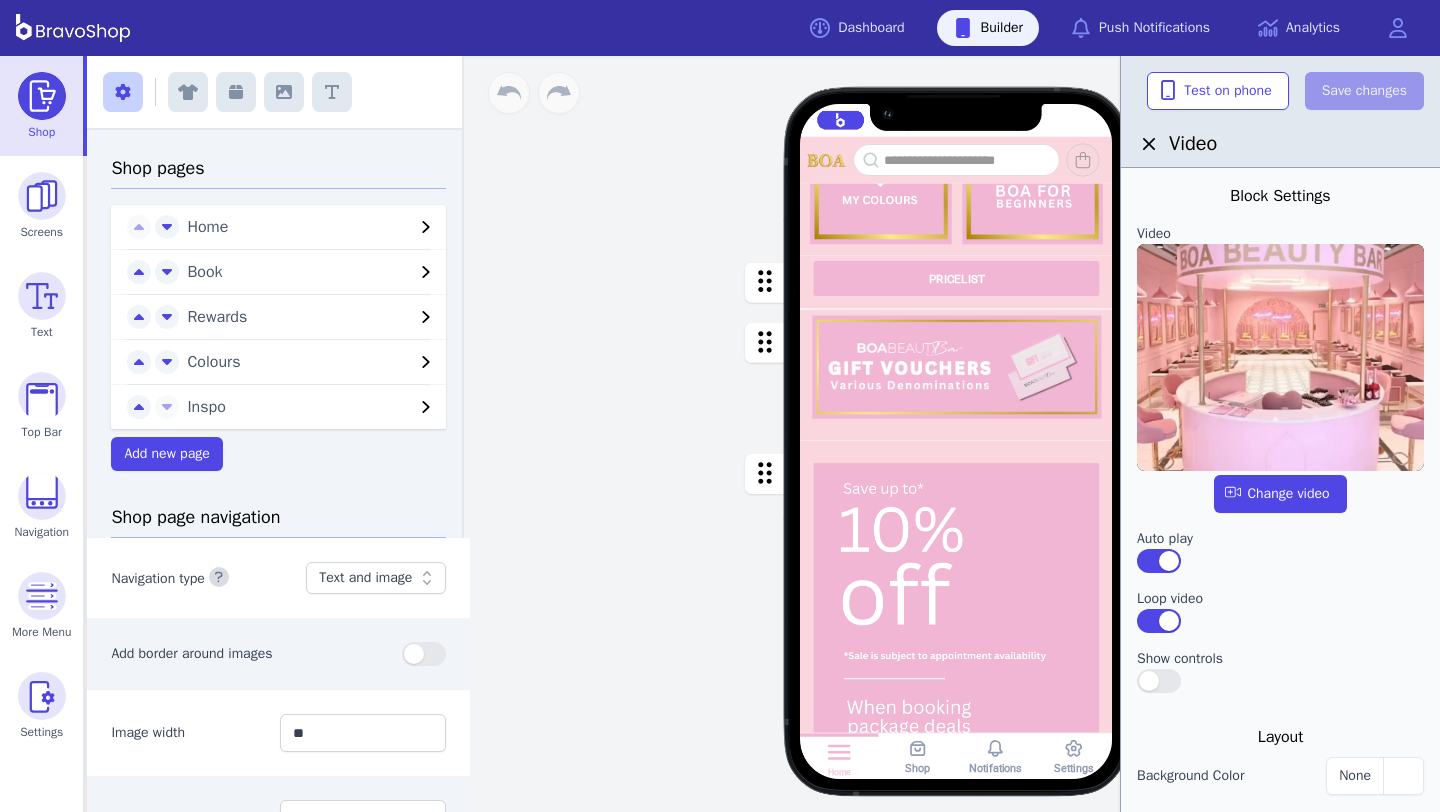 scroll, scrollTop: 460, scrollLeft: 0, axis: vertical 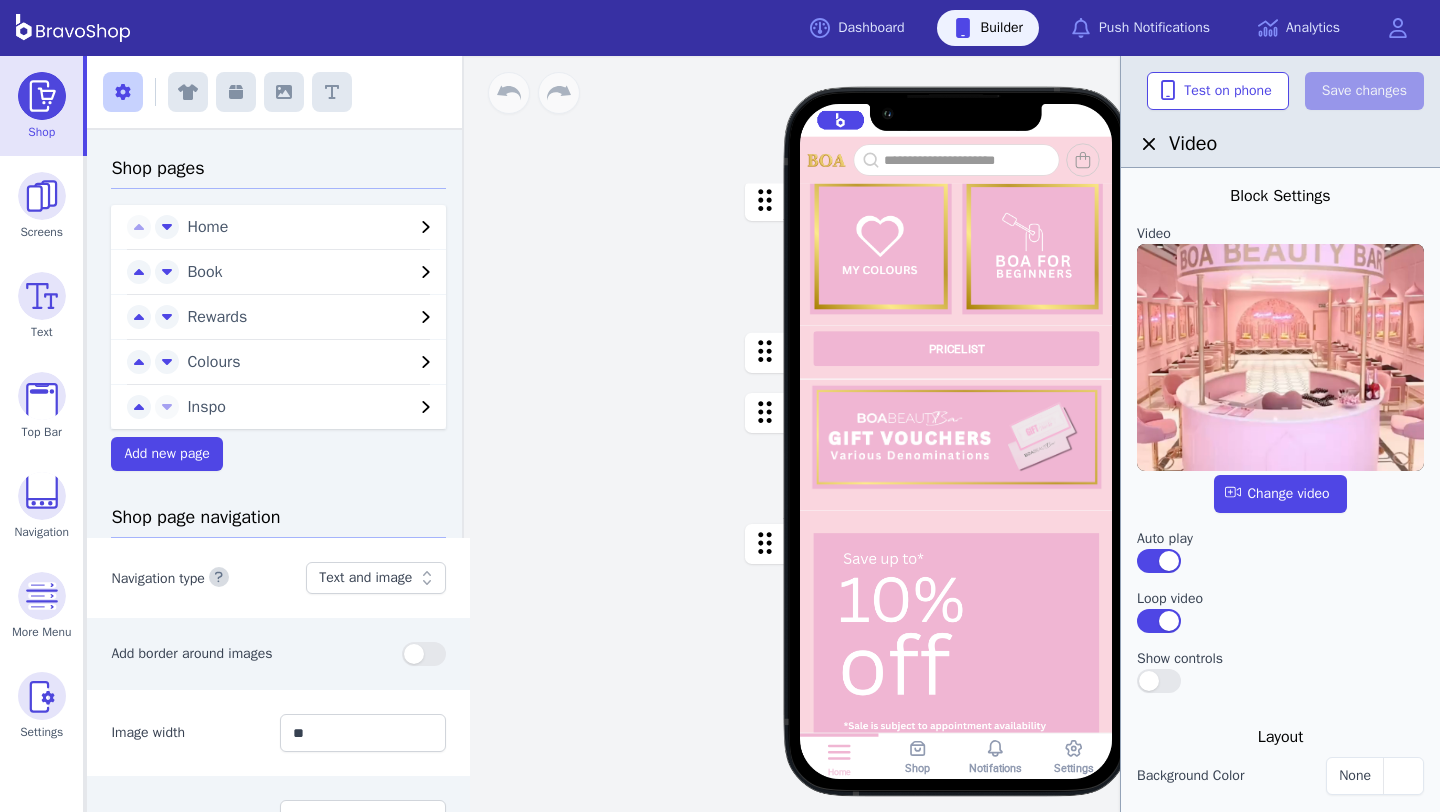 click at bounding box center [956, 247] 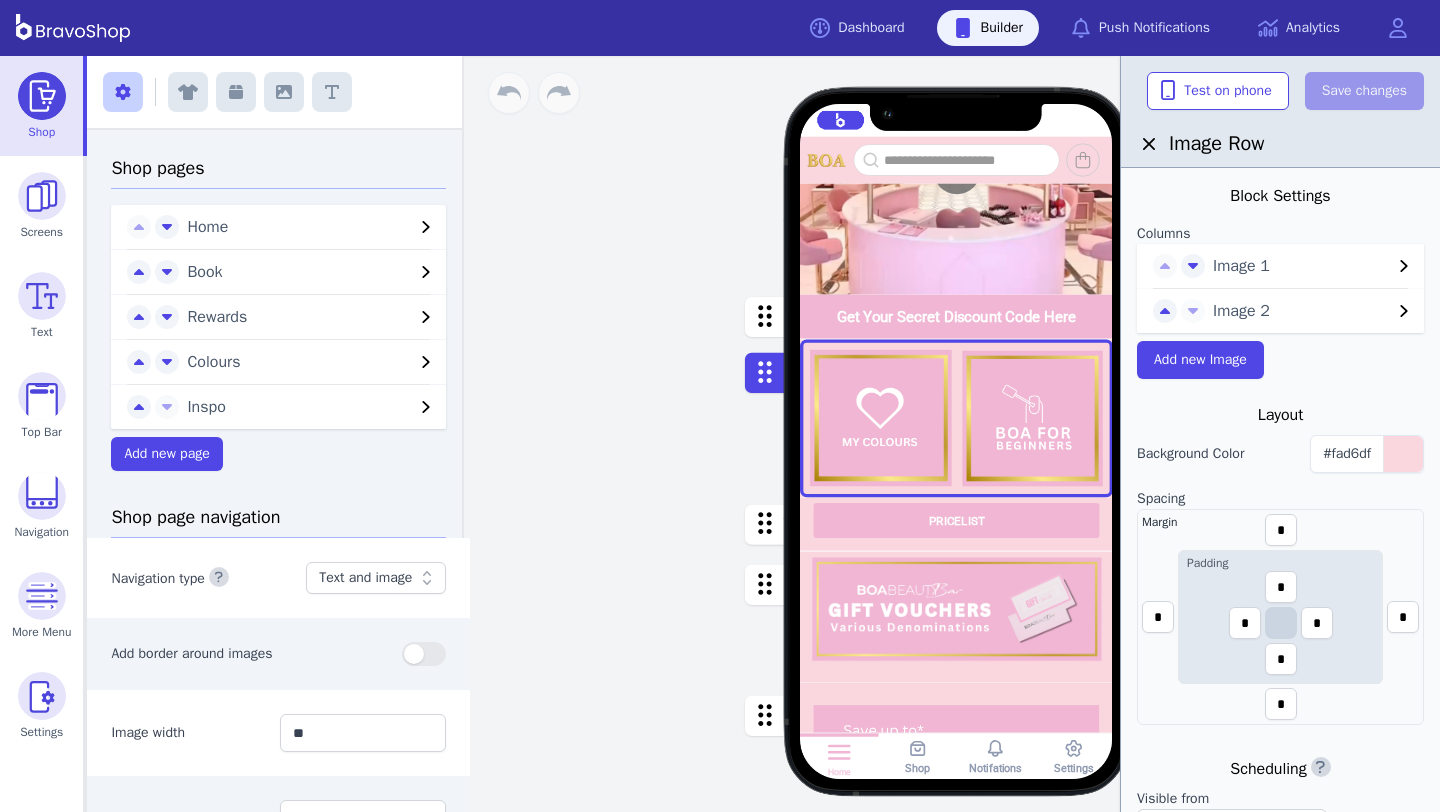 scroll, scrollTop: 672, scrollLeft: 0, axis: vertical 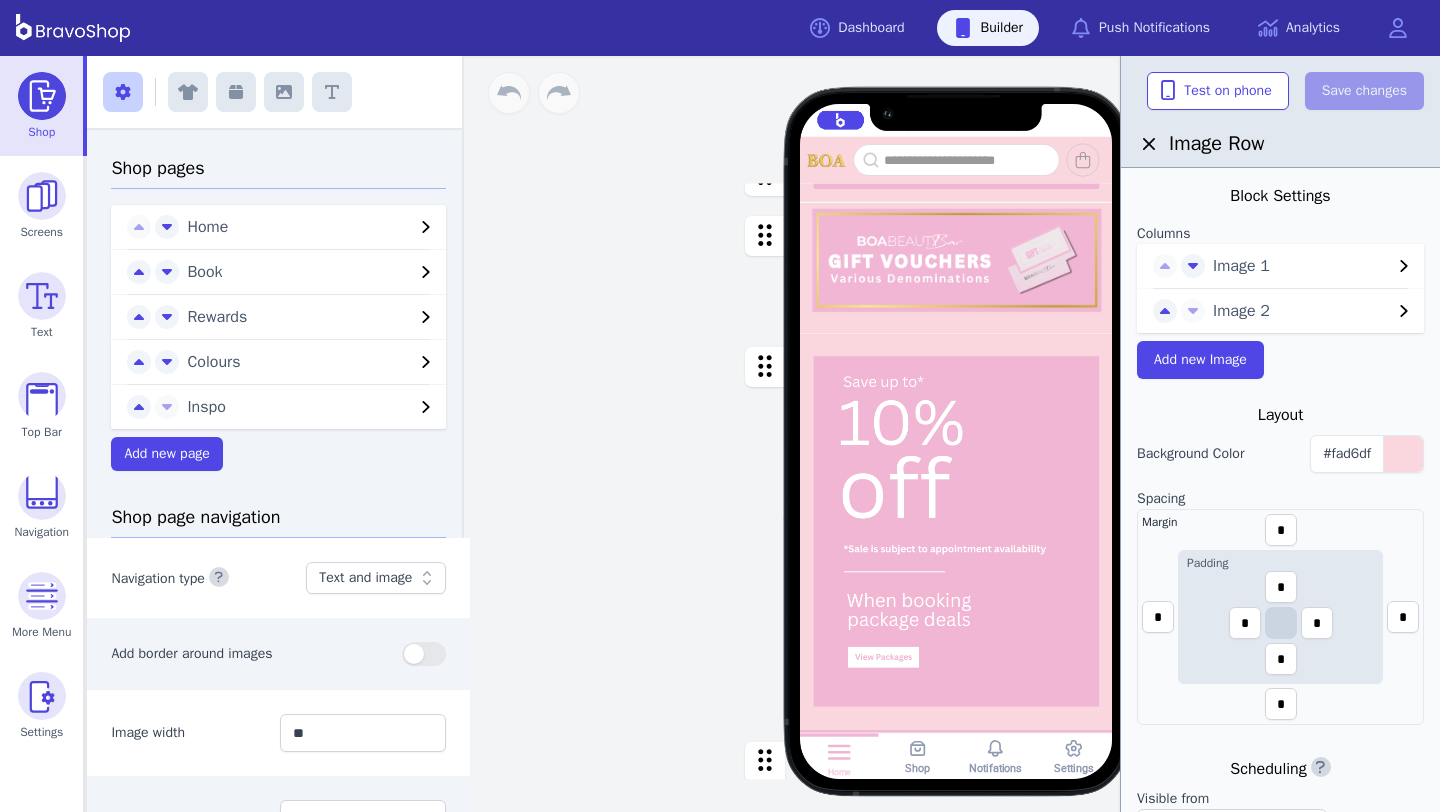 click at bounding box center (956, 268) 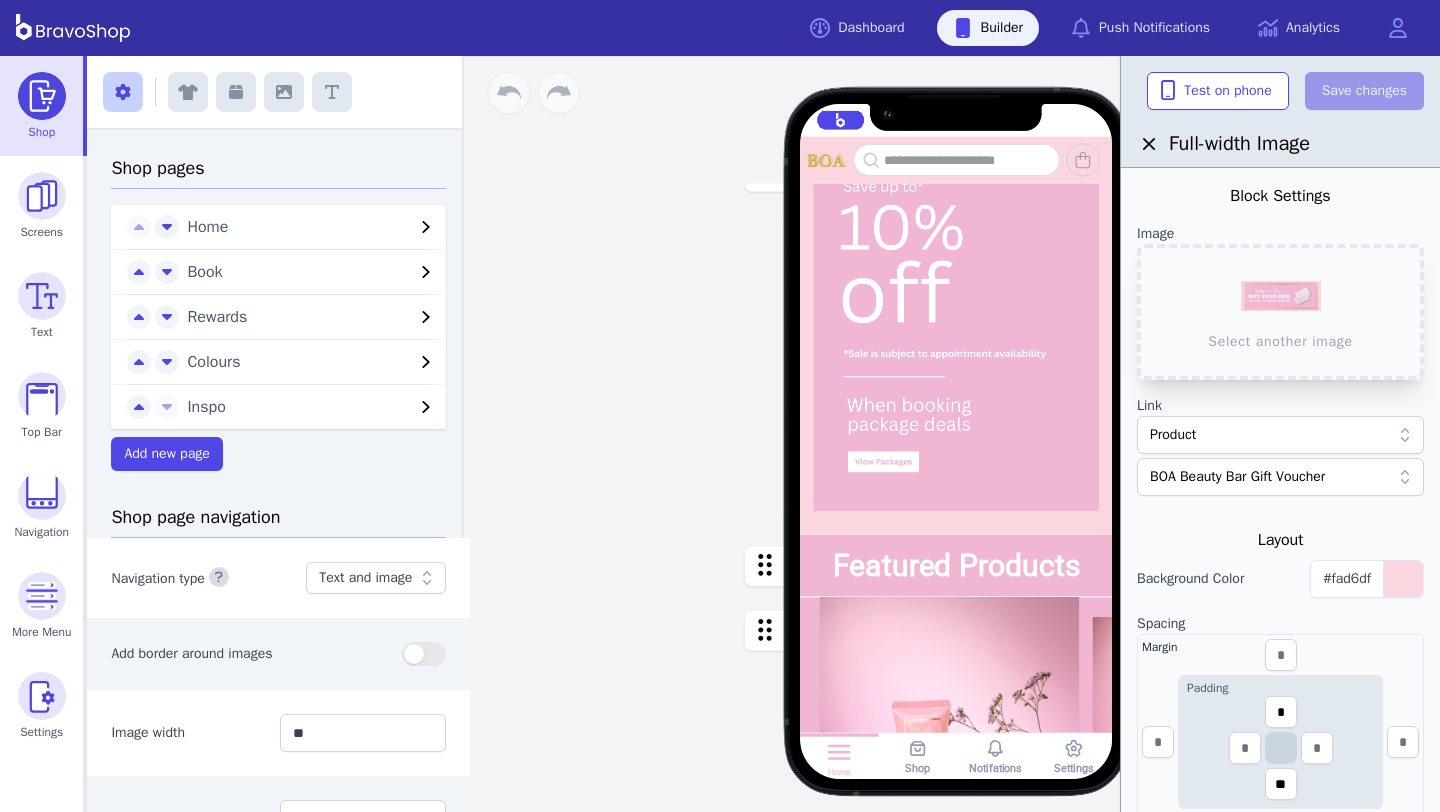 click at bounding box center [956, 566] 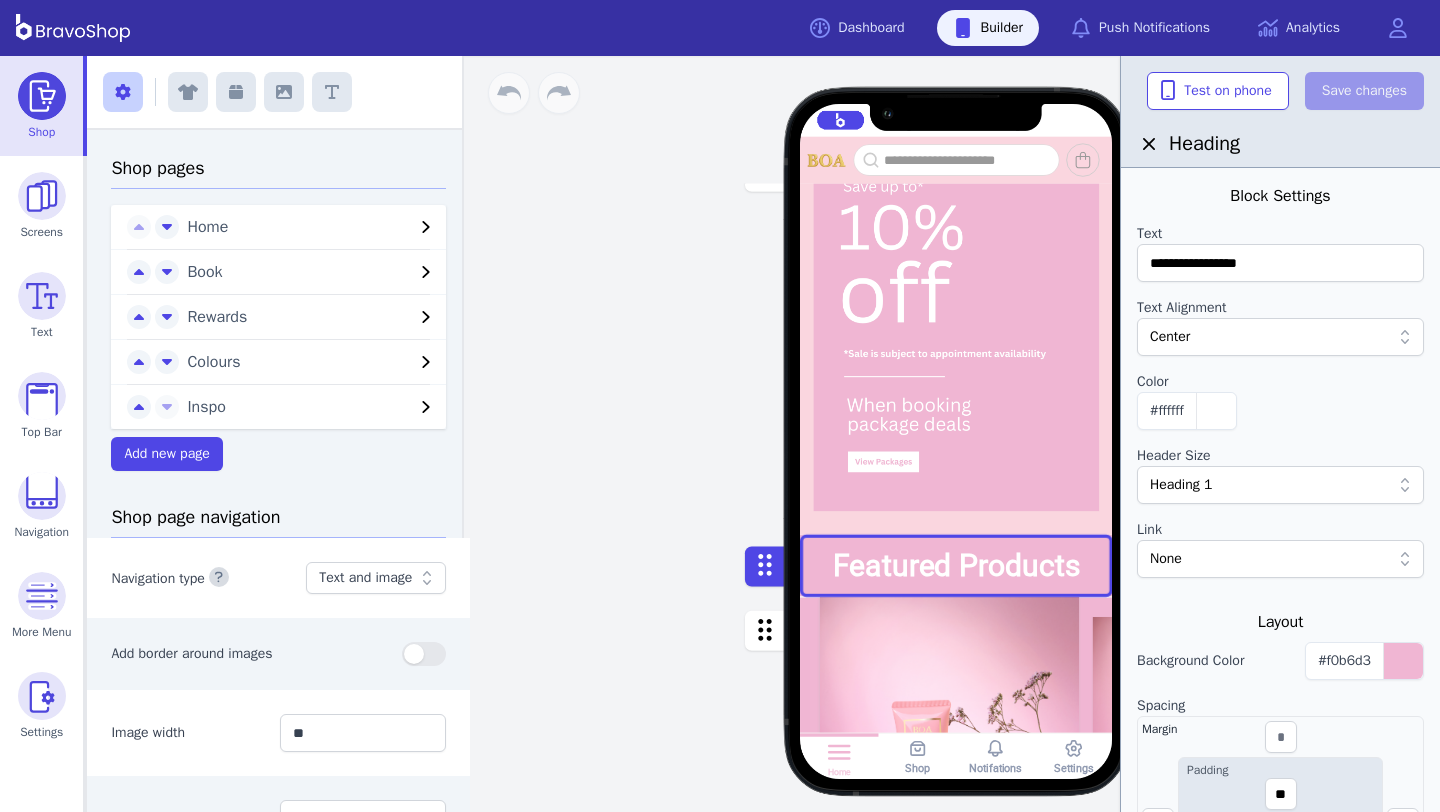 scroll, scrollTop: 1325, scrollLeft: 0, axis: vertical 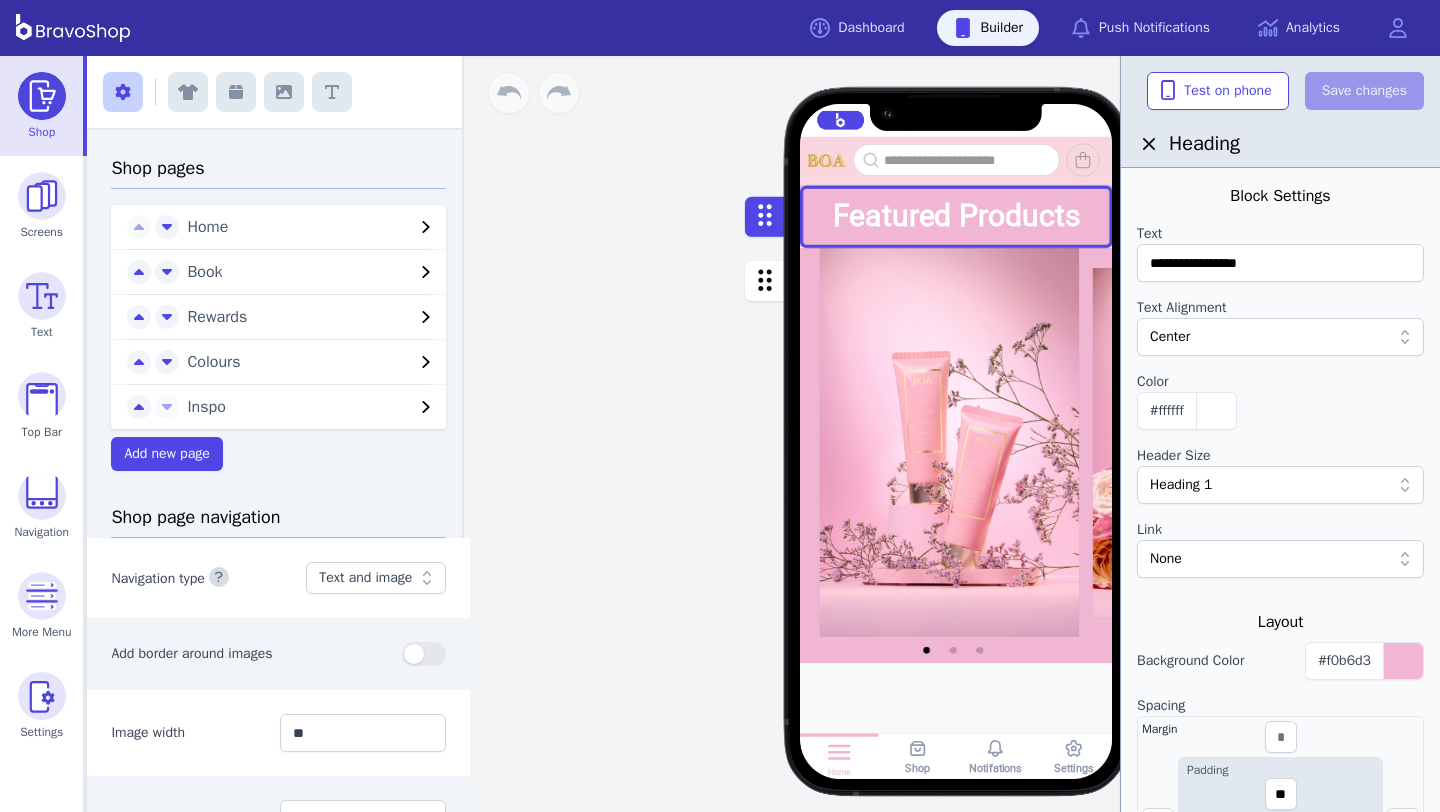 click at bounding box center [956, 456] 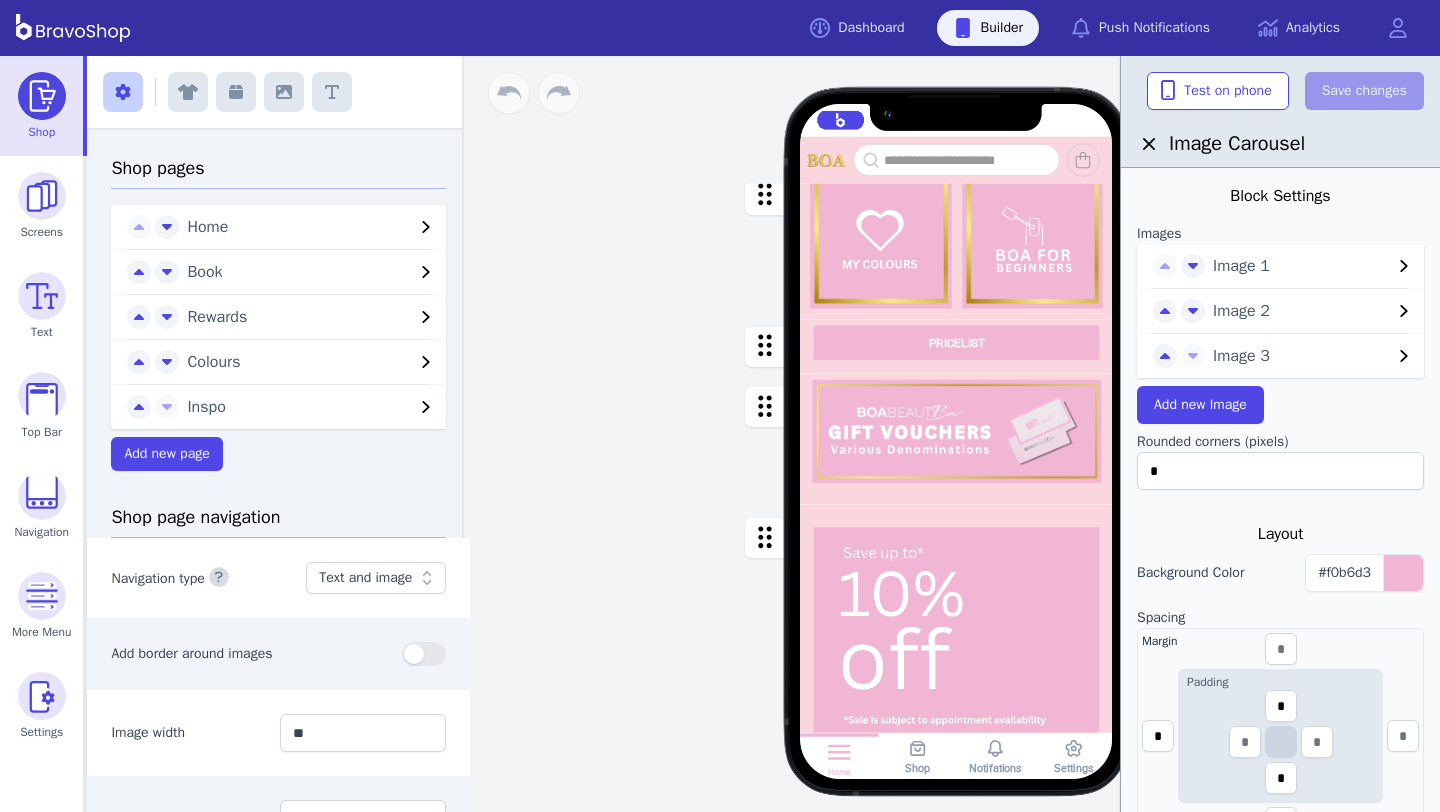 scroll, scrollTop: 0, scrollLeft: 0, axis: both 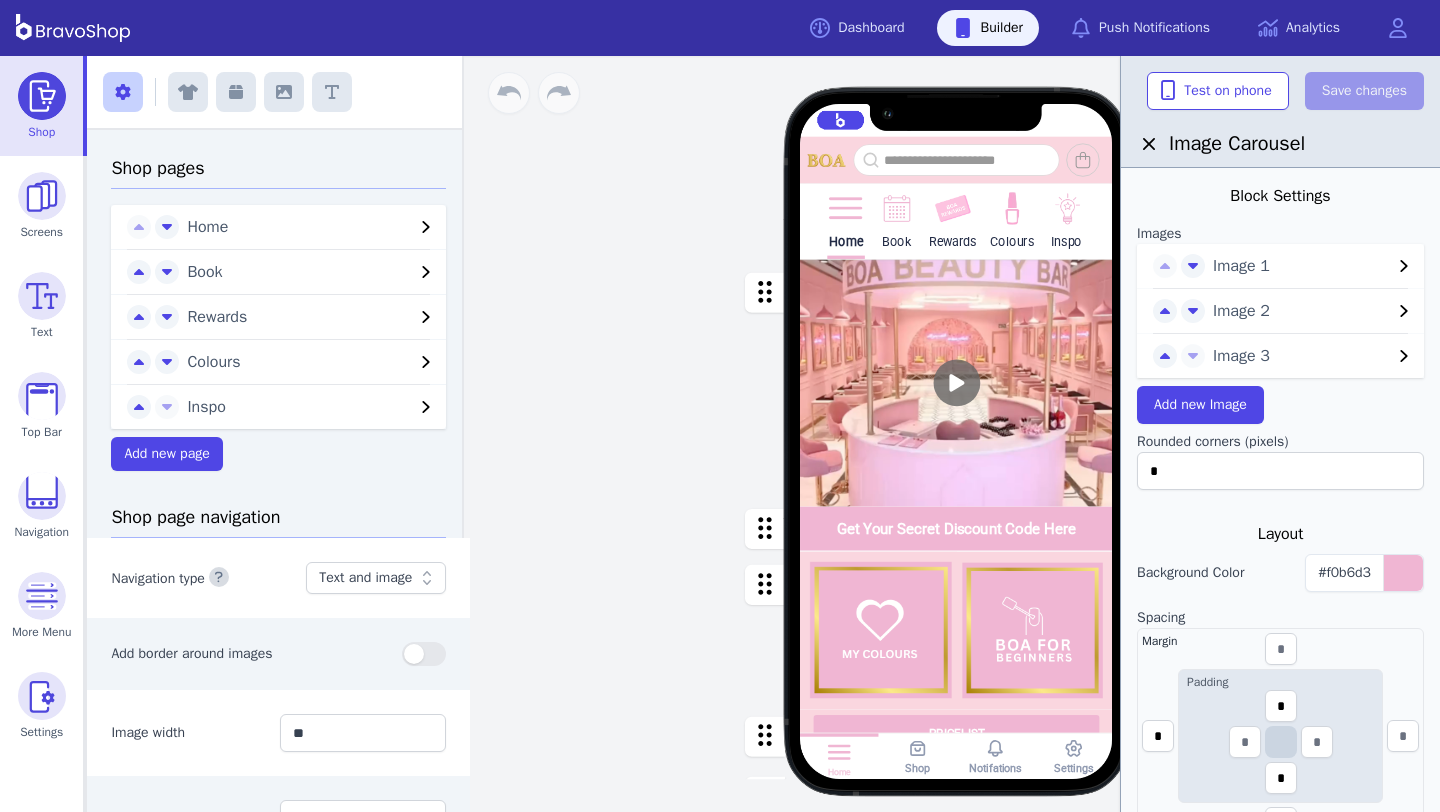 click at bounding box center (956, 383) 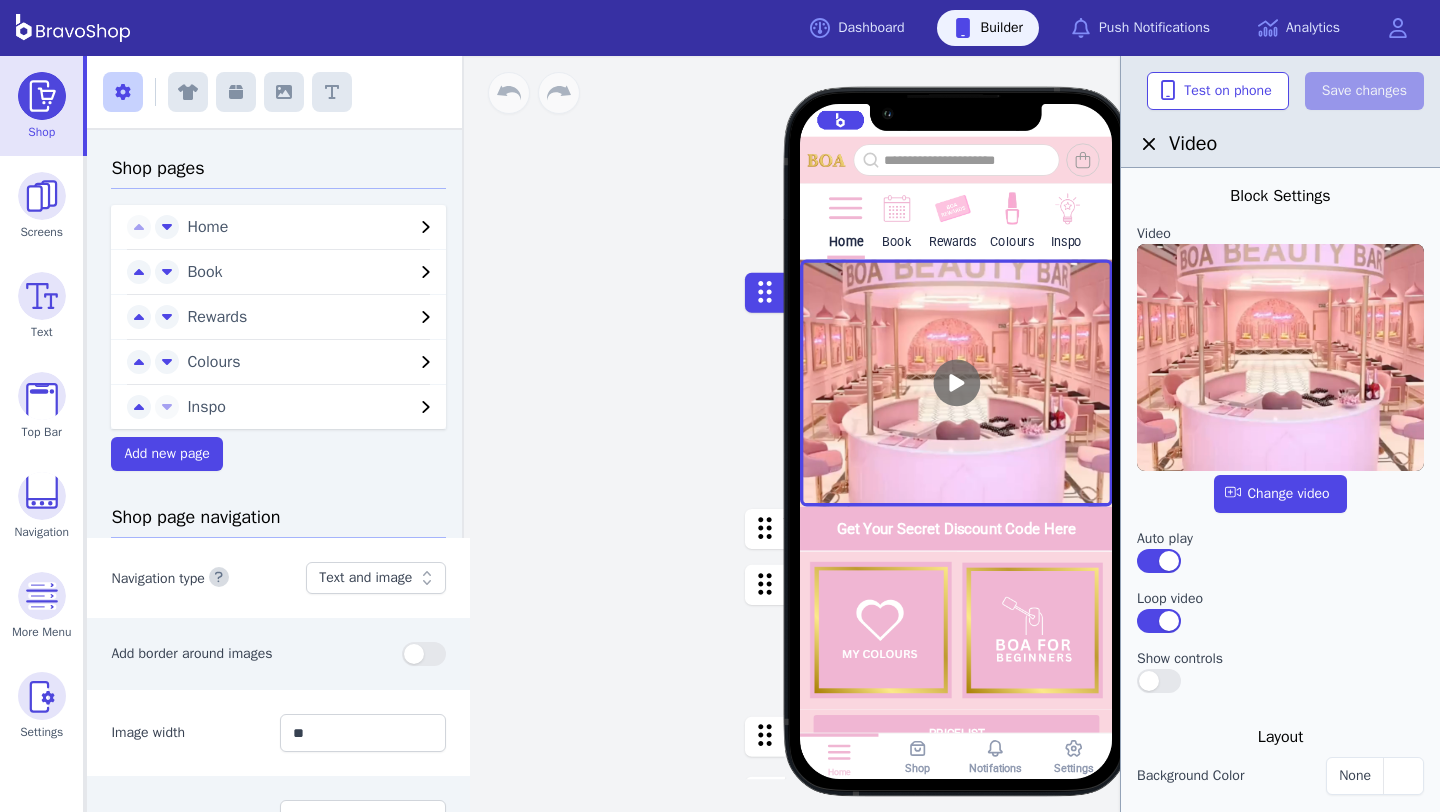 click on "Book" at bounding box center [897, 220] 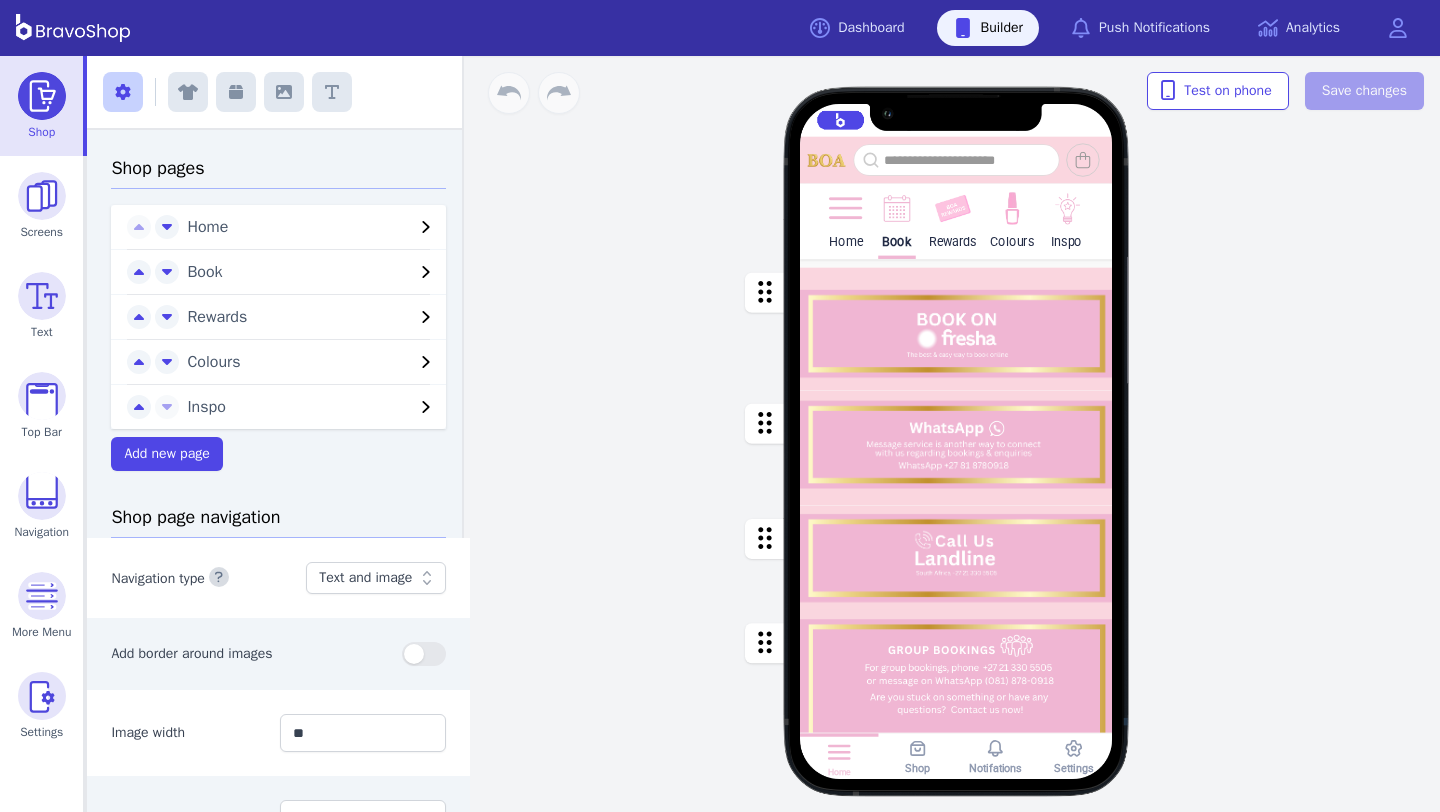 click at bounding box center (953, 209) 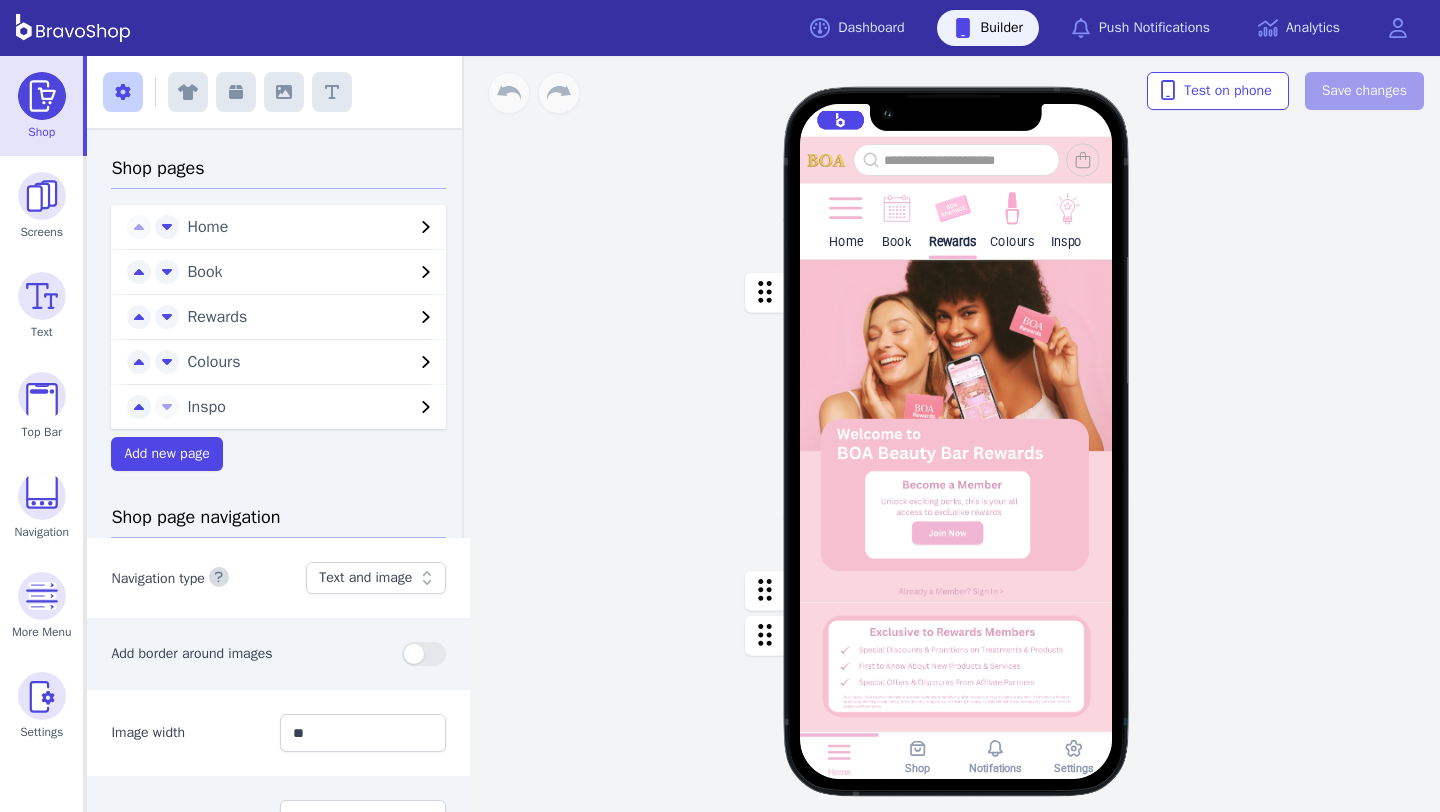 click at bounding box center (956, 419) 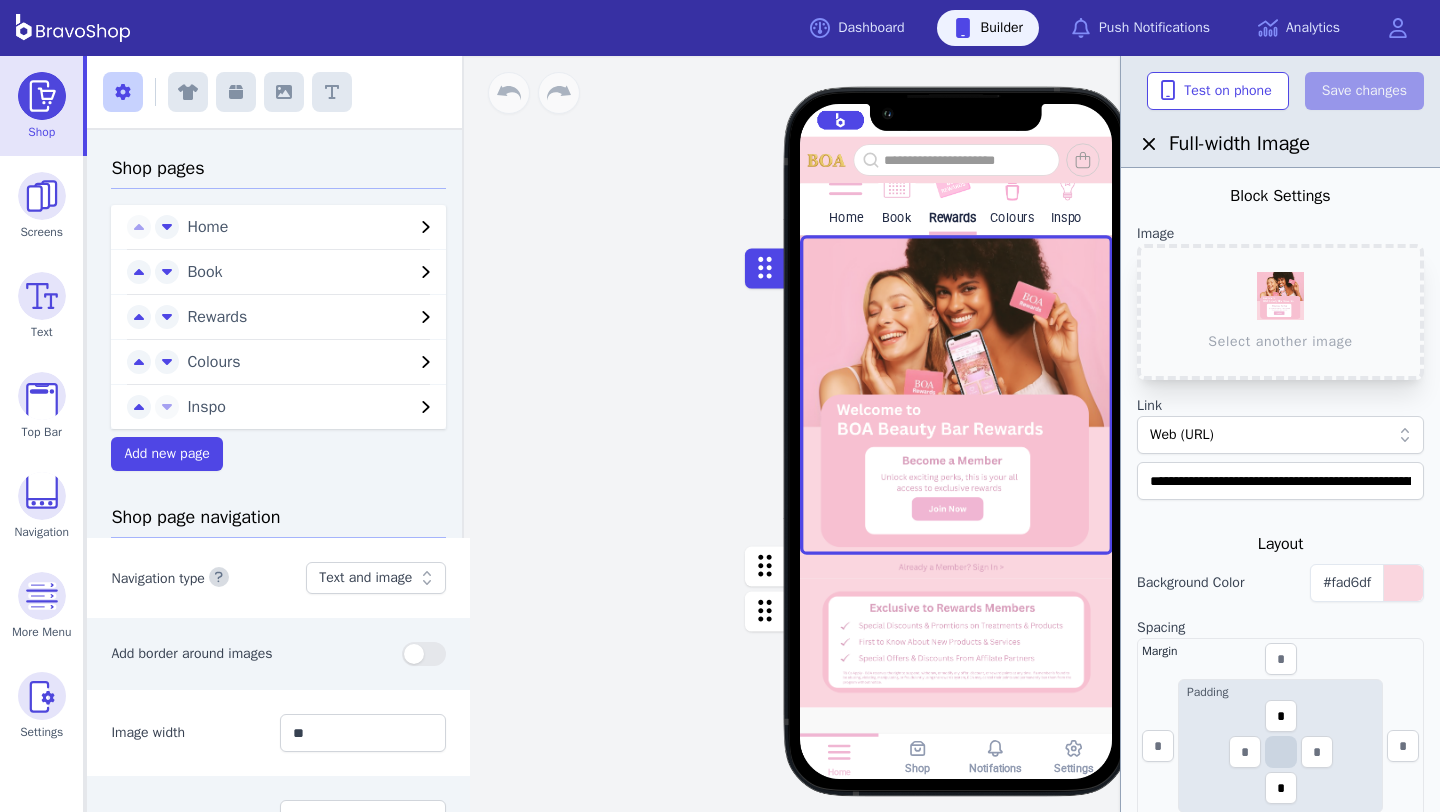 scroll, scrollTop: 0, scrollLeft: 0, axis: both 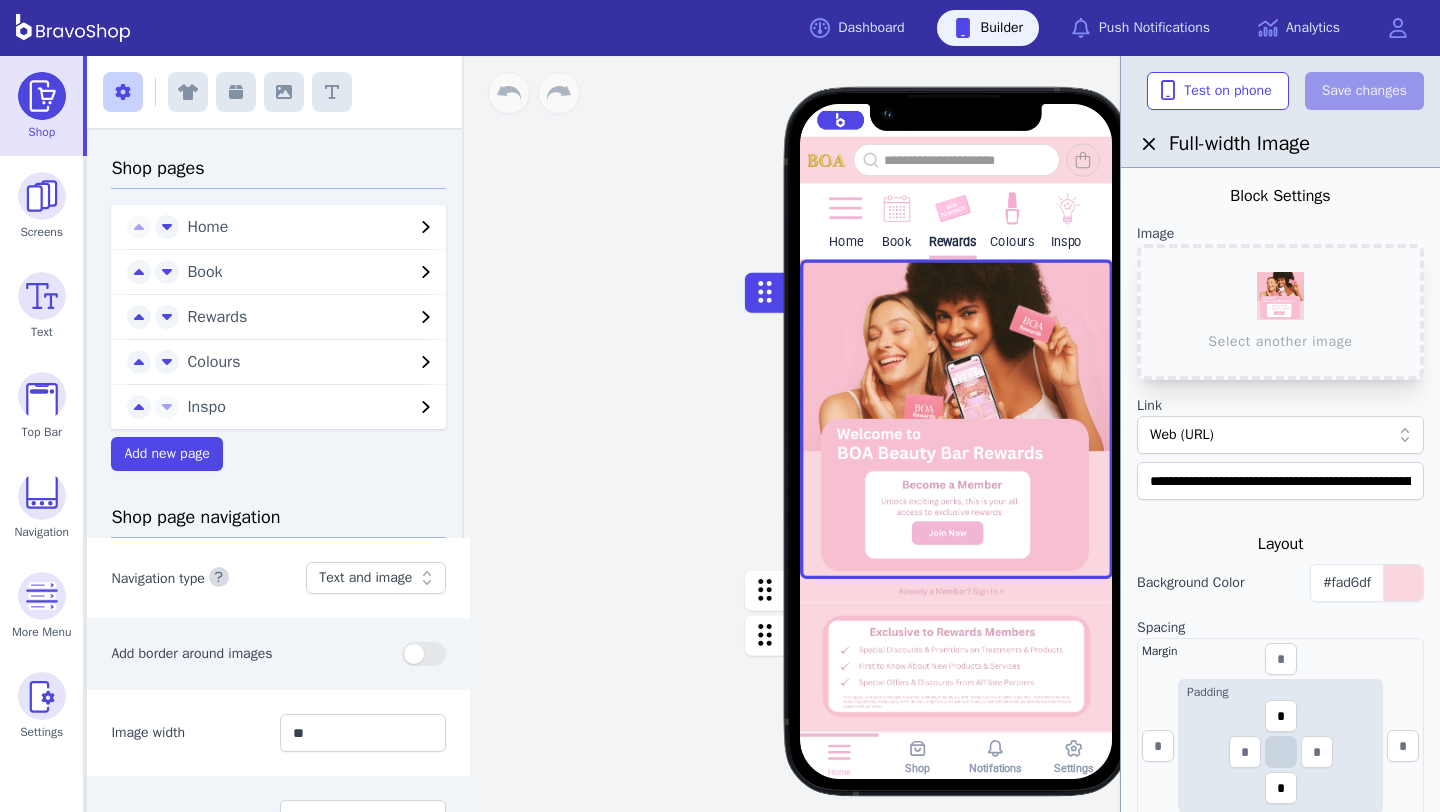 click at bounding box center [846, 209] 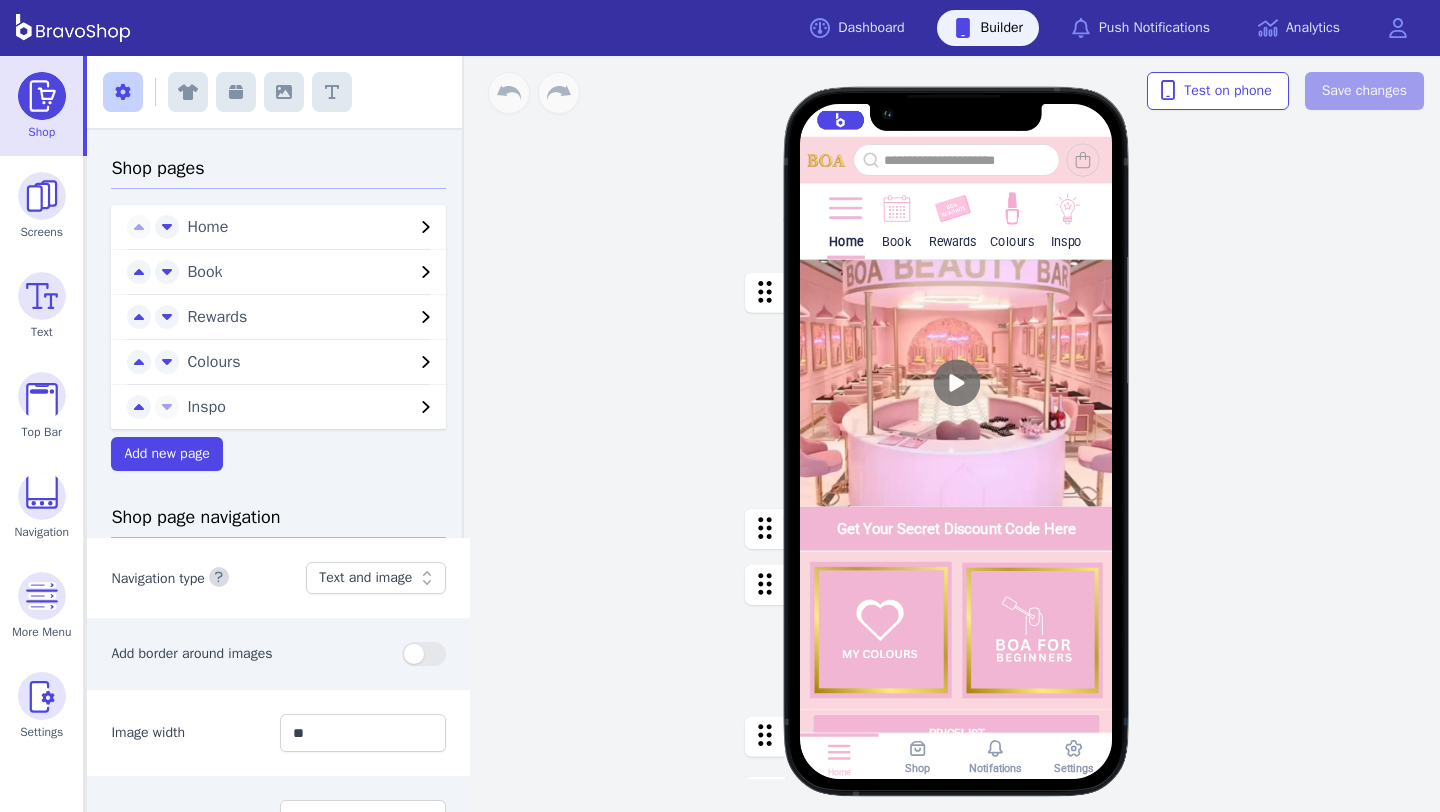click on "Home Book Rewards Colours Inspo Get Your Secret Discount Code Here PRICELIST Featured Products Drag a block here to get started" at bounding box center (956, 482) 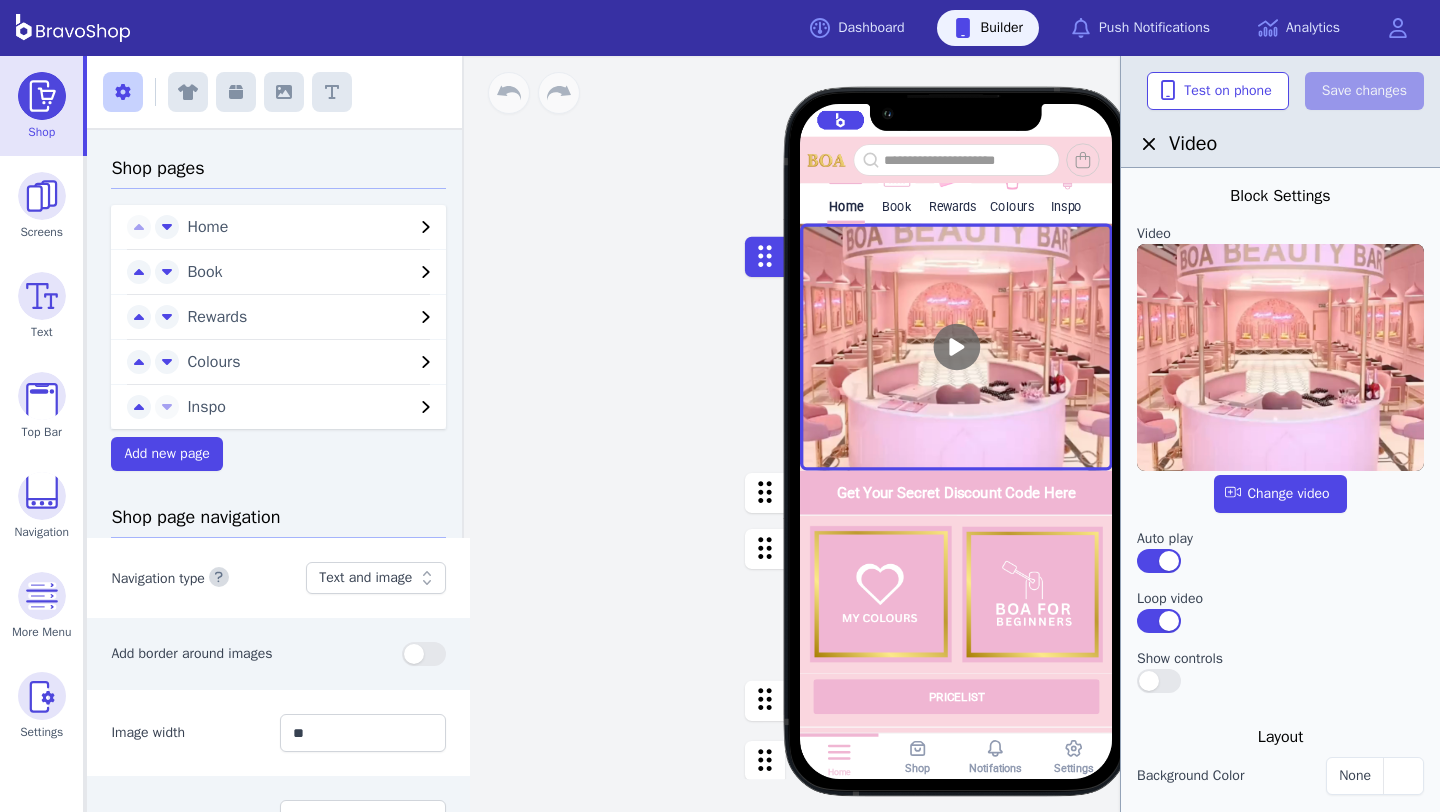 scroll, scrollTop: 43, scrollLeft: 0, axis: vertical 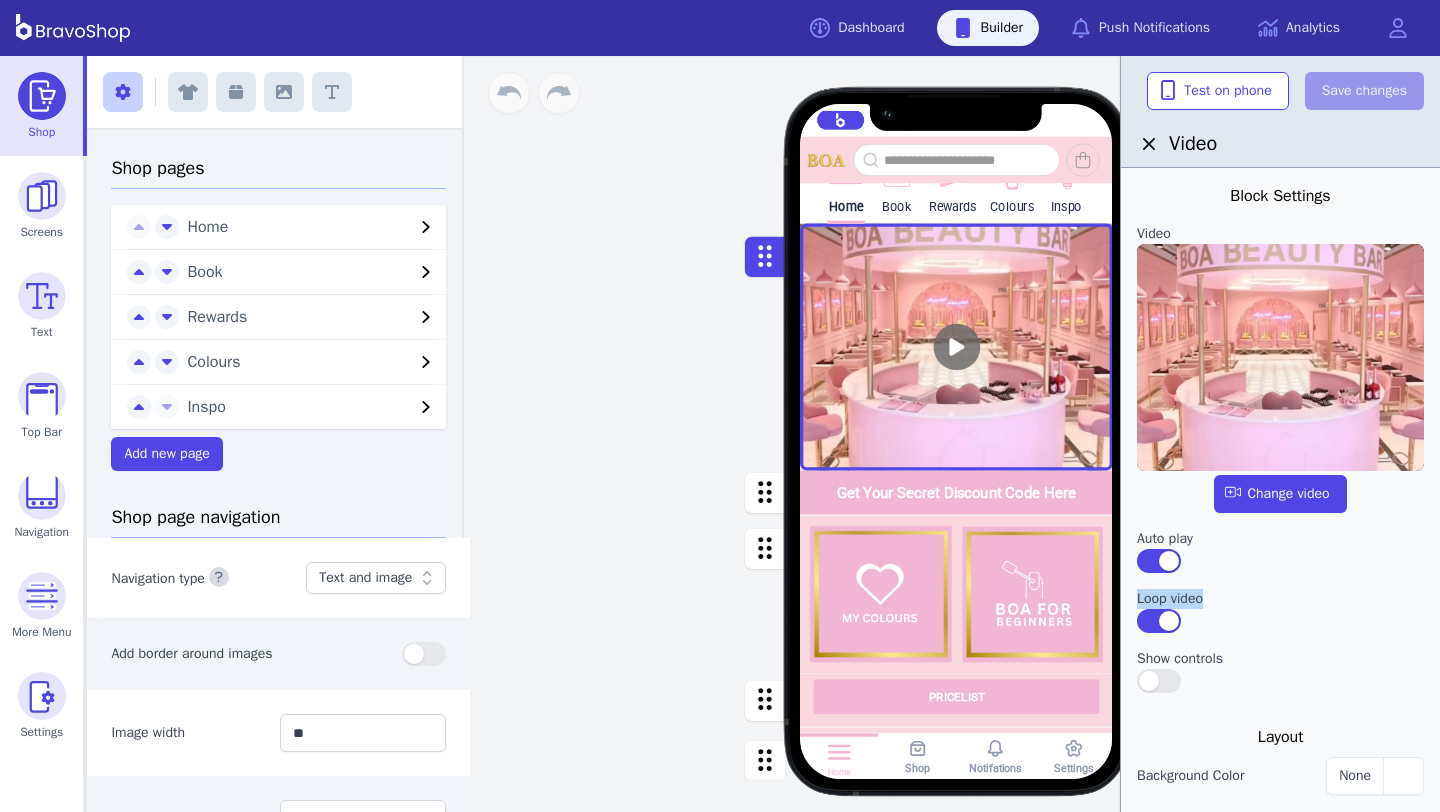 drag, startPoint x: 1202, startPoint y: 580, endPoint x: 1157, endPoint y: 576, distance: 45.17743 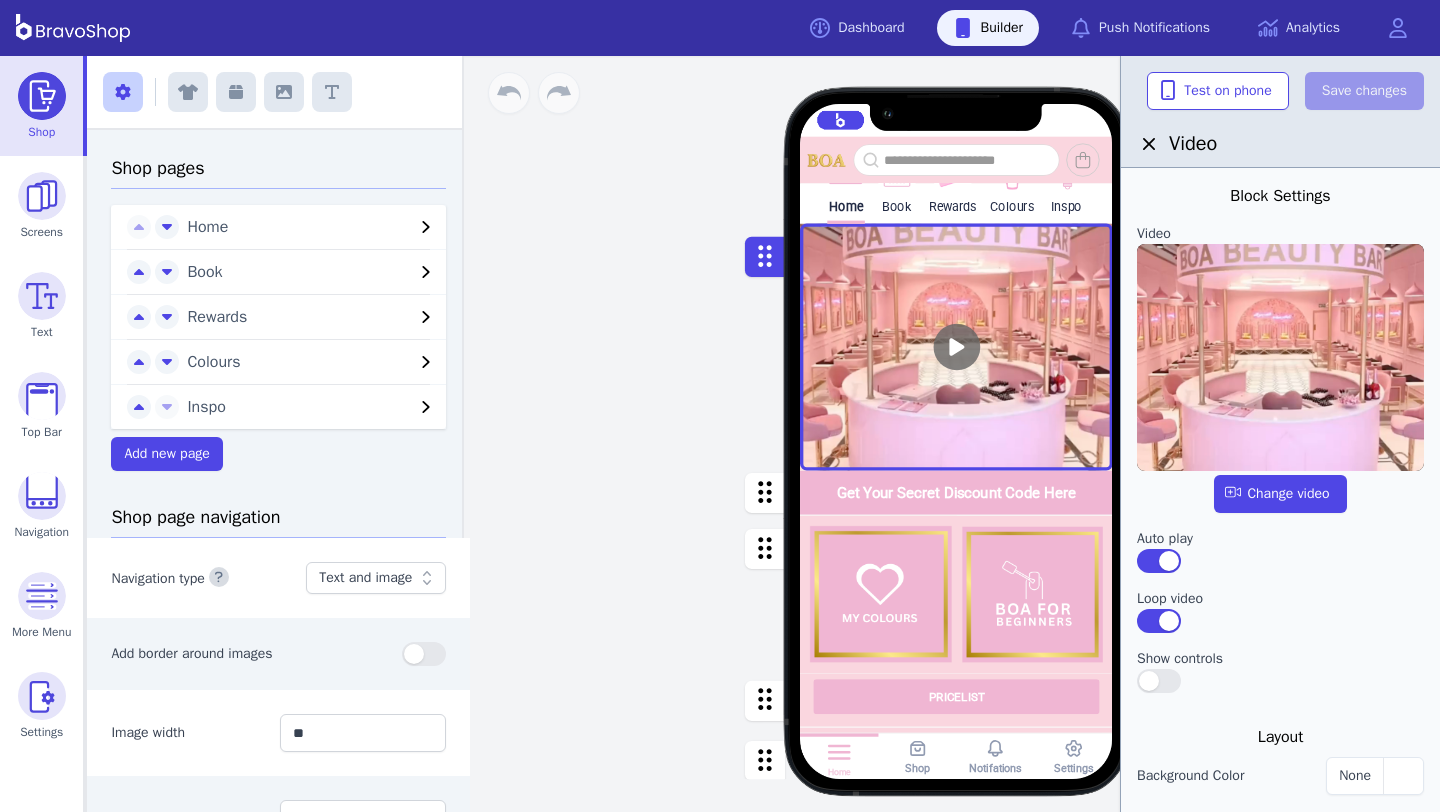 click at bounding box center [1280, 581] 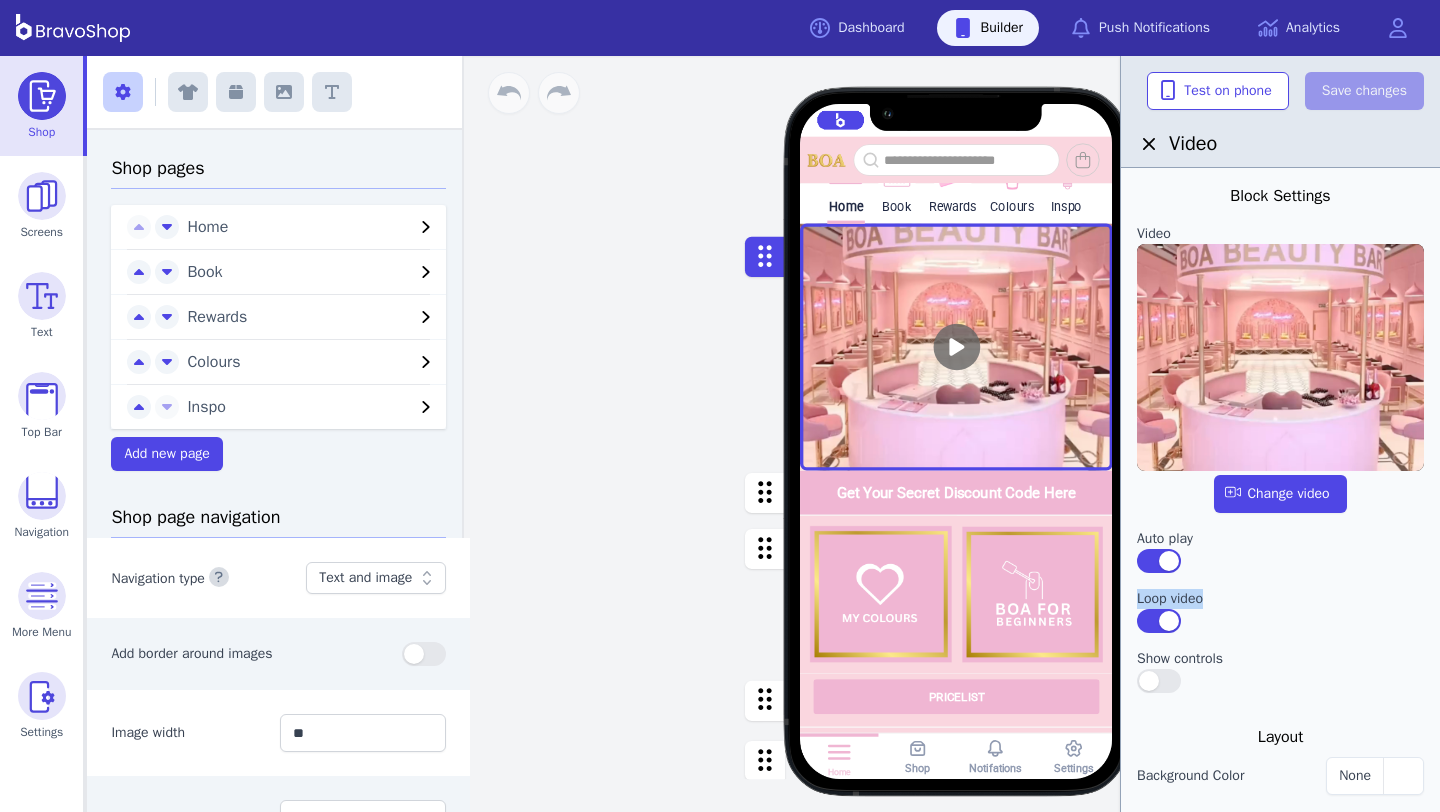 drag, startPoint x: 1127, startPoint y: 571, endPoint x: 1205, endPoint y: 618, distance: 91.06591 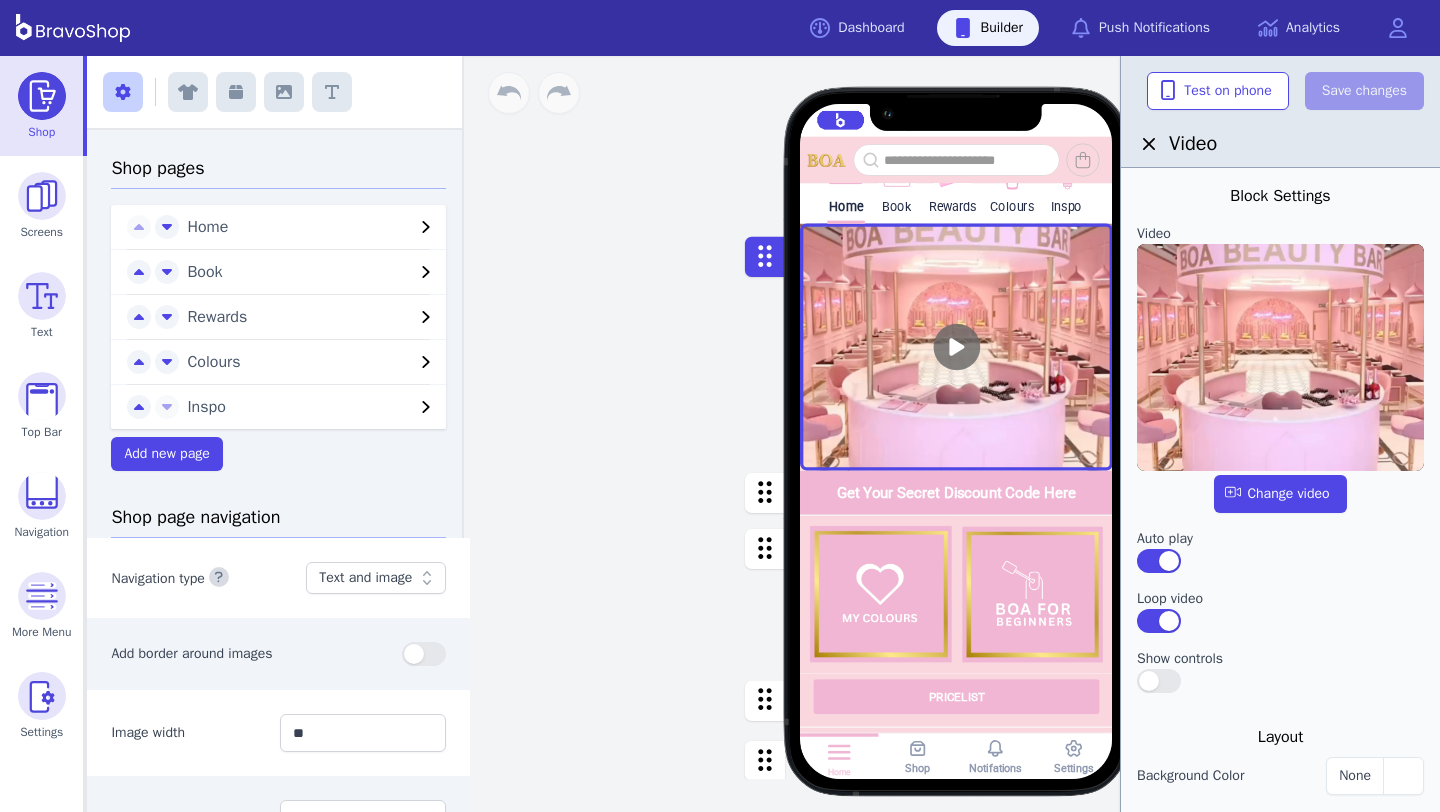 click on "Home Book Rewards Colours Inspo Get Your Secret Discount Code Here PRICELIST Featured Products Drag a block here to get started Home Shop Notifations Settings" at bounding box center (956, 434) 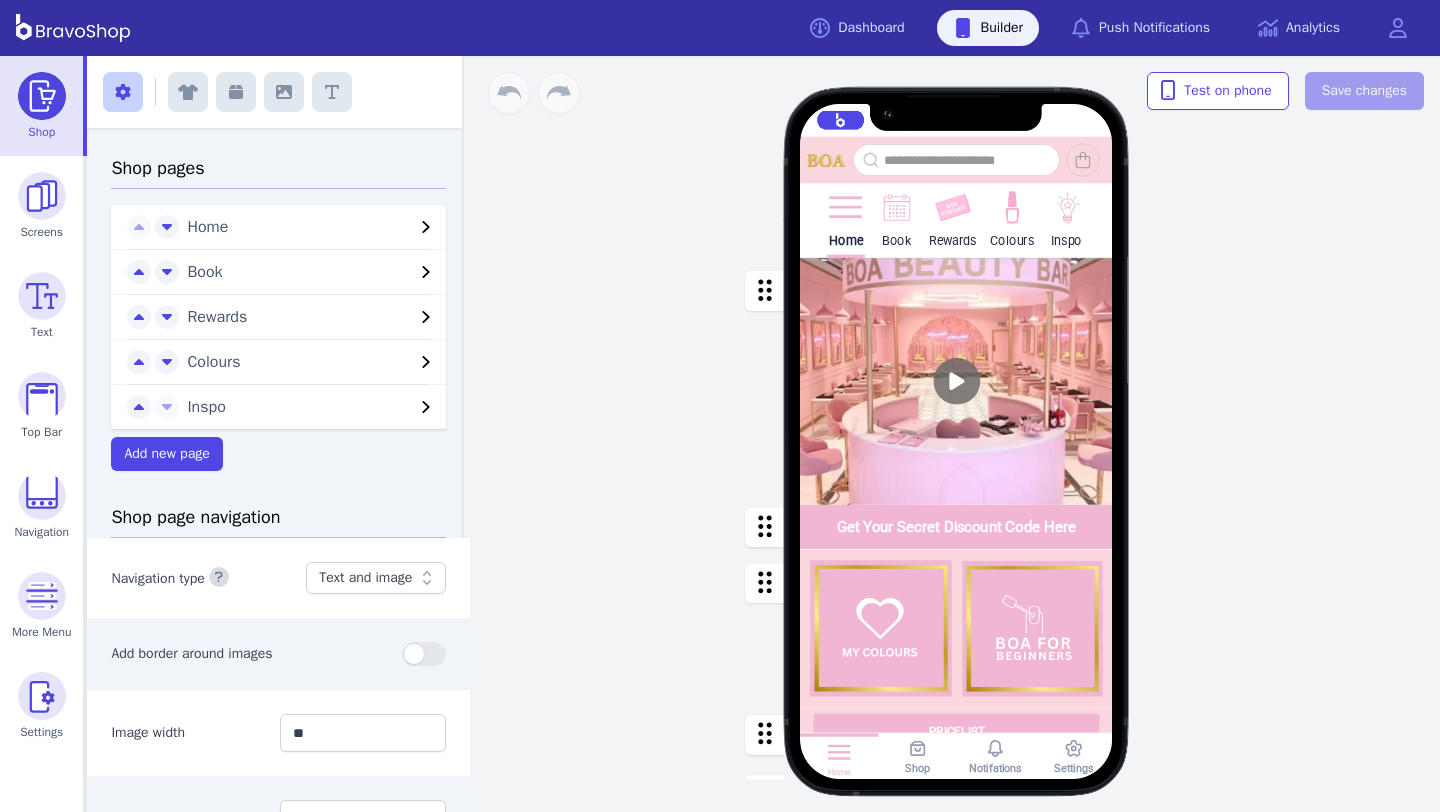 scroll, scrollTop: 0, scrollLeft: 0, axis: both 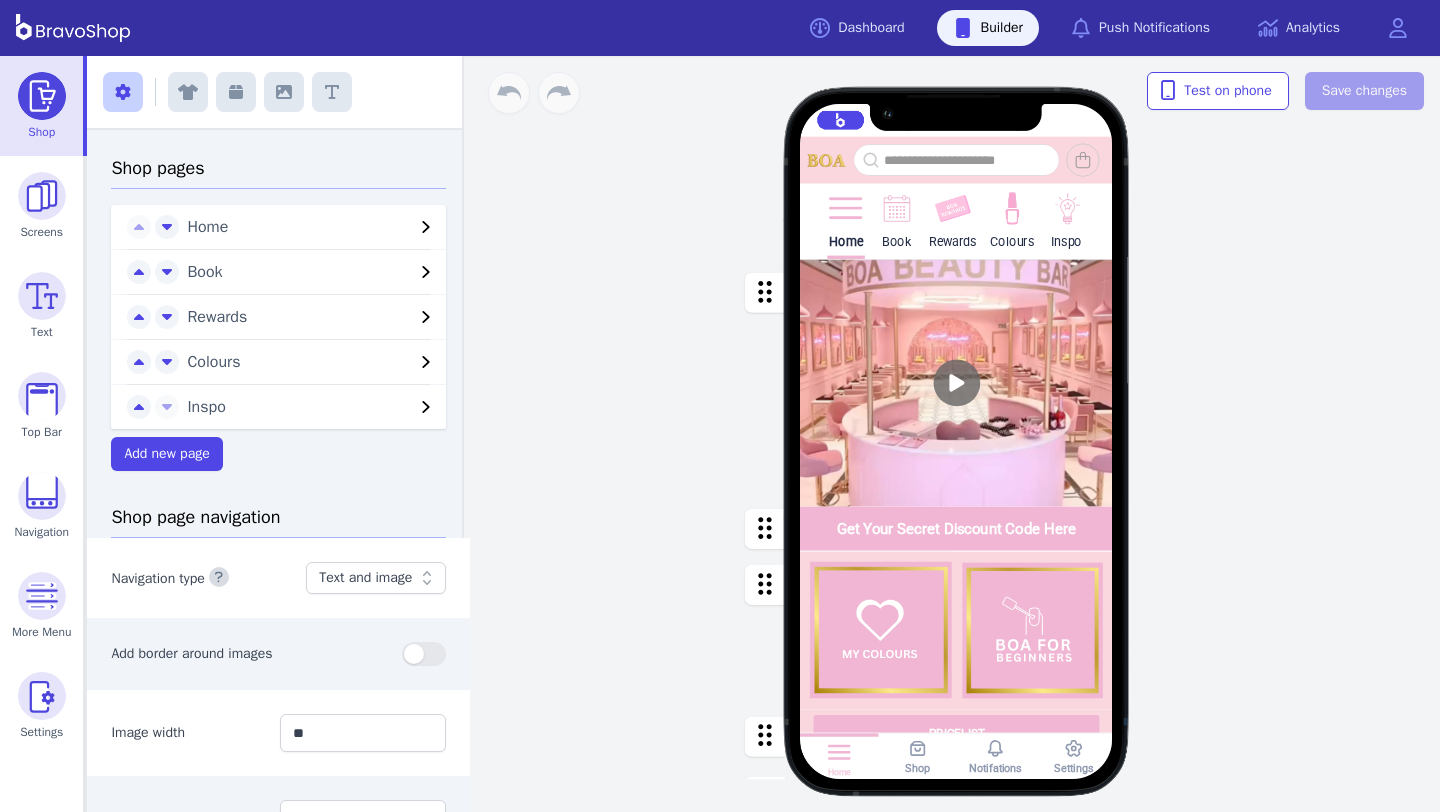 click at bounding box center (1012, 209) 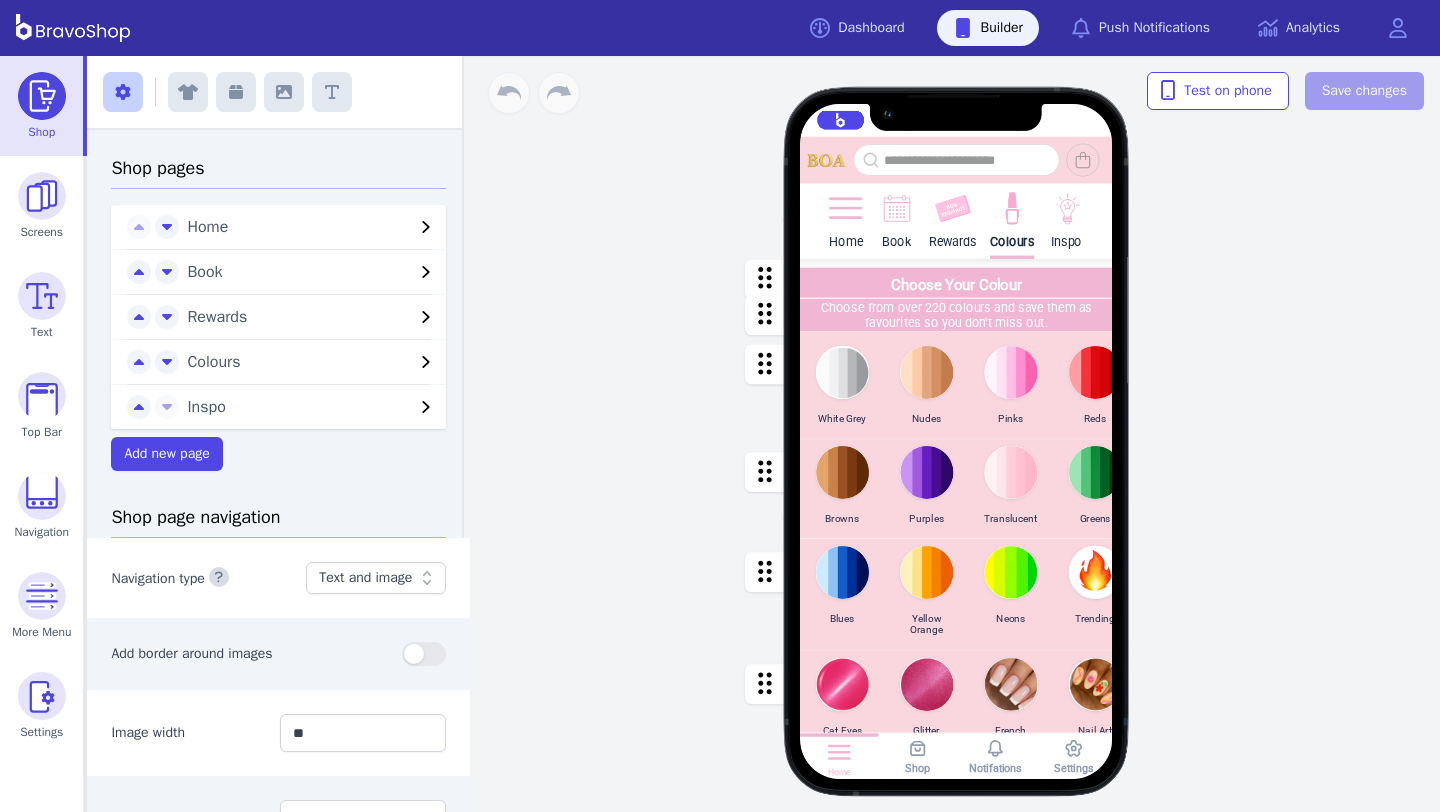 click at bounding box center [956, 385] 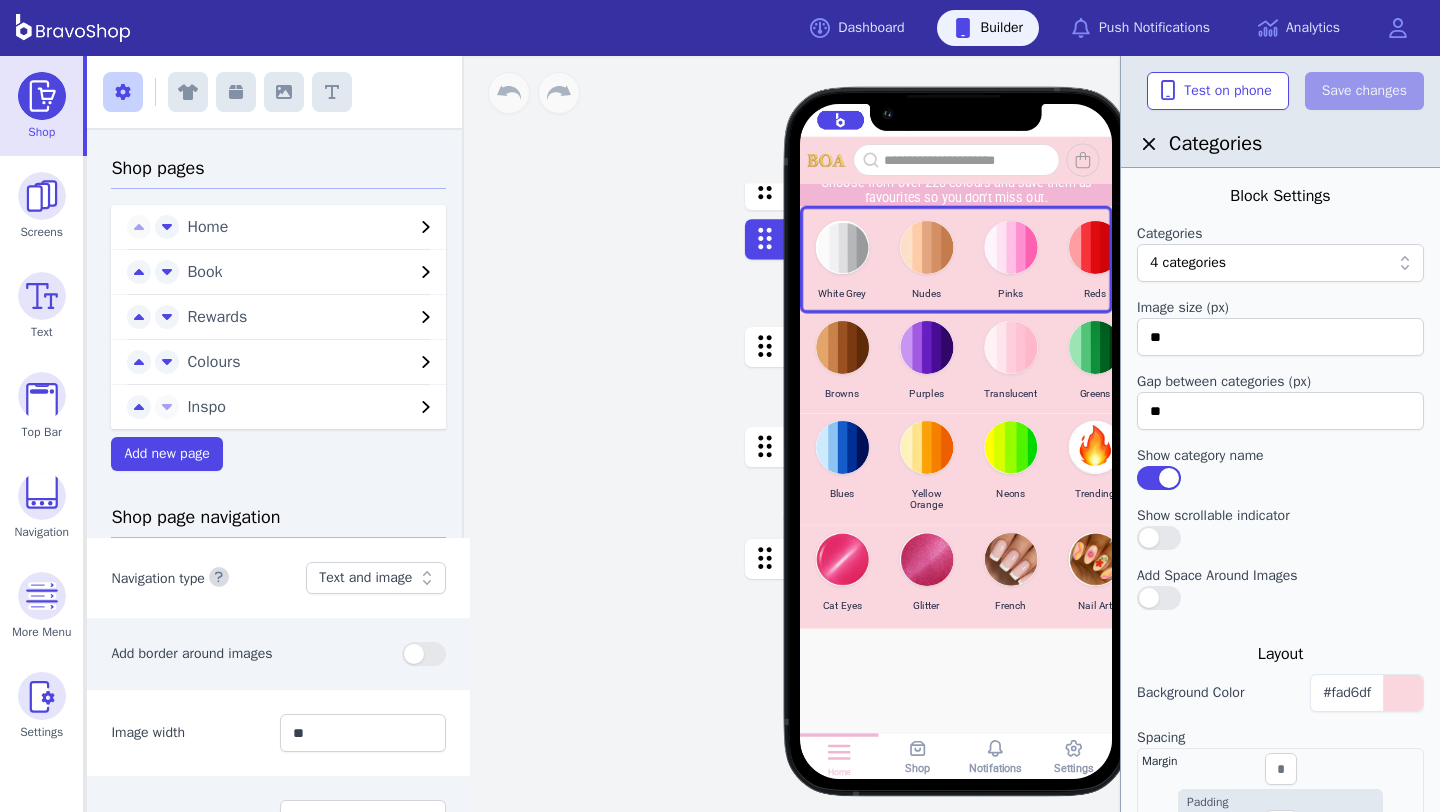 scroll, scrollTop: 165, scrollLeft: 0, axis: vertical 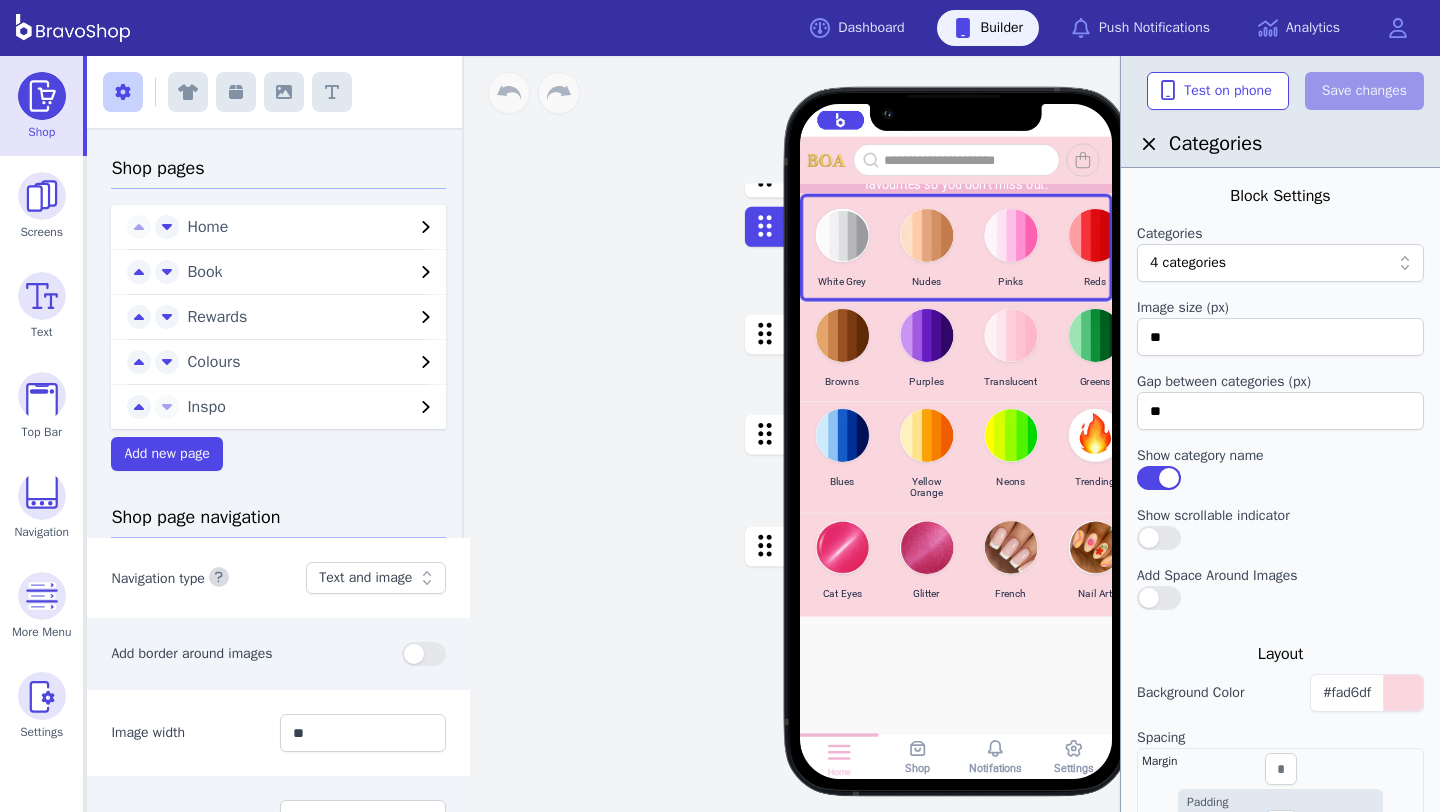 click at bounding box center [956, 564] 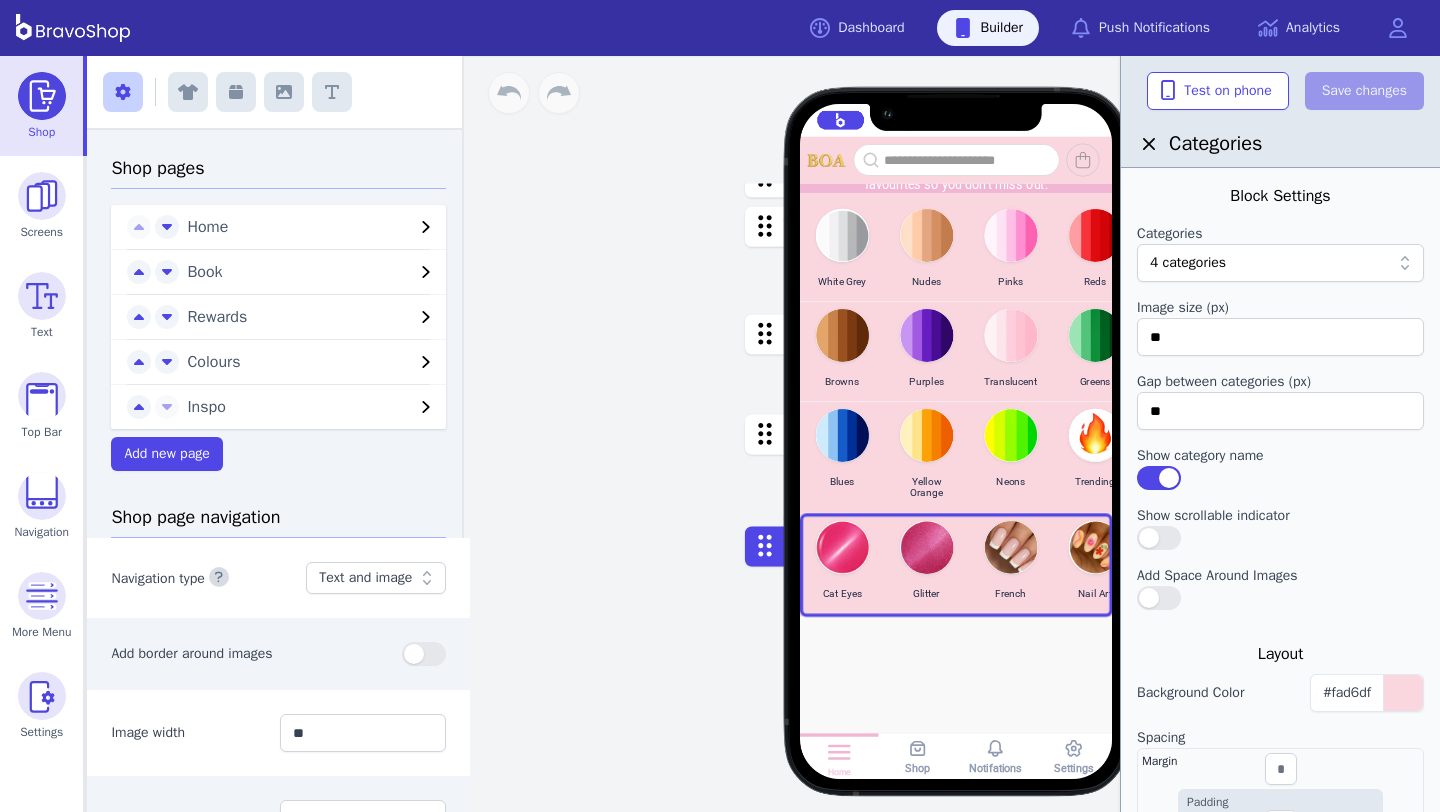 click at bounding box center (956, 351) 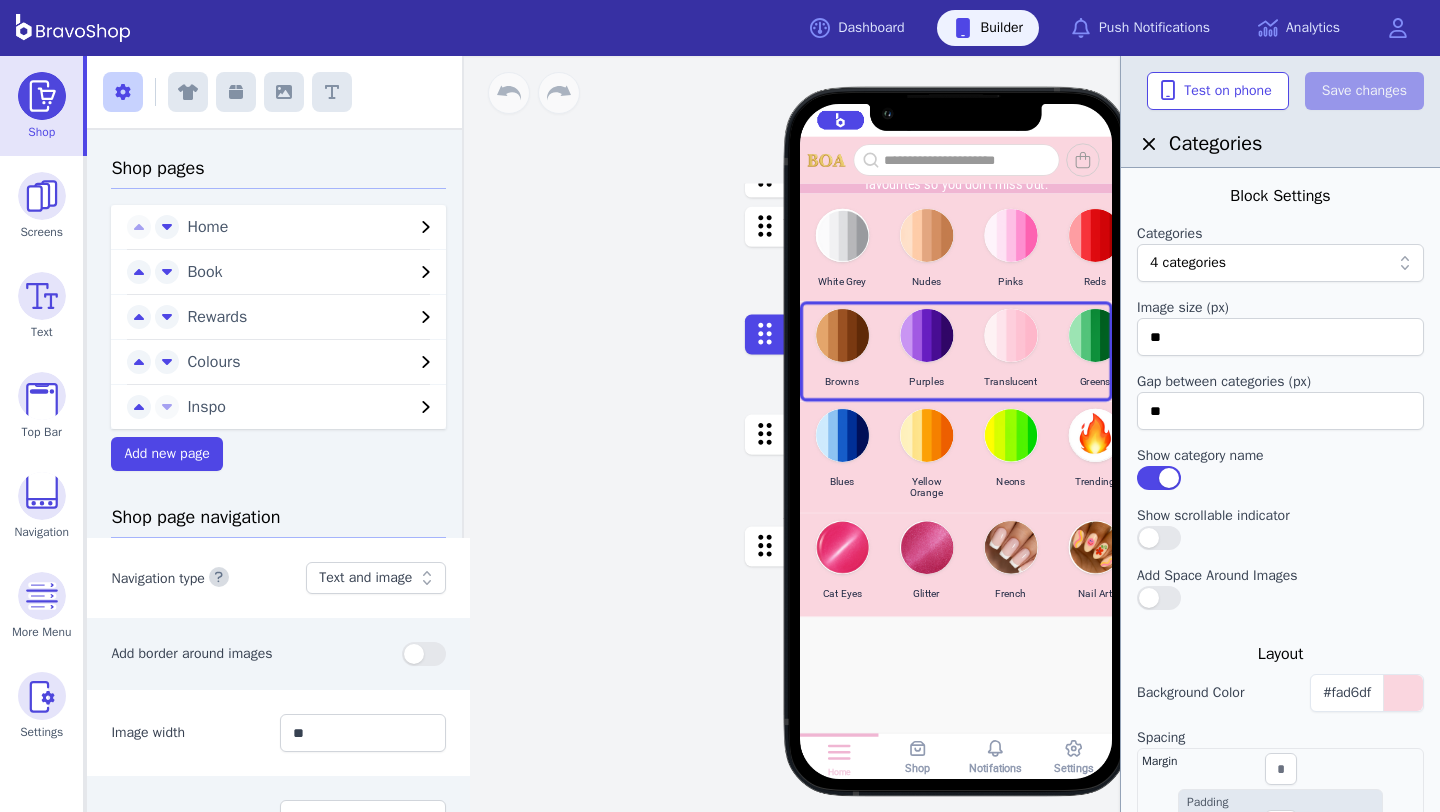 click at bounding box center [956, 564] 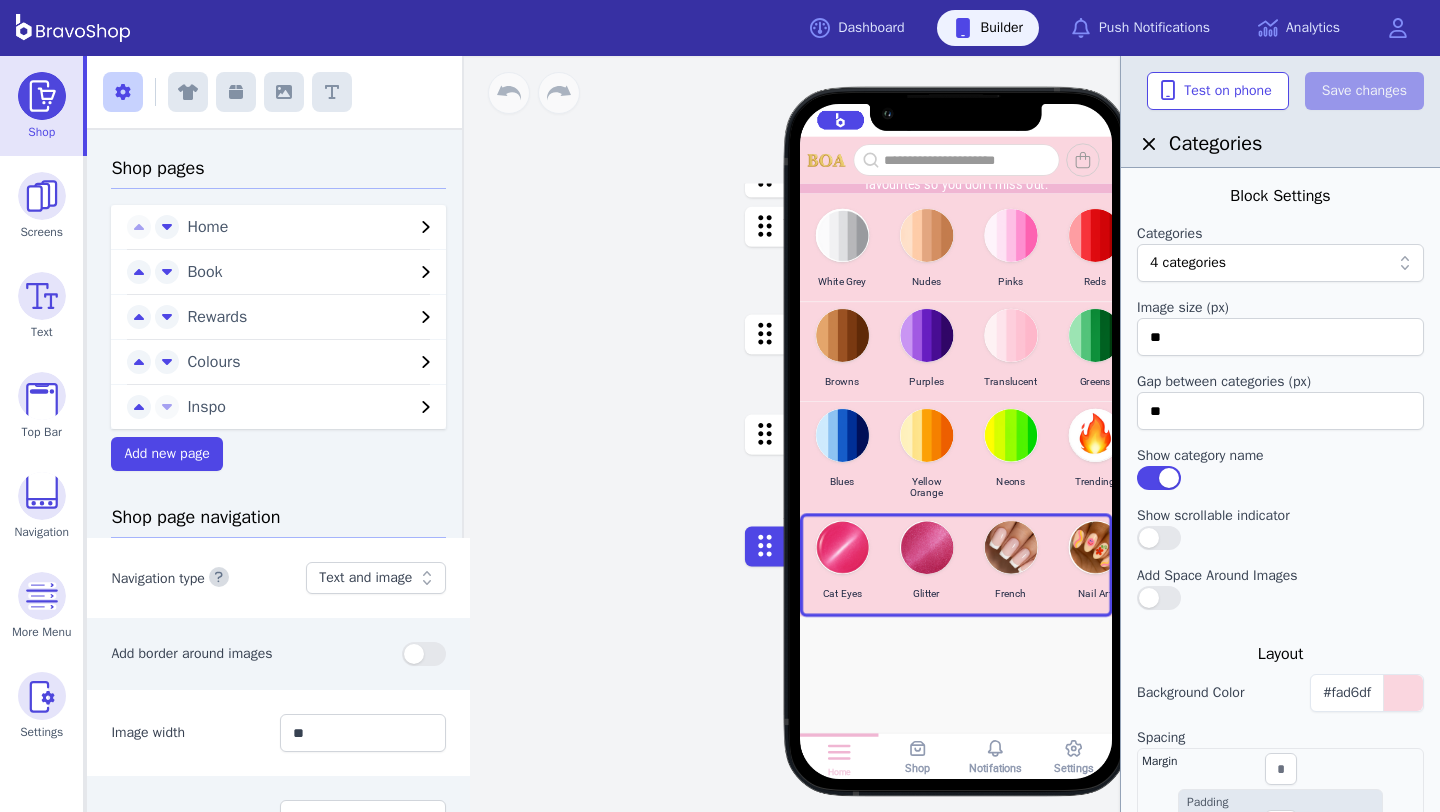 scroll, scrollTop: 0, scrollLeft: 0, axis: both 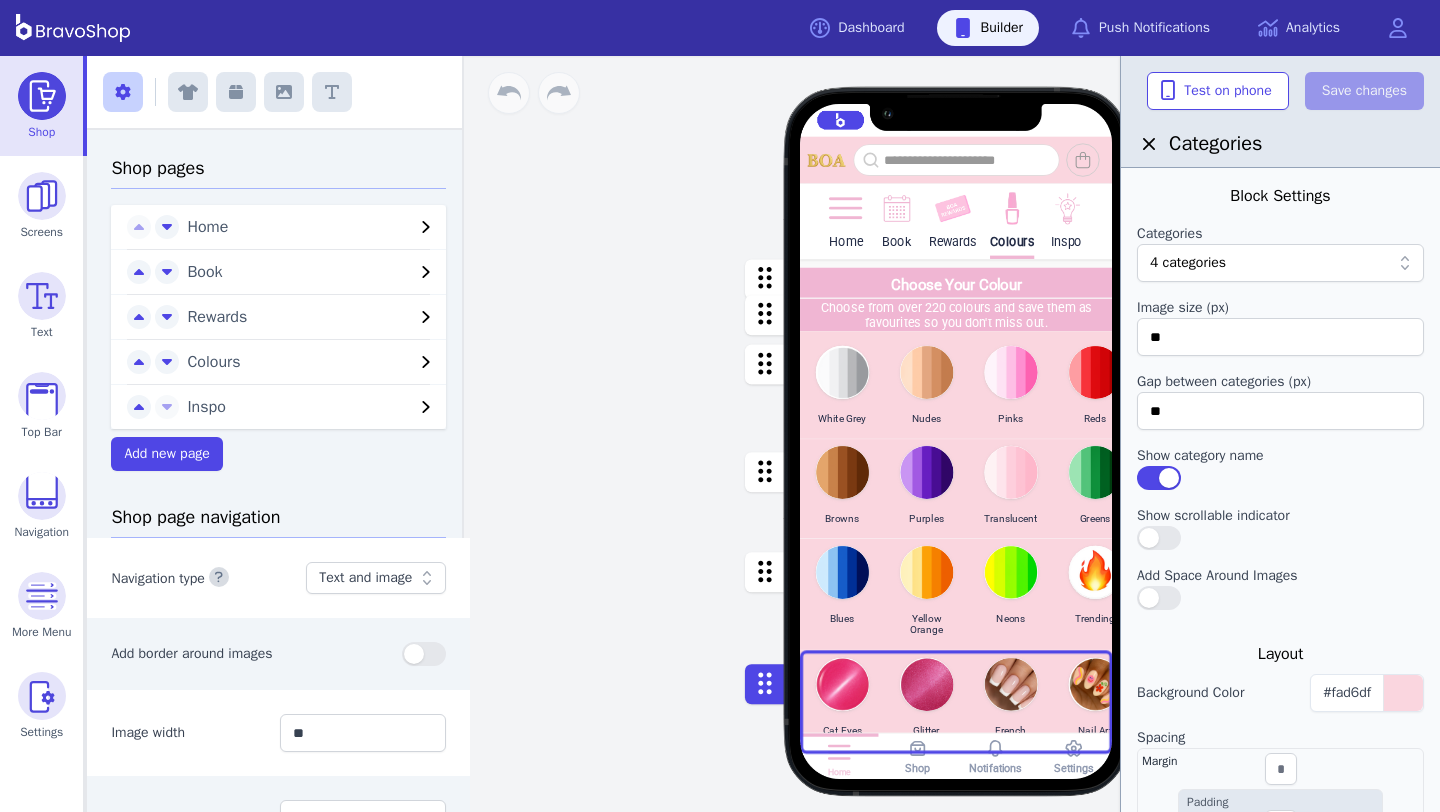 click at bounding box center [956, 385] 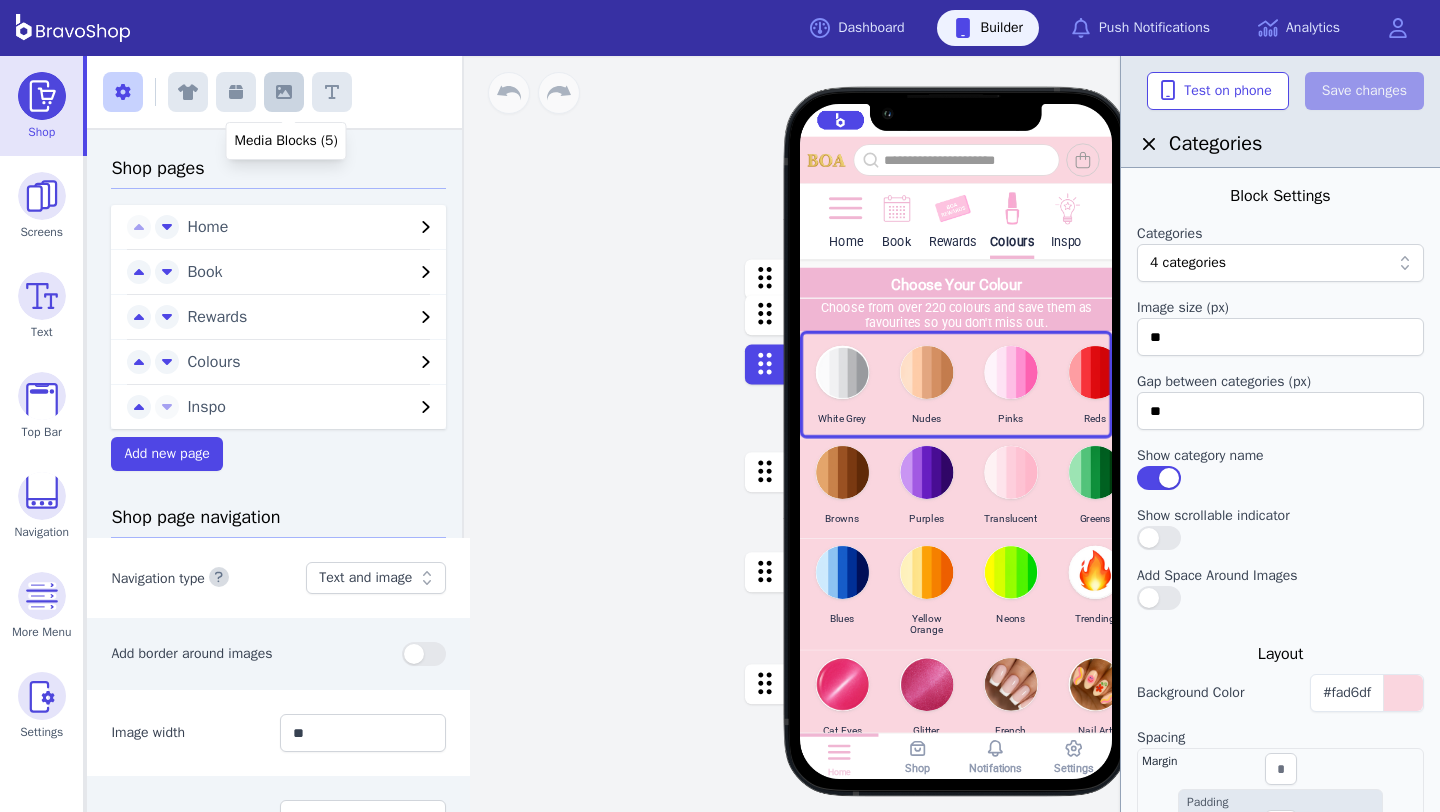click 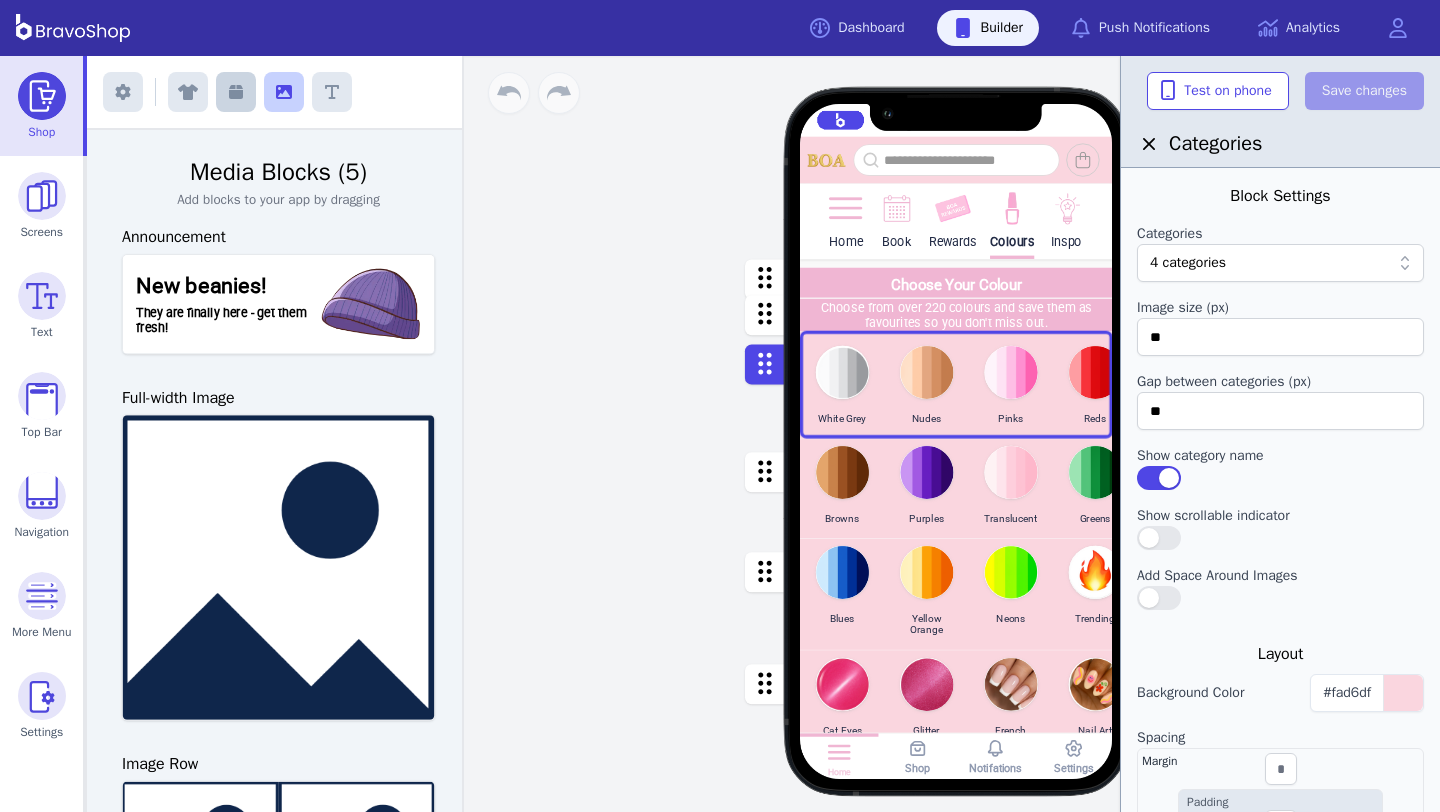 click 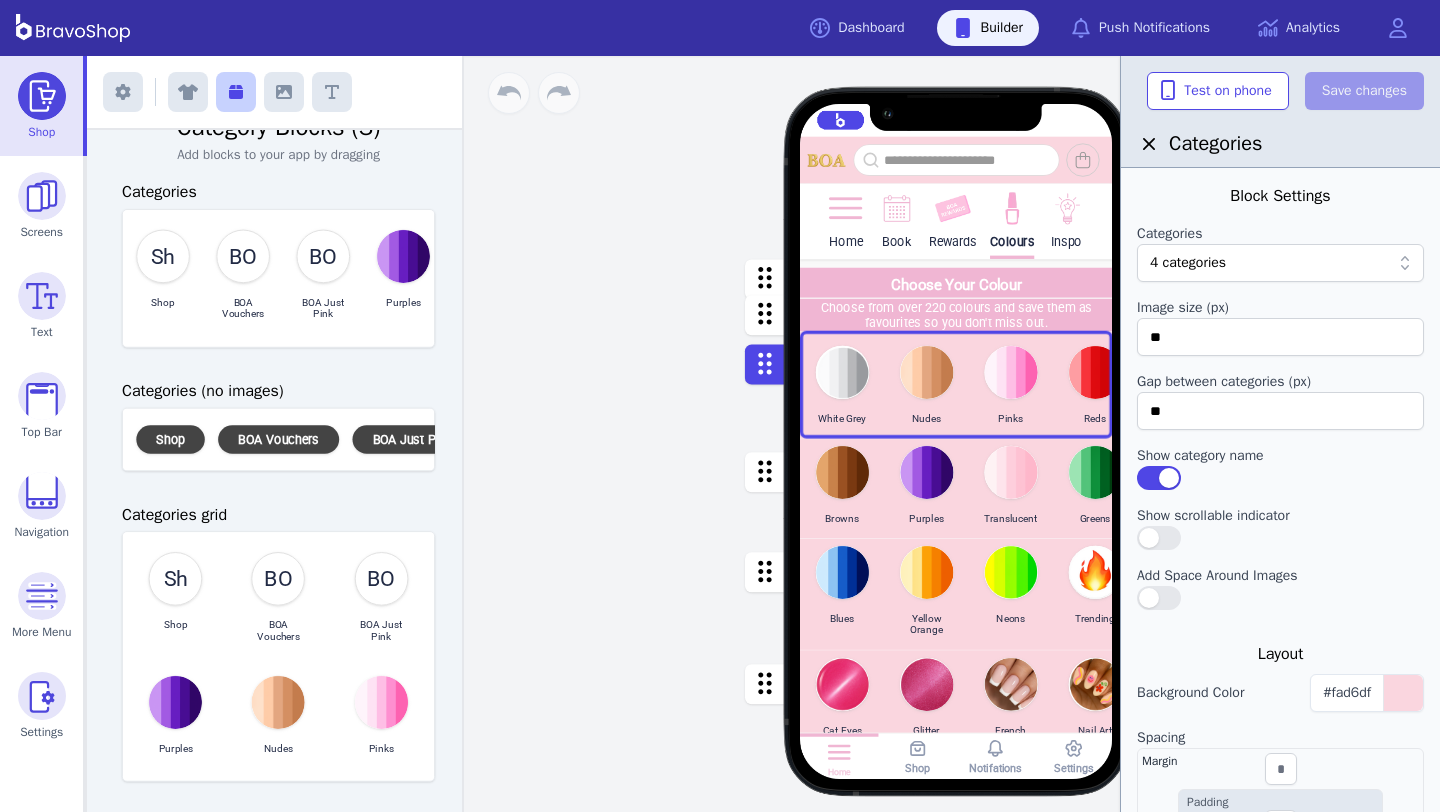 scroll, scrollTop: 0, scrollLeft: 0, axis: both 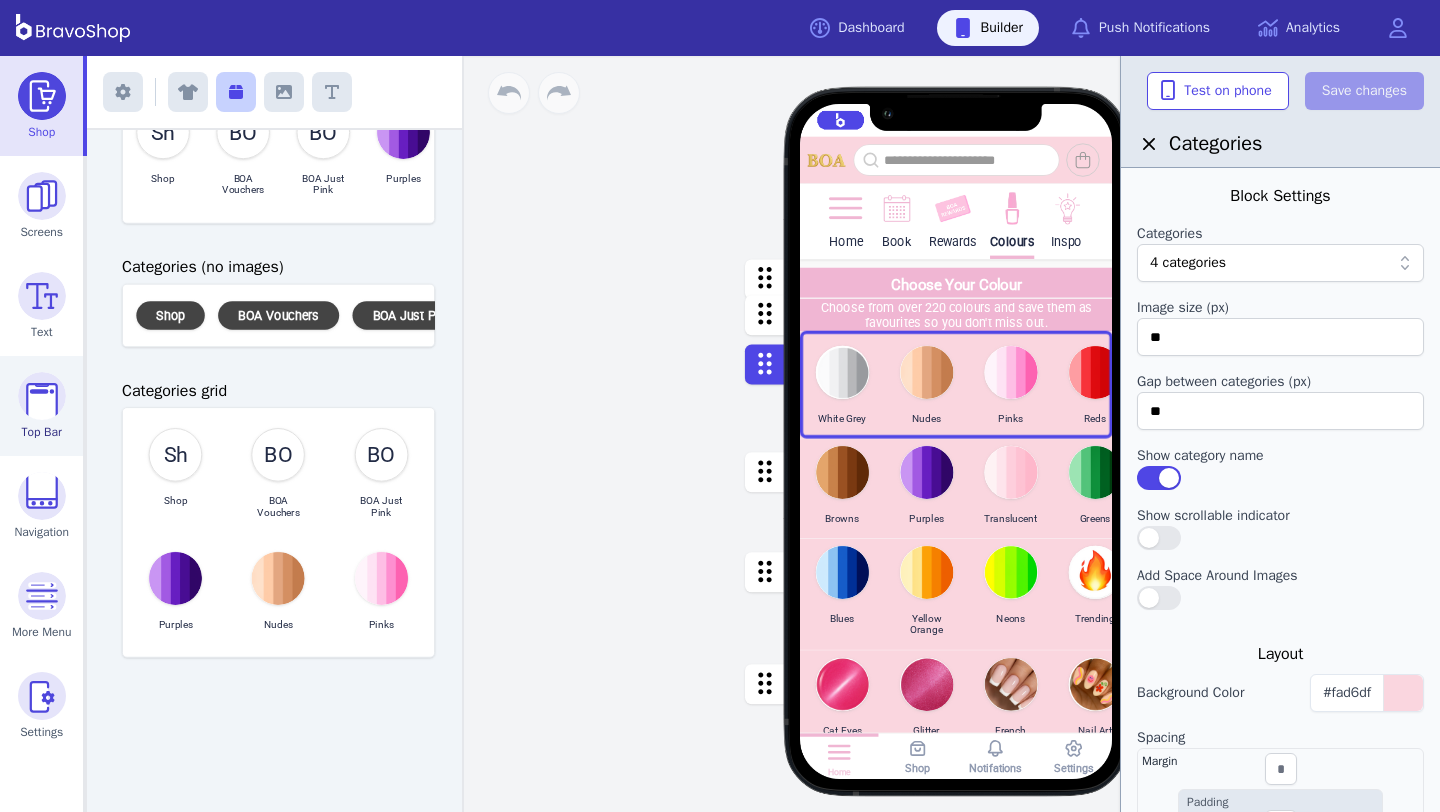 click at bounding box center (42, 396) 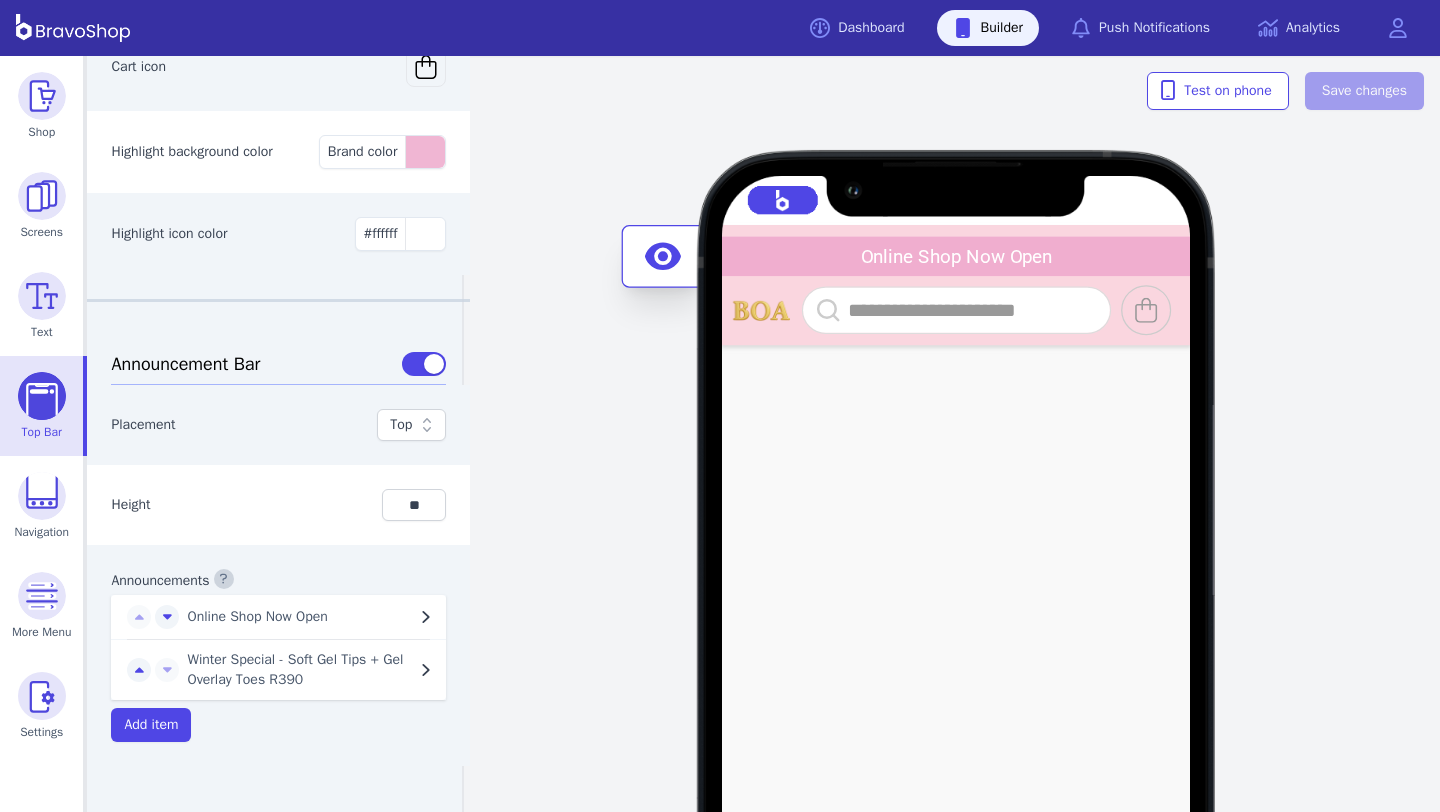 scroll, scrollTop: 1213, scrollLeft: 0, axis: vertical 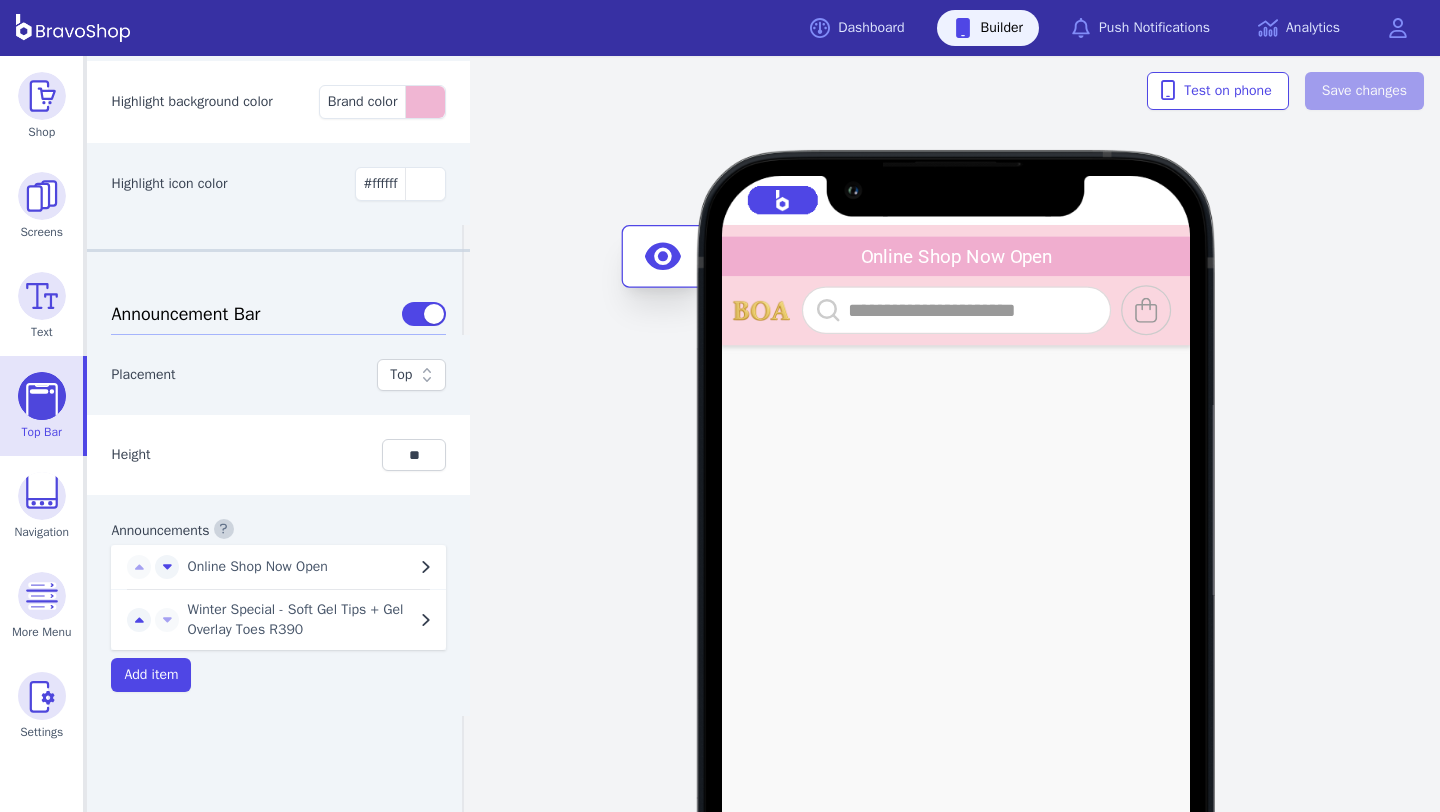 click on "Top" at bounding box center [401, 375] 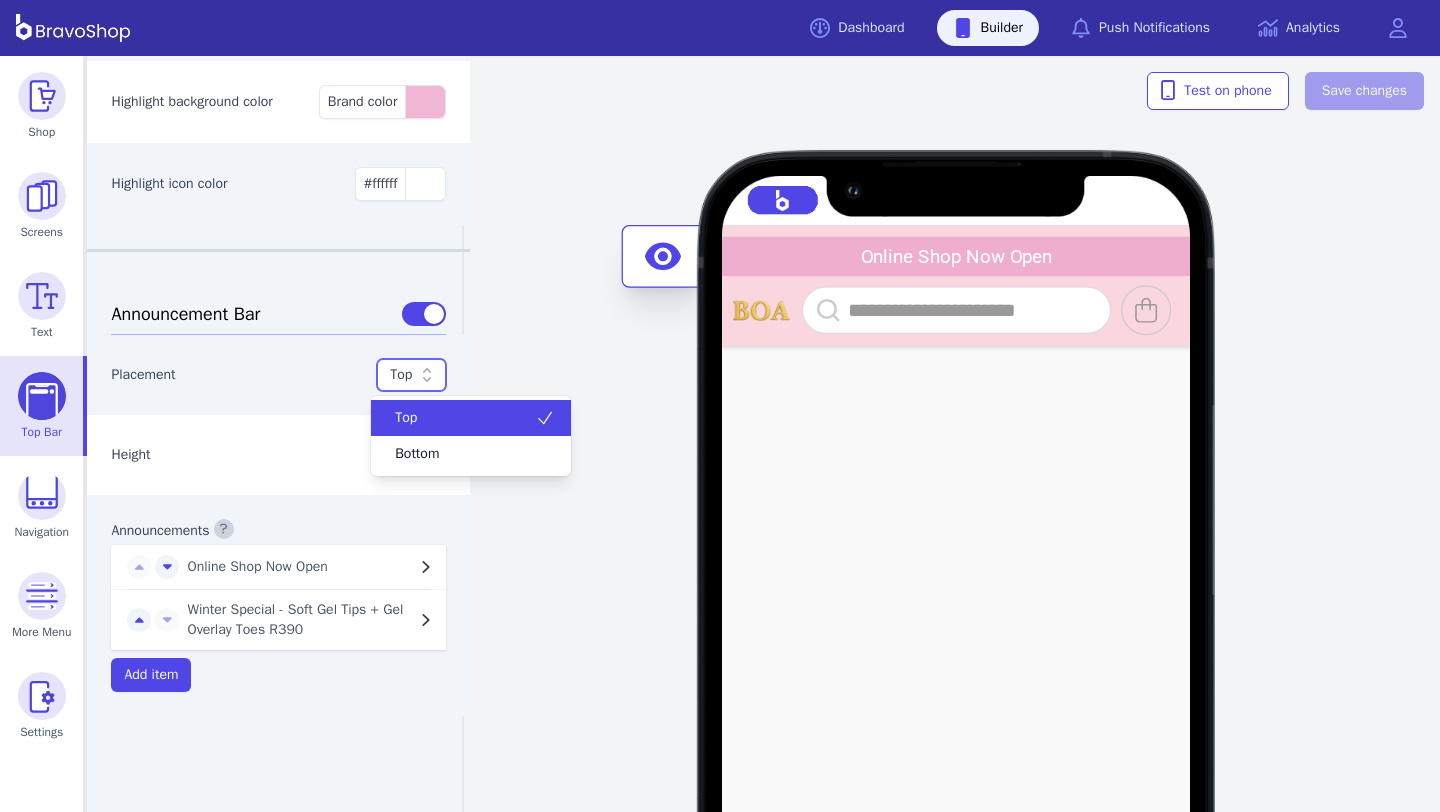 click on "Placement" at bounding box center (240, 375) 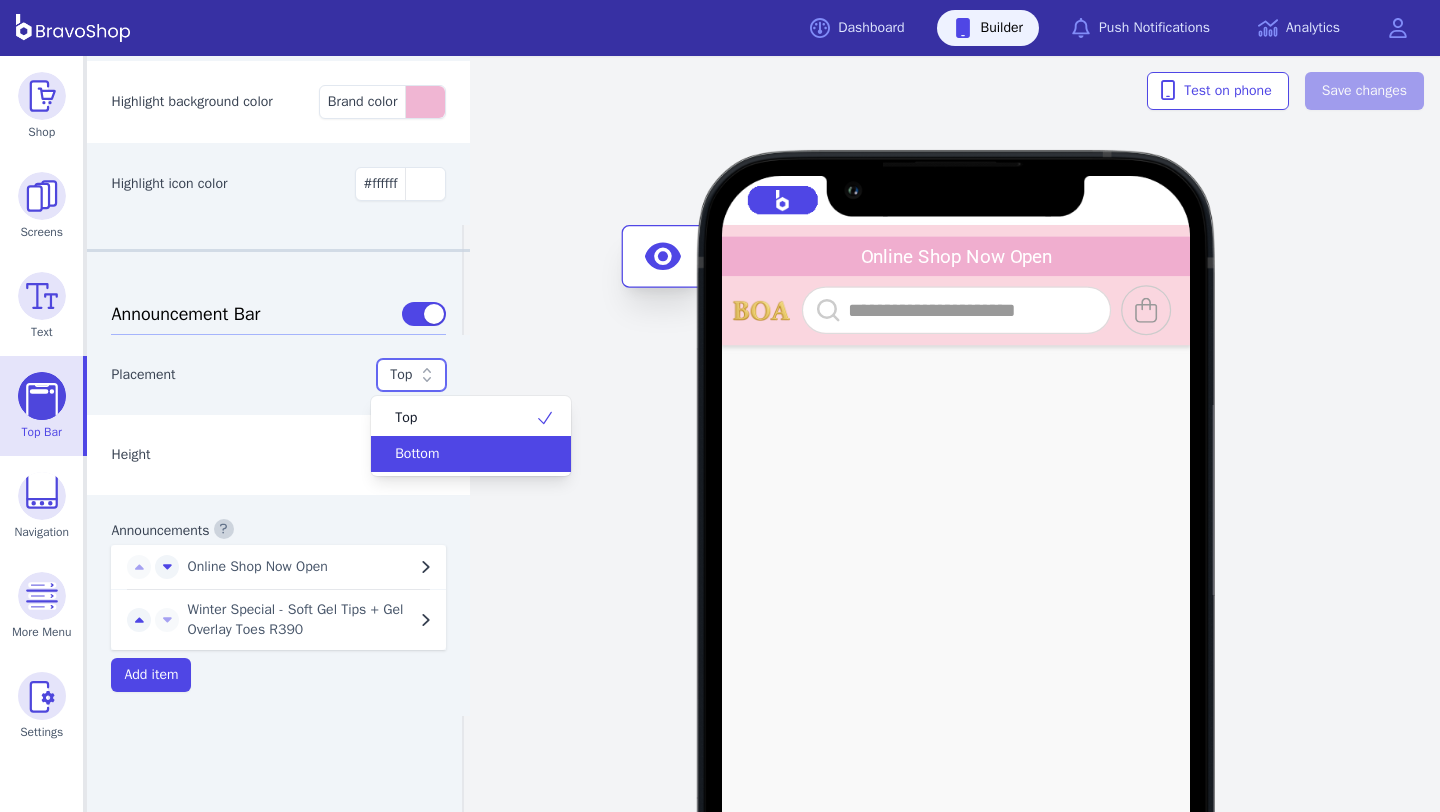 click on "Bottom" at bounding box center (417, 454) 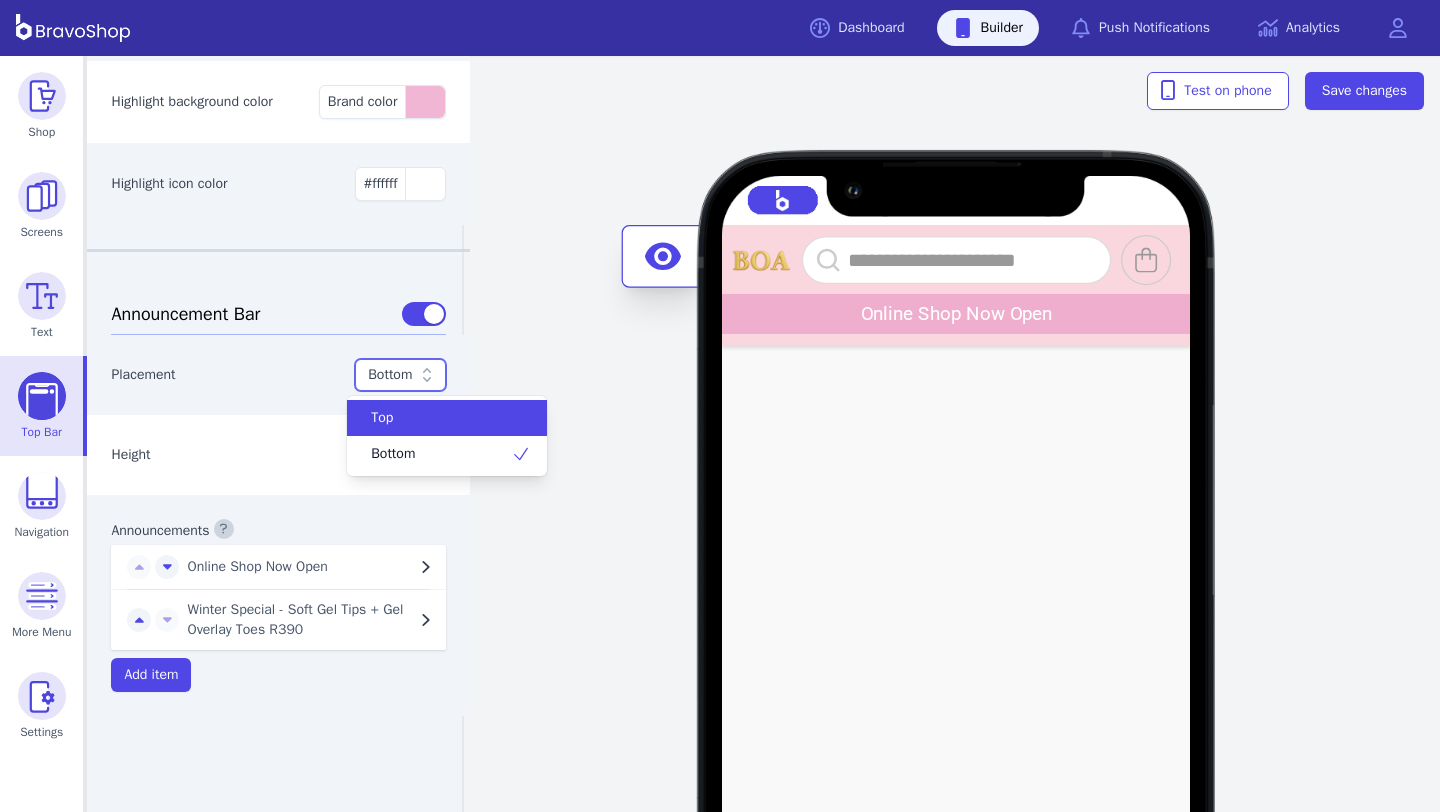 click on "Bottom" at bounding box center (390, 375) 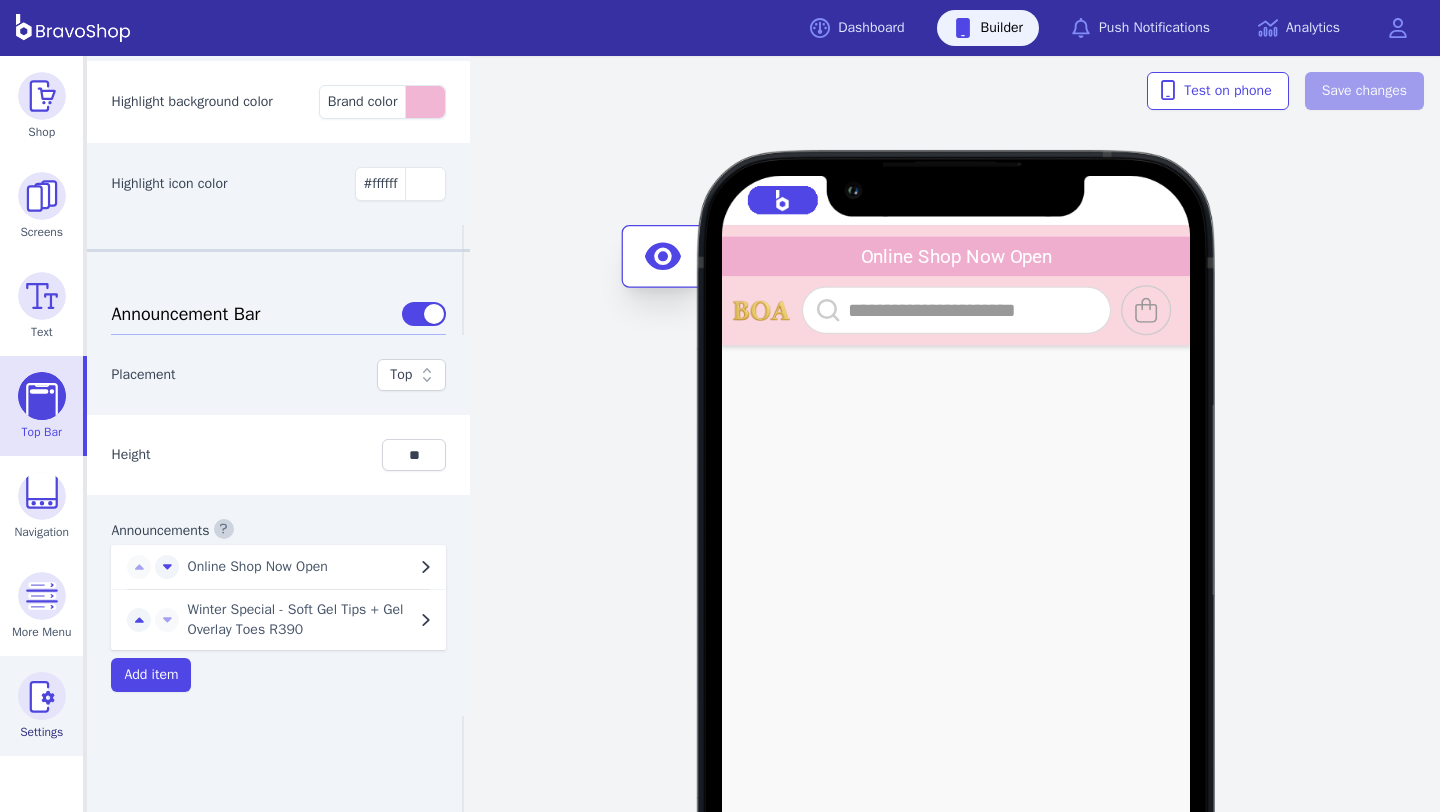 click at bounding box center [42, 696] 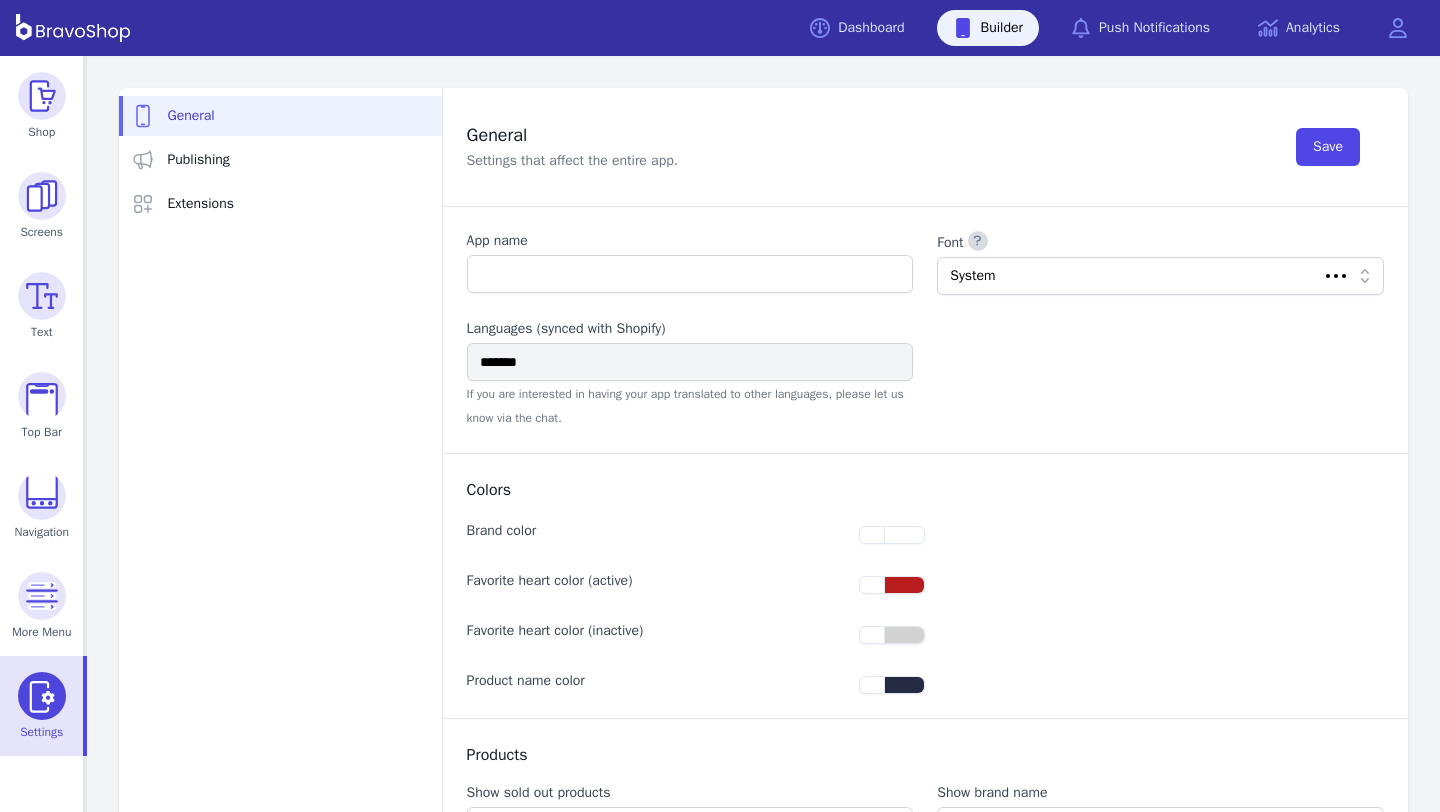 type on "**********" 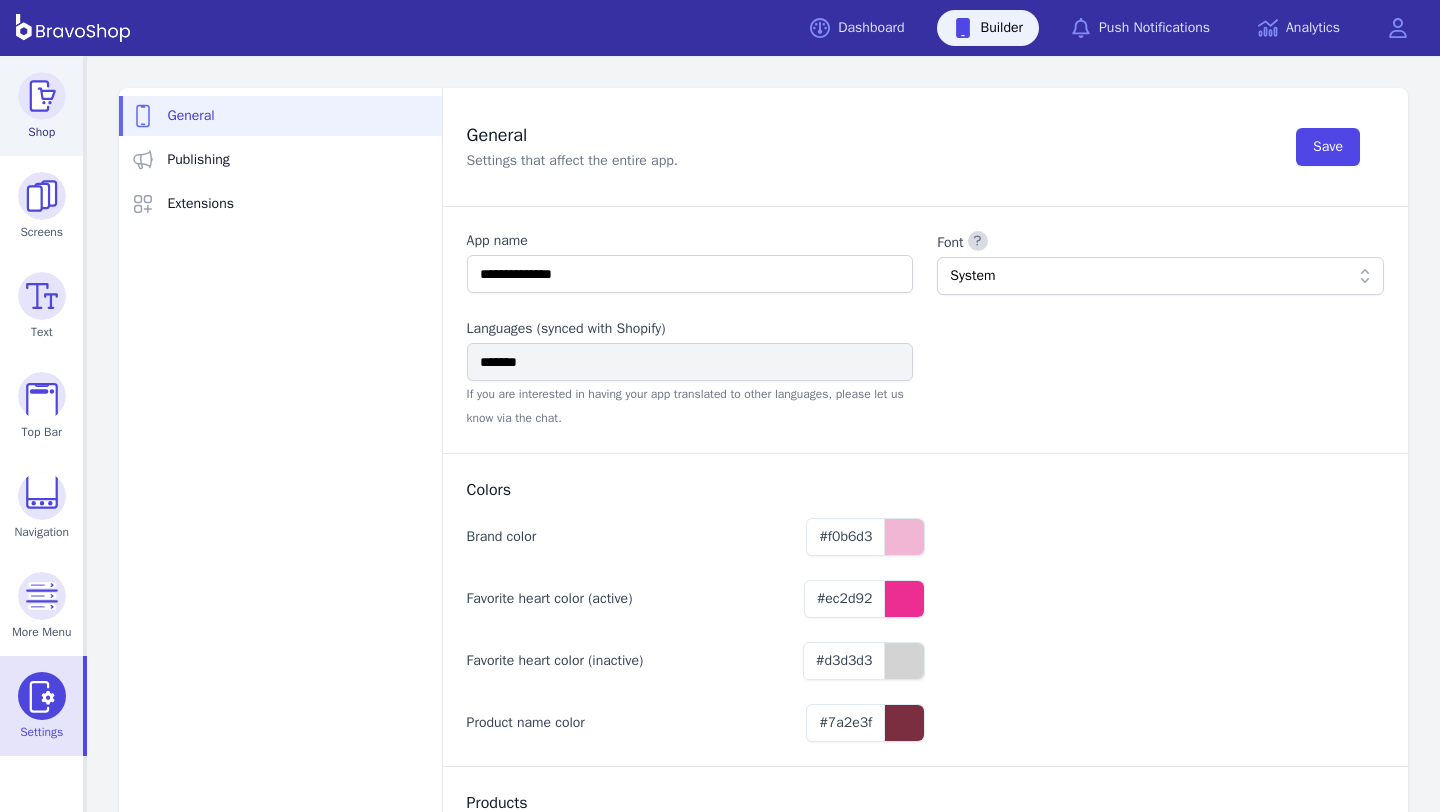 click on "Shop" at bounding box center [41, 132] 